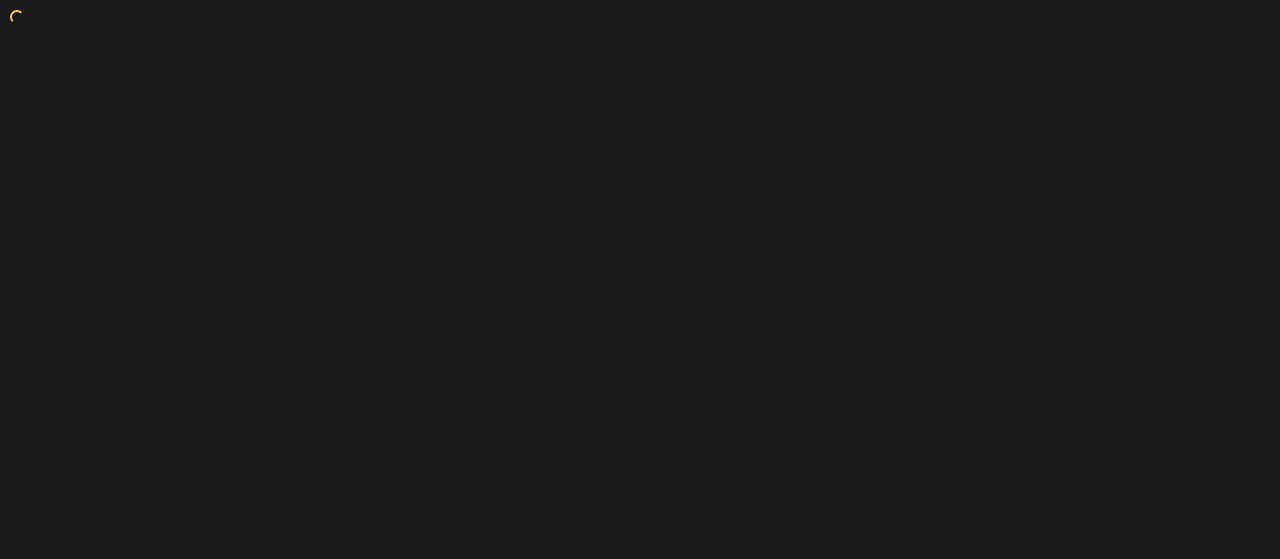 scroll, scrollTop: 0, scrollLeft: 0, axis: both 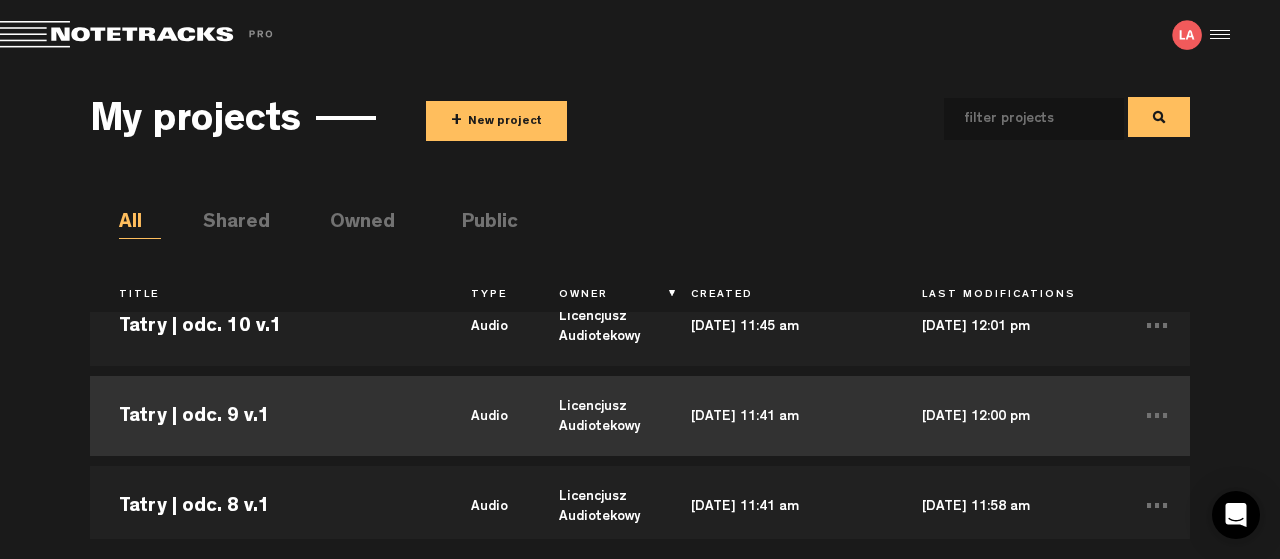 click on "Tatry | odc. 9 v.1" at bounding box center [266, 416] 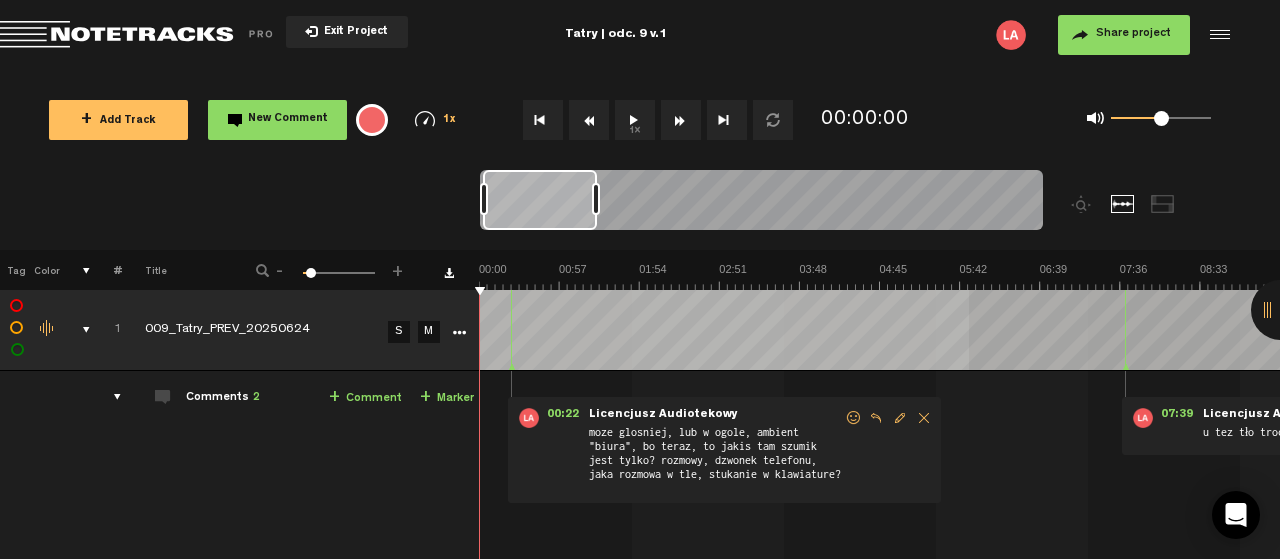 click at bounding box center (2481, 276) 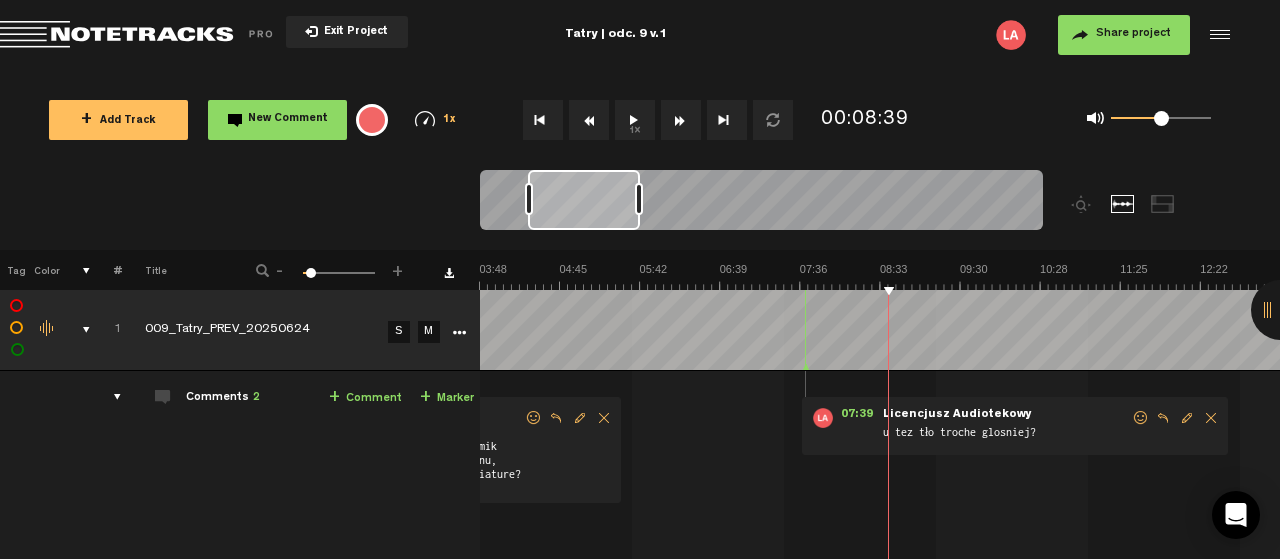 scroll, scrollTop: 0, scrollLeft: 640, axis: horizontal 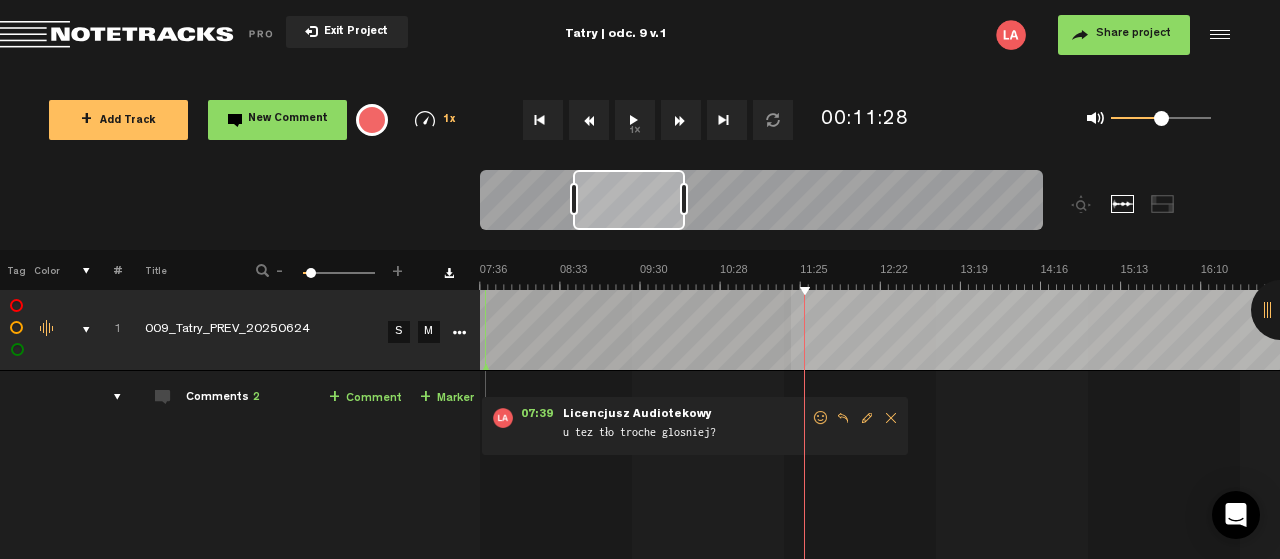 click on "1x" at bounding box center [635, 120] 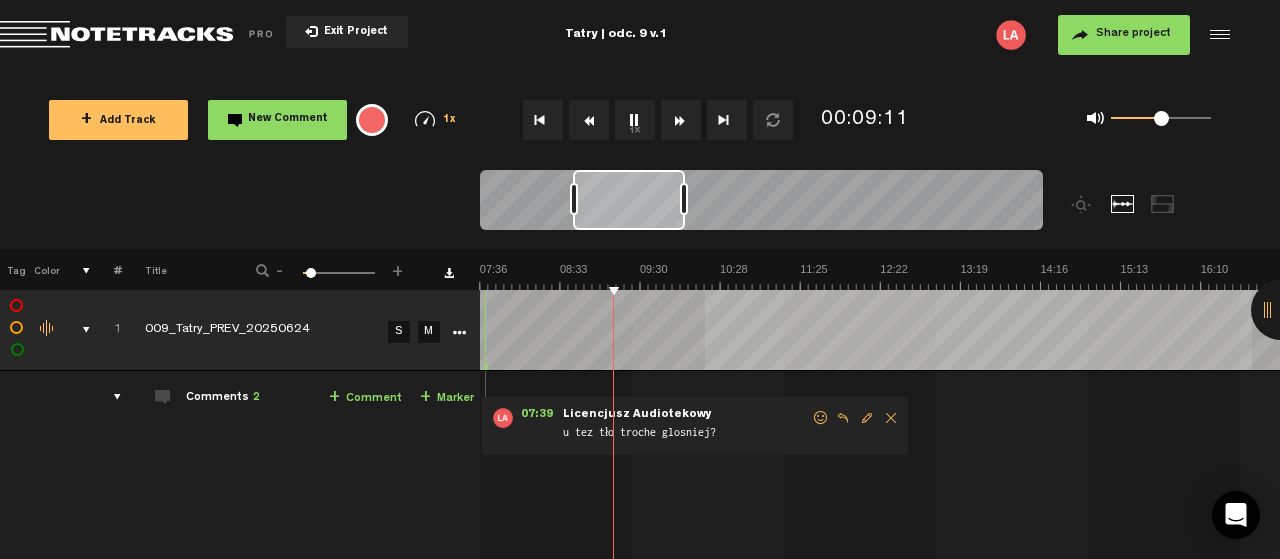 click at bounding box center [1841, 276] 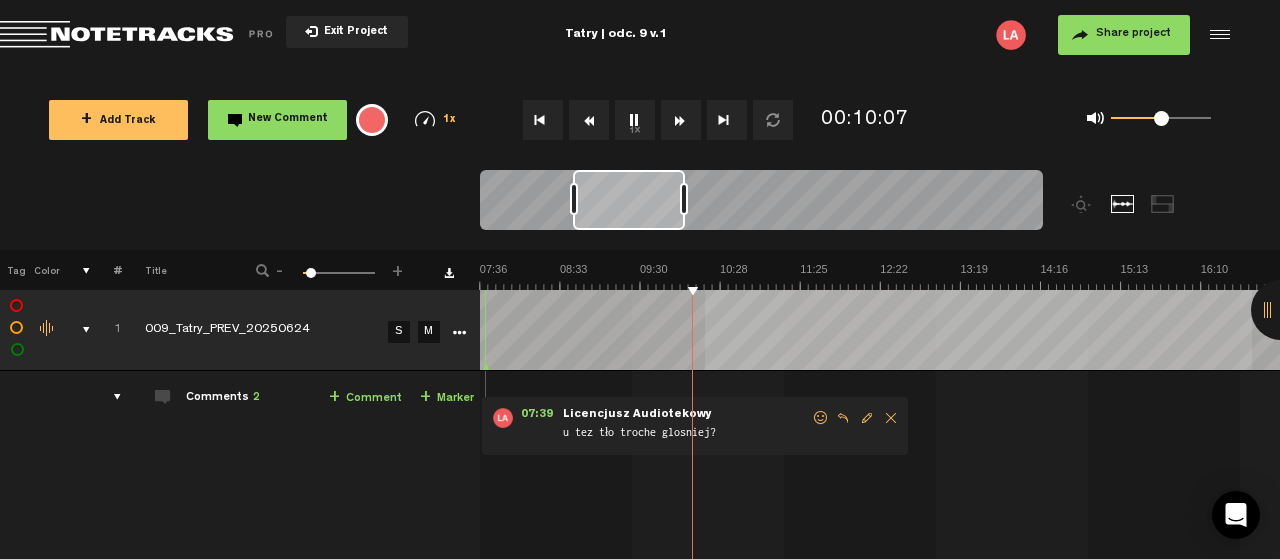 click at bounding box center (1841, 276) 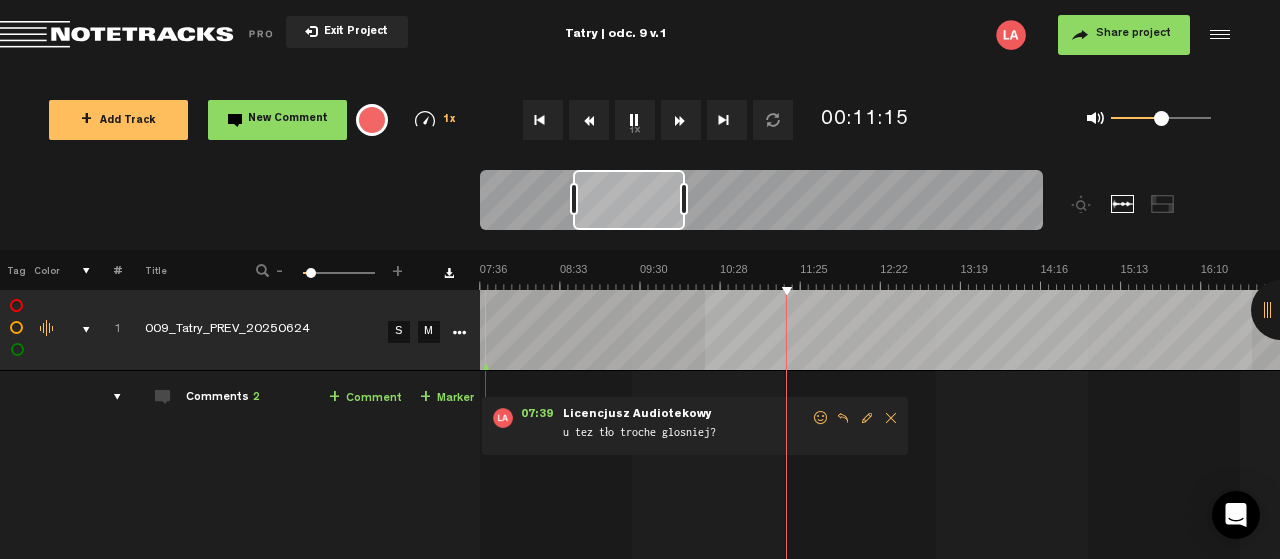 click at bounding box center [1841, 276] 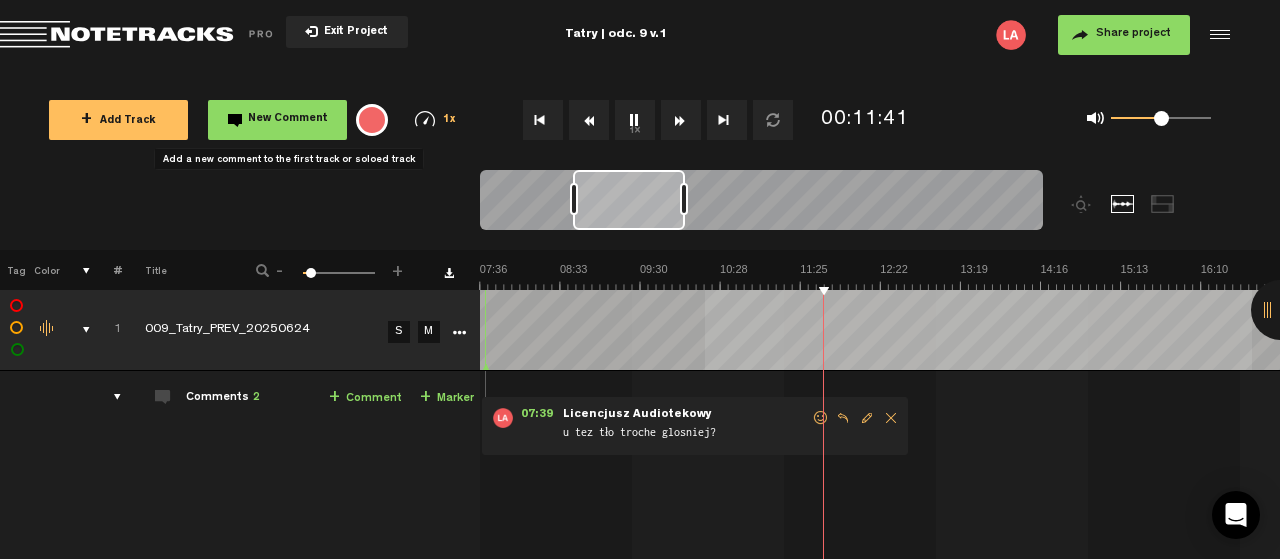 click on "New Comment" at bounding box center [277, 120] 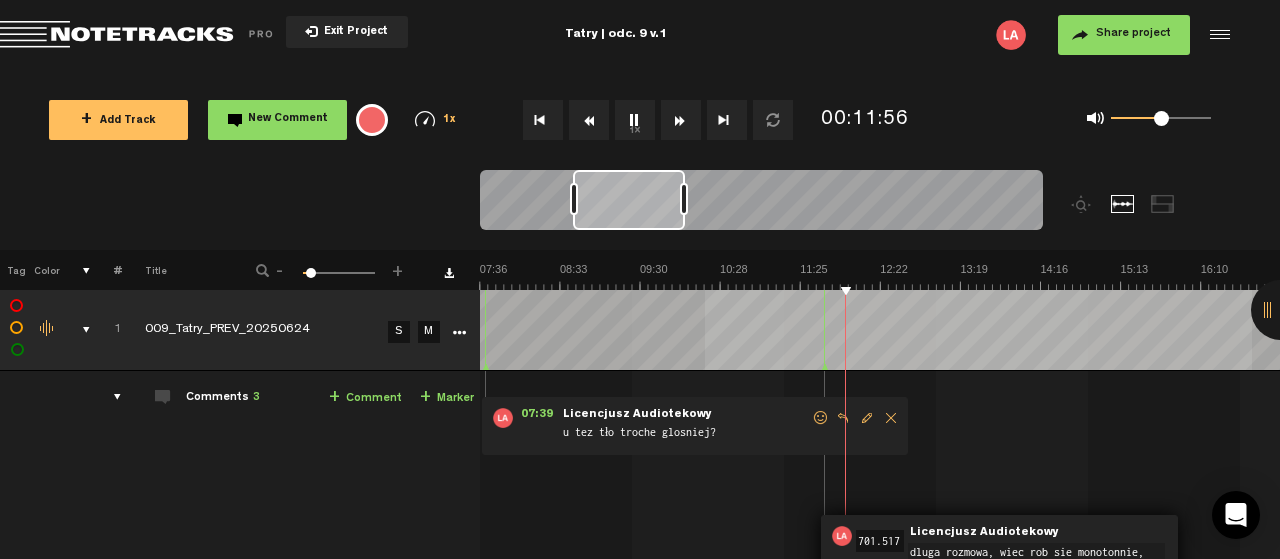 scroll, scrollTop: 11, scrollLeft: 0, axis: vertical 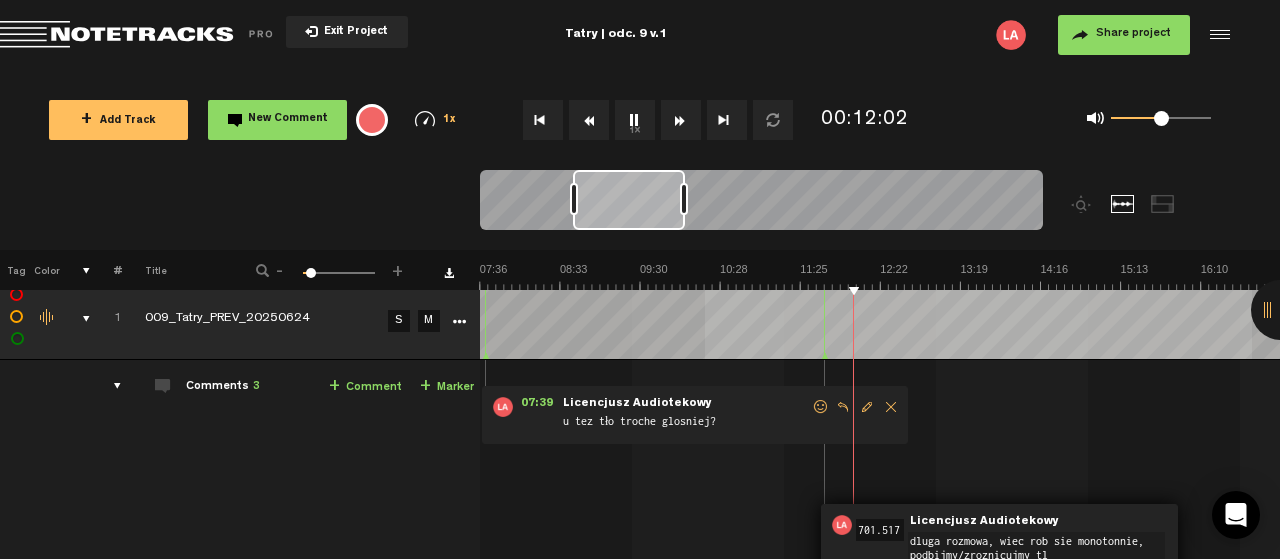 type on "dluga rozmowa, wiec rob sie monotonnie, podbijmy/zroznicujmy tlo" 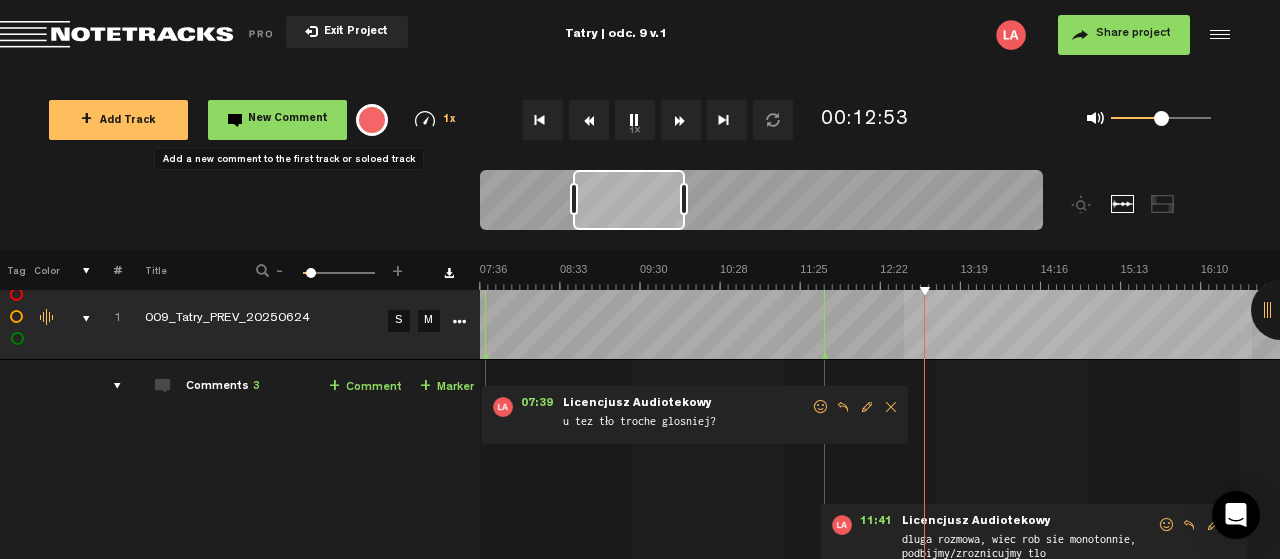 click on "New Comment" at bounding box center (288, 119) 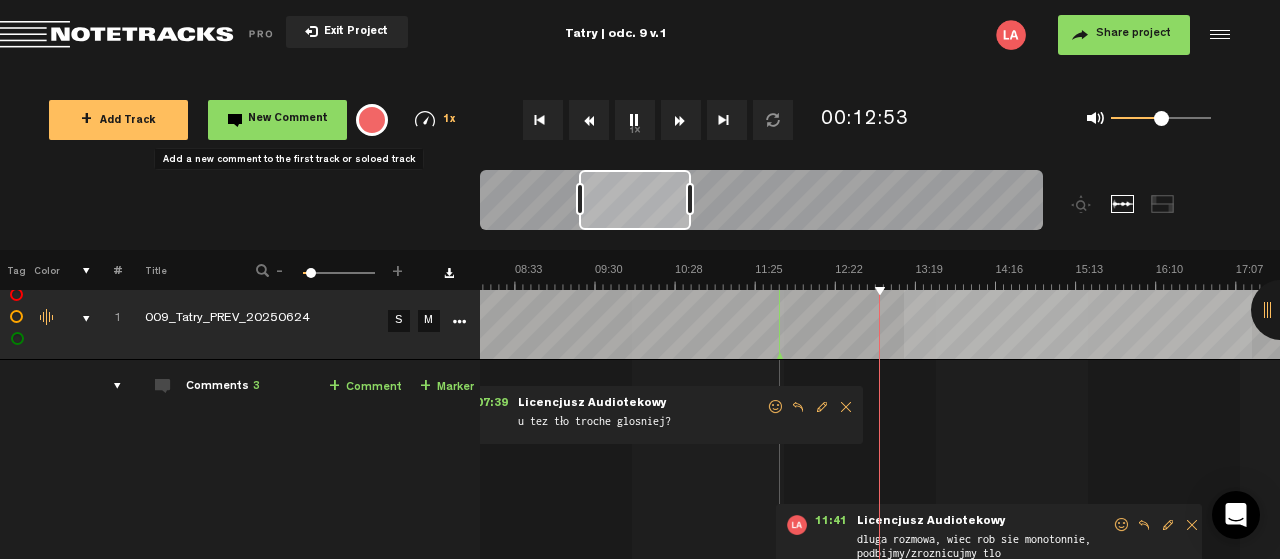 scroll, scrollTop: 0, scrollLeft: 685, axis: horizontal 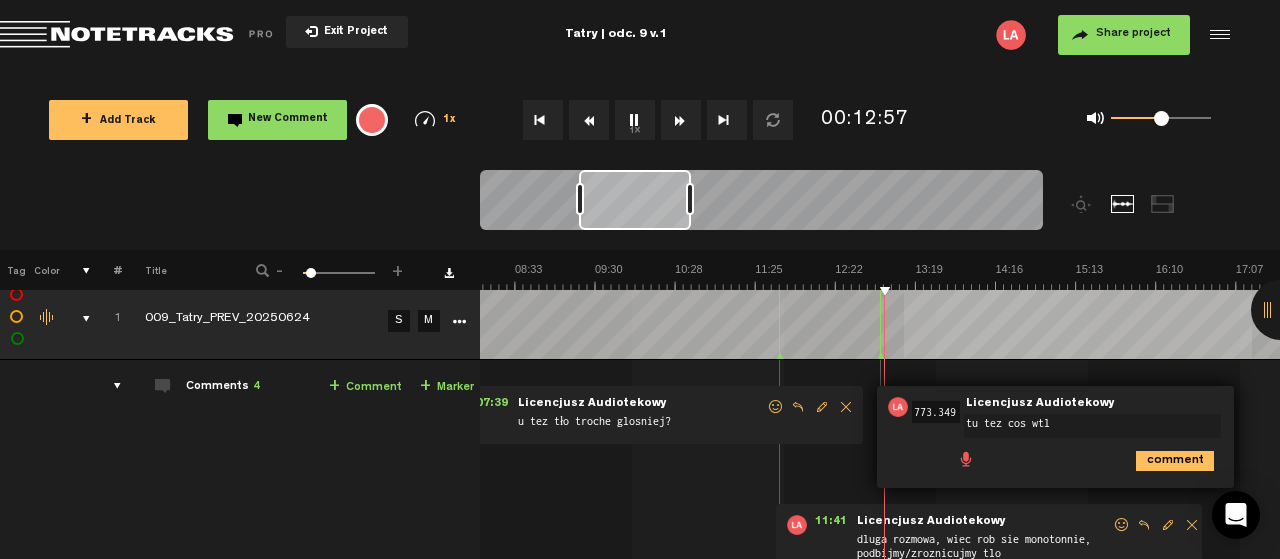 type on "tu tez cos wtle" 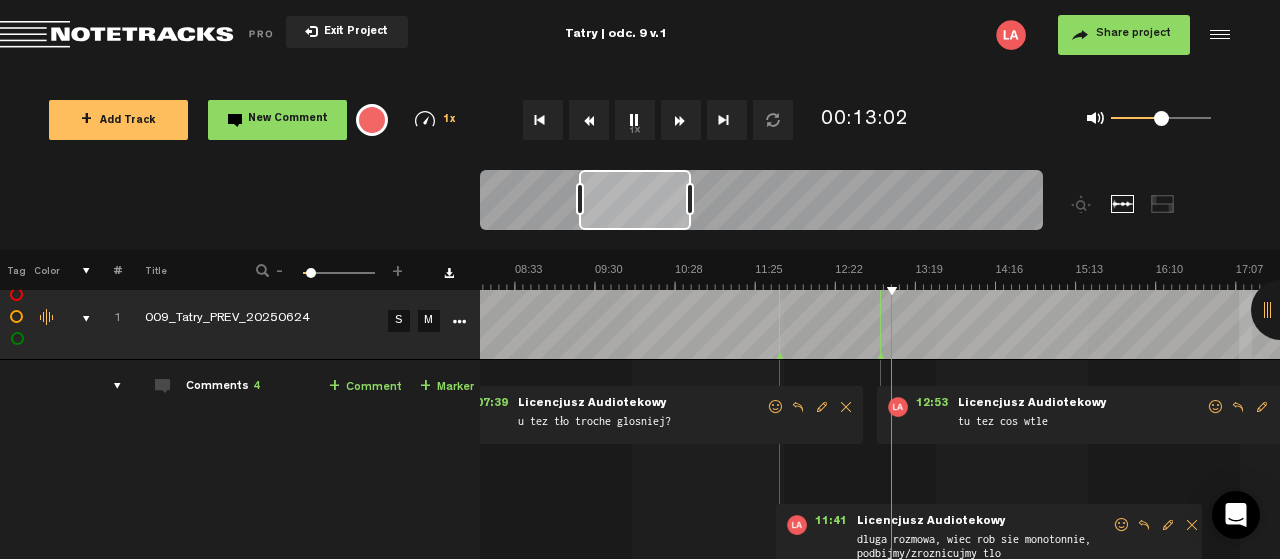 click at bounding box center (1262, 407) 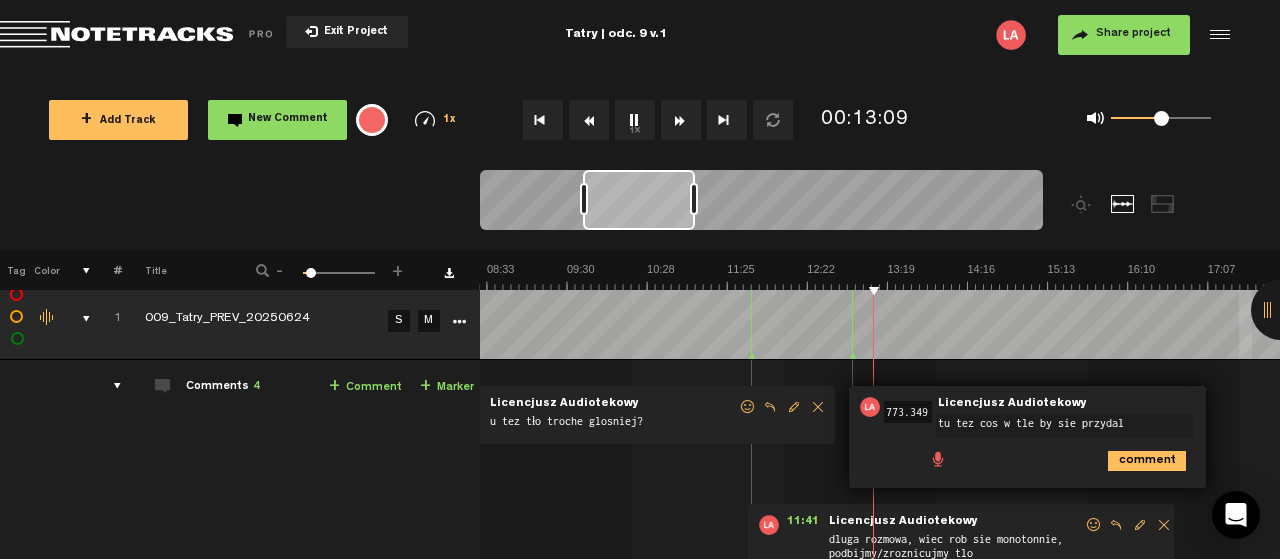 type on "tu tez cos w tle by sie przydalo" 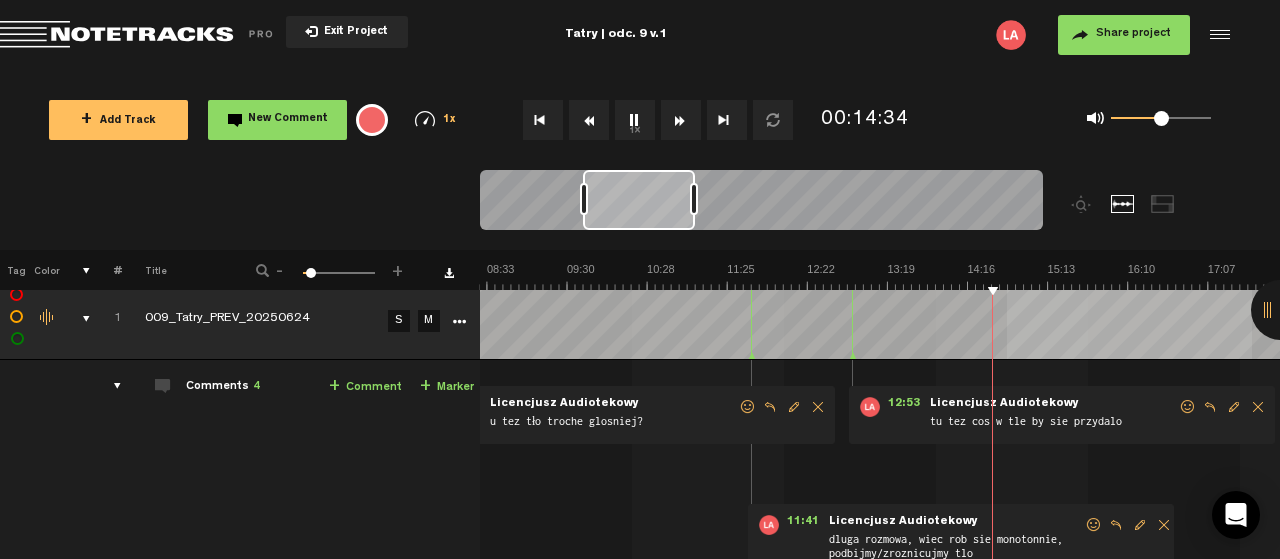 click at bounding box center (1768, 276) 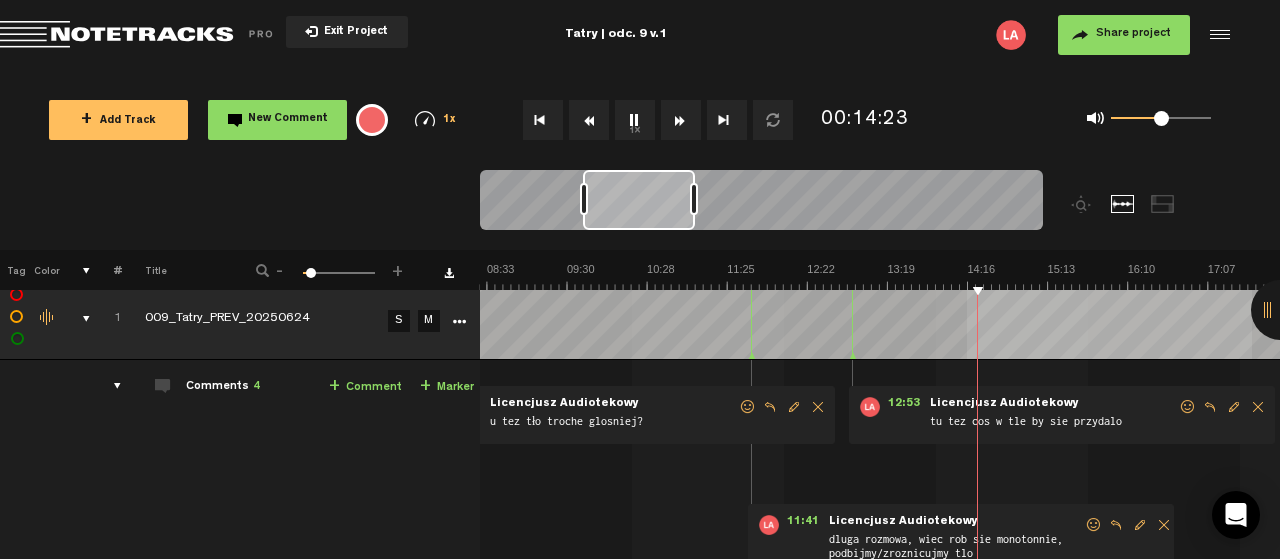 click at bounding box center (1768, 276) 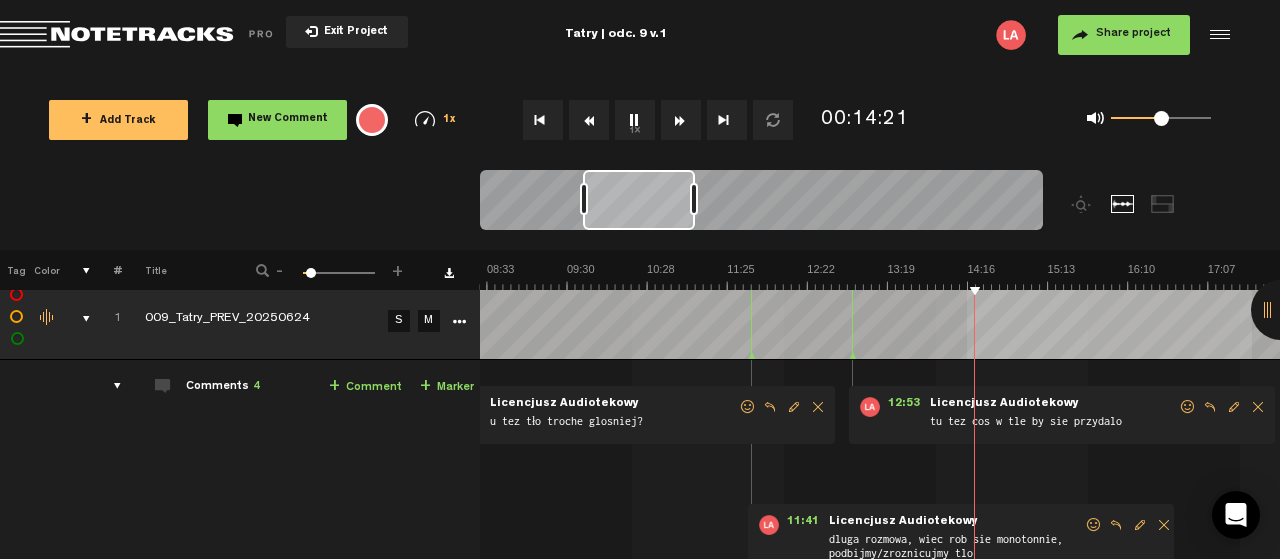 click at bounding box center [1768, 276] 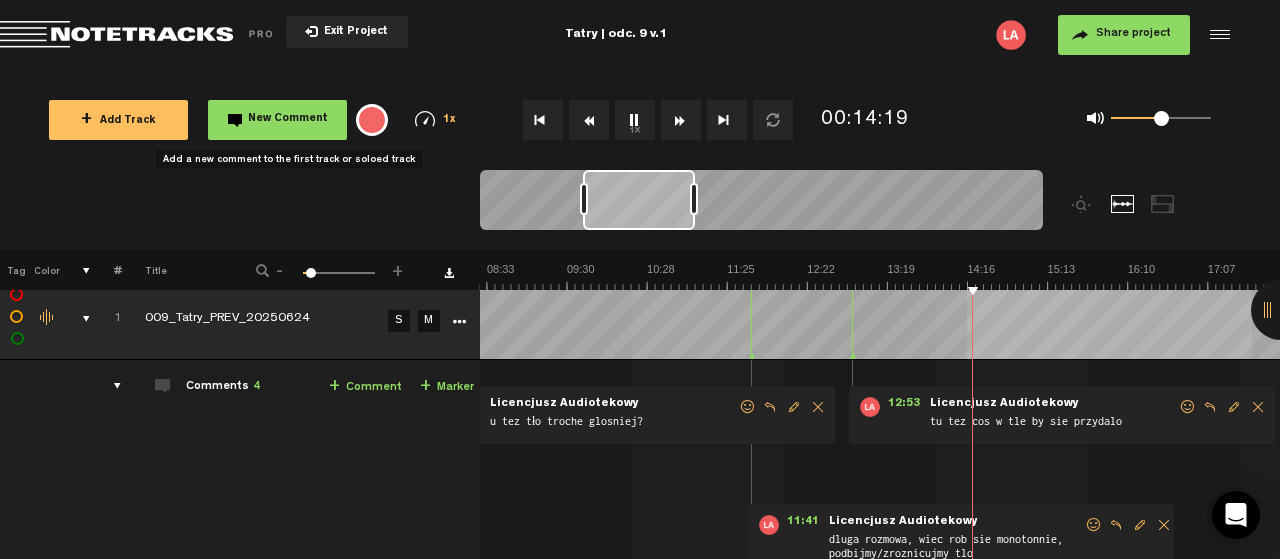 click on "New Comment" at bounding box center [288, 119] 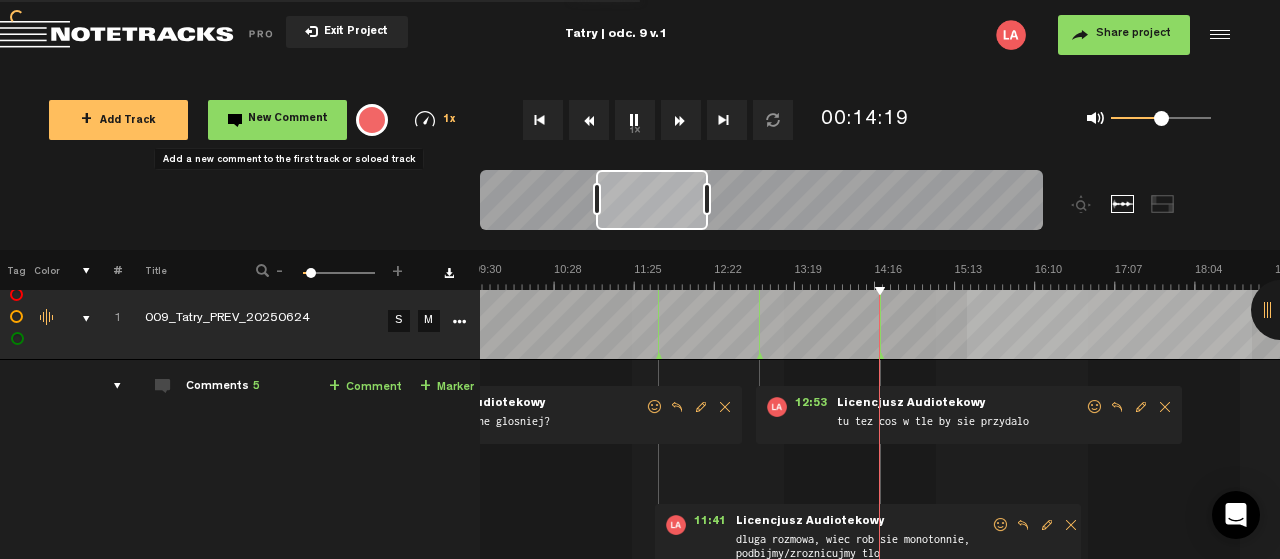 scroll, scrollTop: 222, scrollLeft: 0, axis: vertical 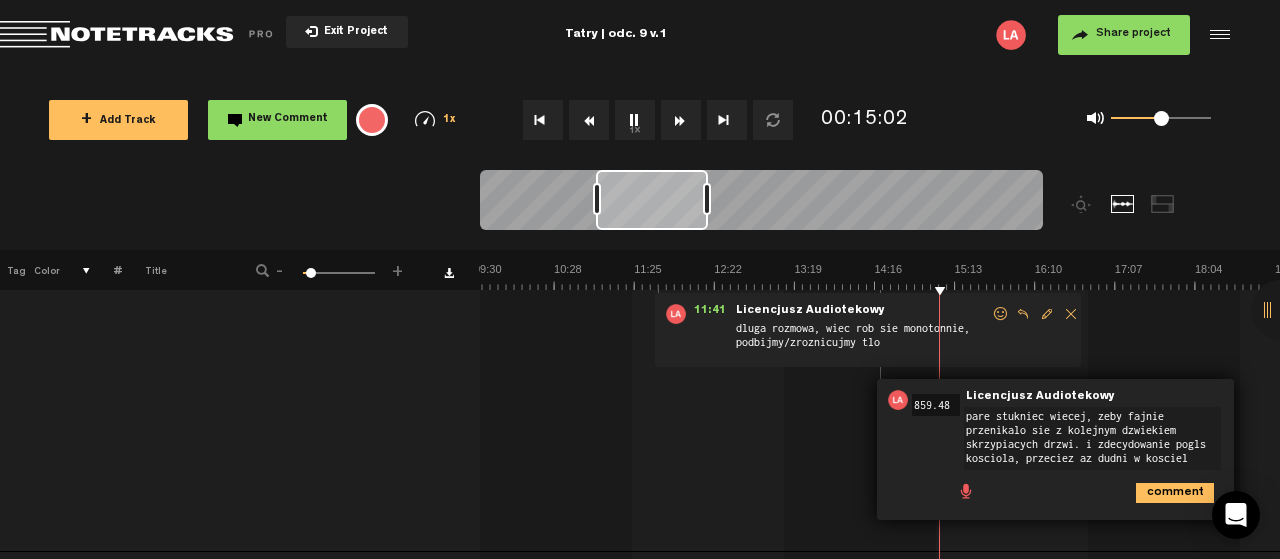 type on "pare stukniec wiecej, zeby fajnie przenikalo sie z kolejnym dzwiekiem skrzypiacych drzwi. i zdecydowanie pogls kosciola, przeciez az dudni w kosciele" 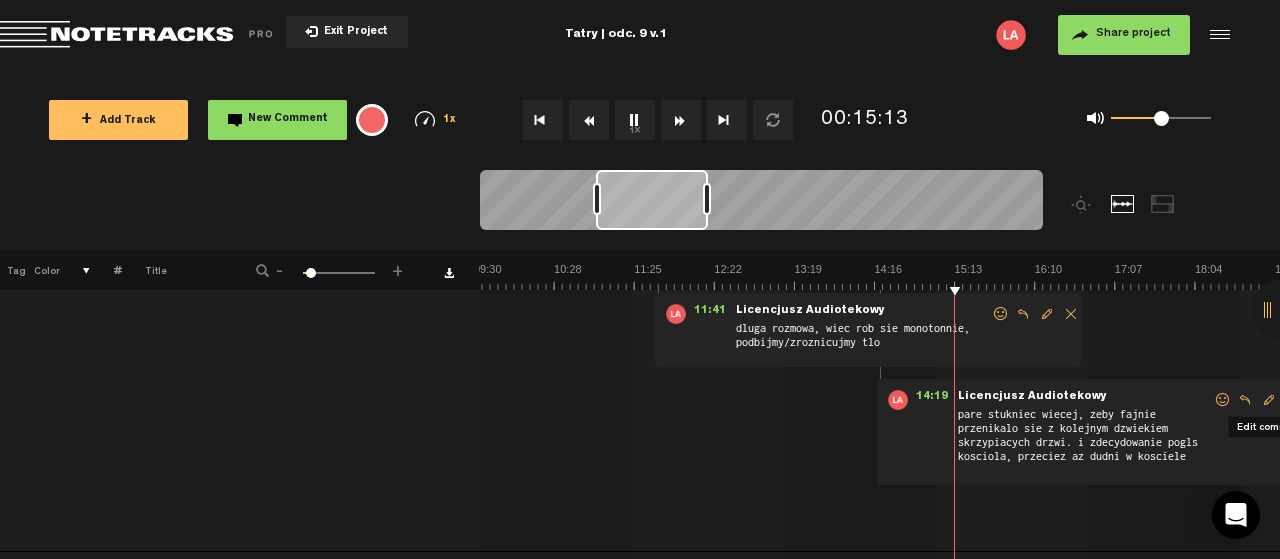 click at bounding box center [1269, 400] 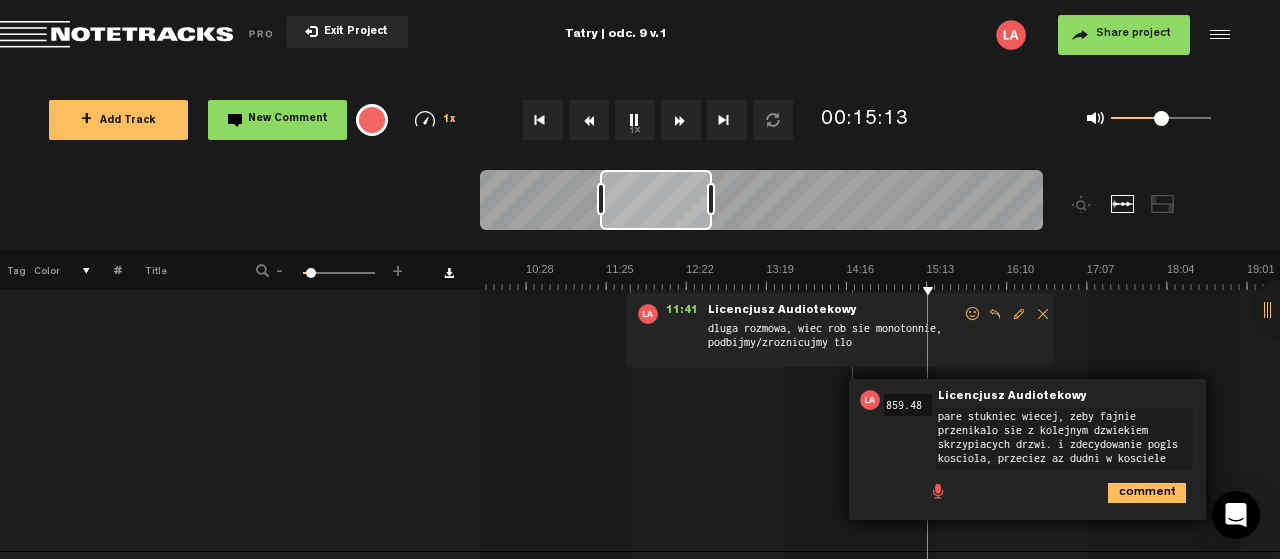 scroll, scrollTop: 0, scrollLeft: 834, axis: horizontal 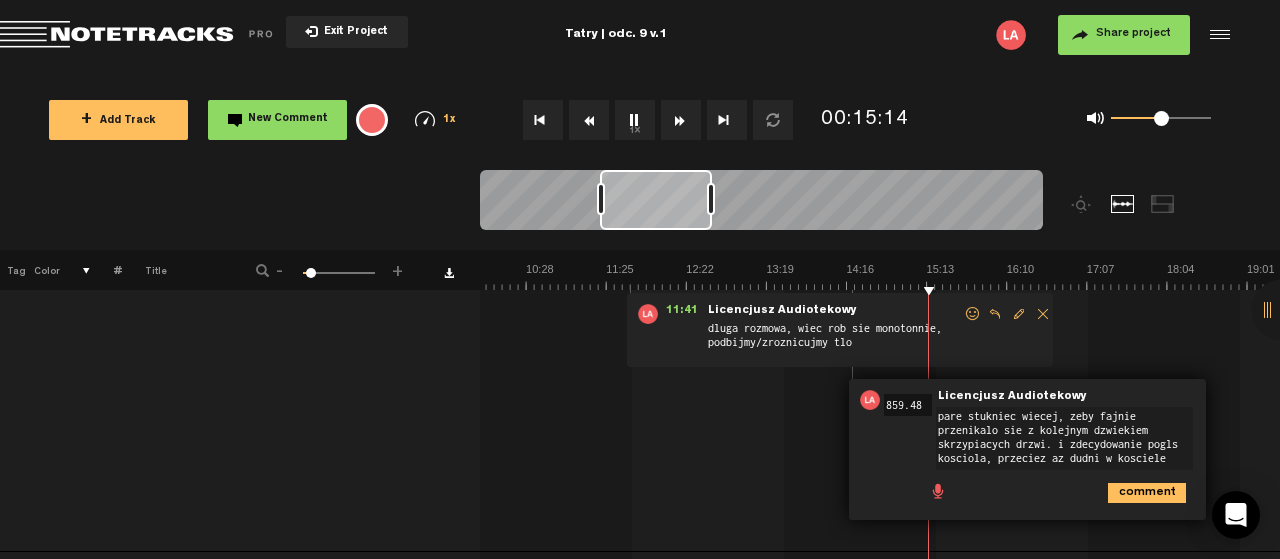 click on "pare stukniec wiecej, zeby fajnie przenikalo sie z kolejnym dzwiekiem skrzypiacych drzwi. i zdecydowanie pogls kosciola, przeciez az dudni w kosciele" at bounding box center [1064, 438] 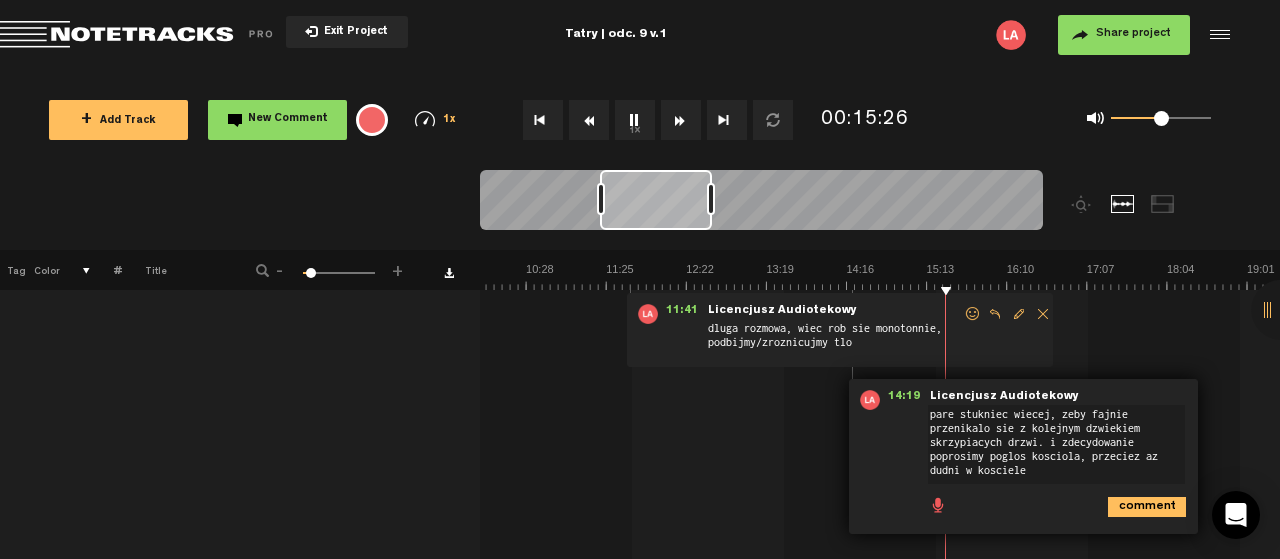 click on "pare stukniec wiecej, zeby fajnie przenikalo sie z kolejnym dzwiekiem skrzypiacych drzwi. i zdecydowanie poprosimy poglos kosciola, przeciez az dudni w kosciele" at bounding box center [1056, 444] 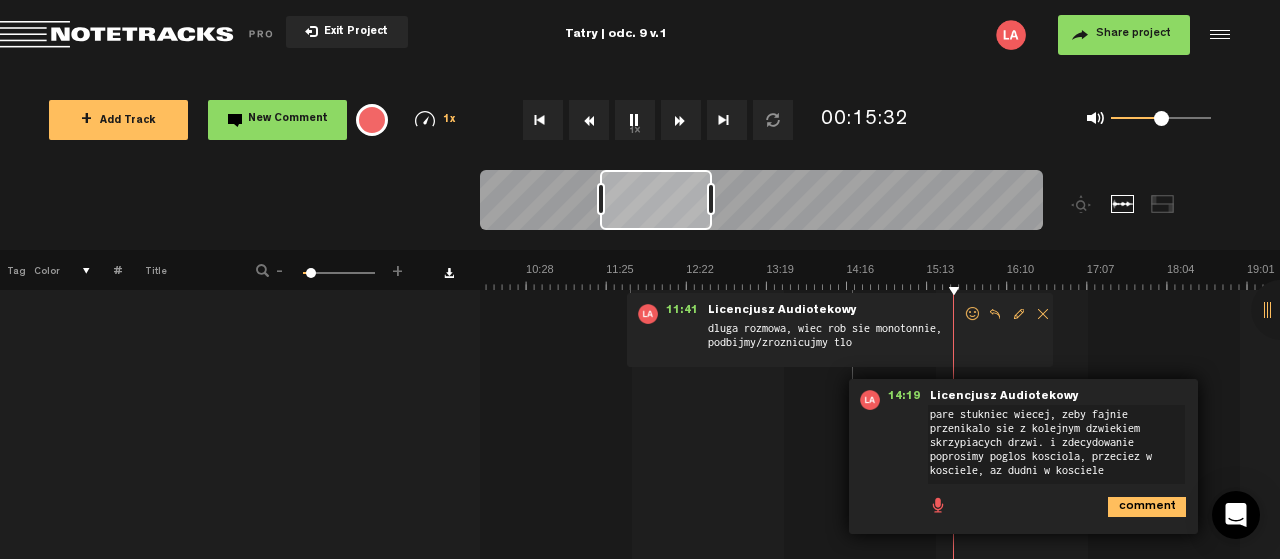 click on "pare stukniec wiecej, zeby fajnie przenikalo sie z kolejnym dzwiekiem skrzypiacych drzwi. i zdecydowanie poprosimy poglos kosciola, przeciez w kosciele, az dudni w kosciele" at bounding box center (1056, 444) 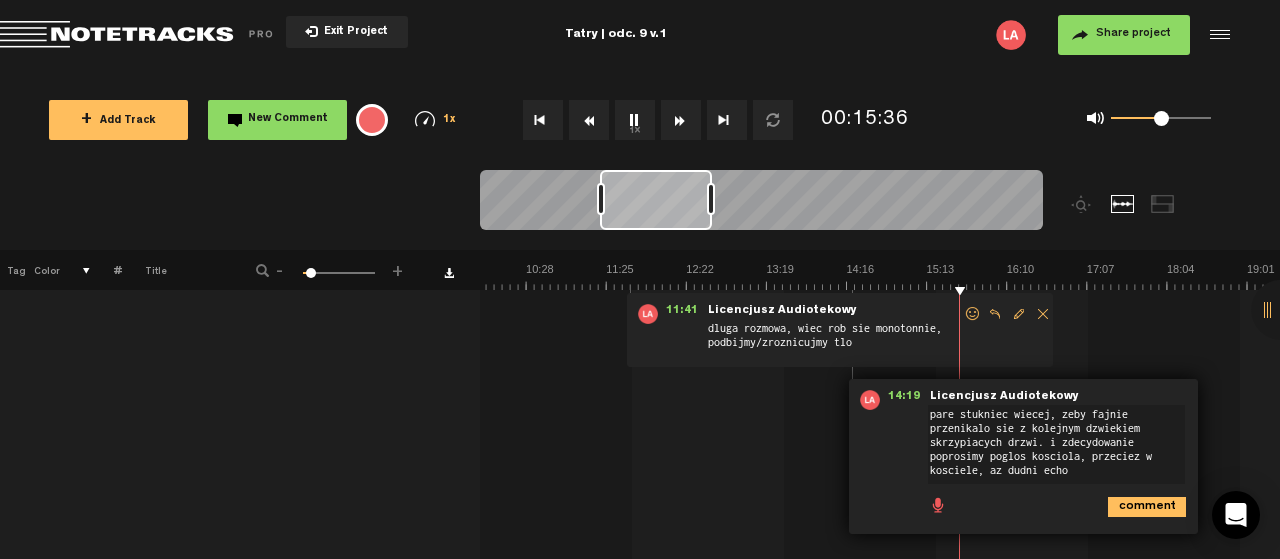 type on "pare stukniec wiecej, zeby fajnie przenikalo sie z kolejnym dzwiekiem skrzypiacych drzwi. i zdecydowanie poprosimy poglos kosciola, przeciez w kosciele, az dudni echo!" 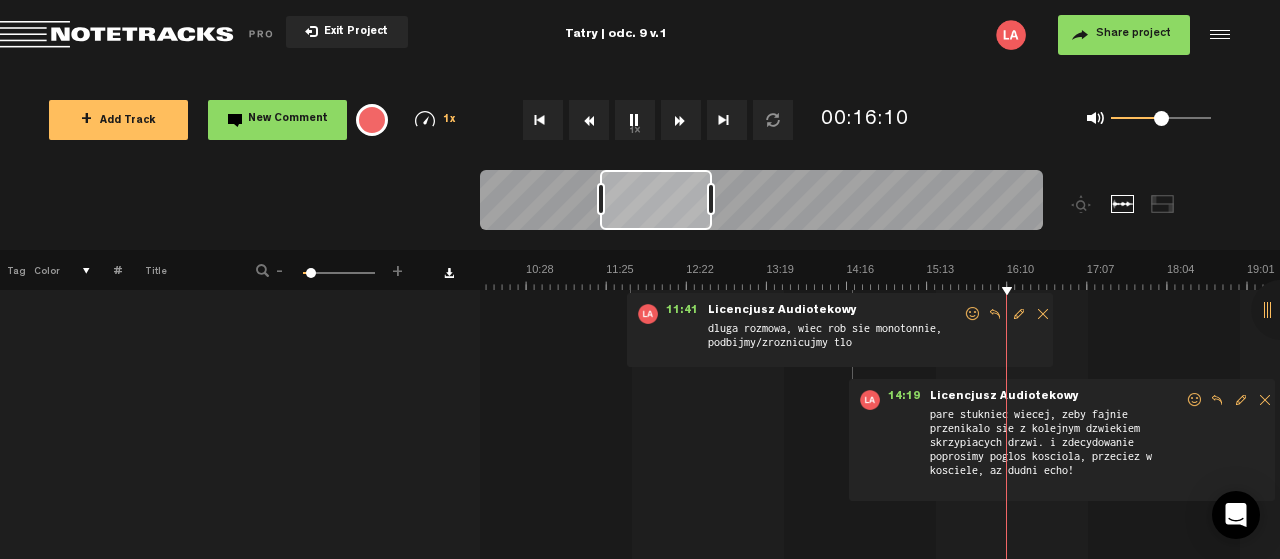 click at bounding box center (1241, 400) 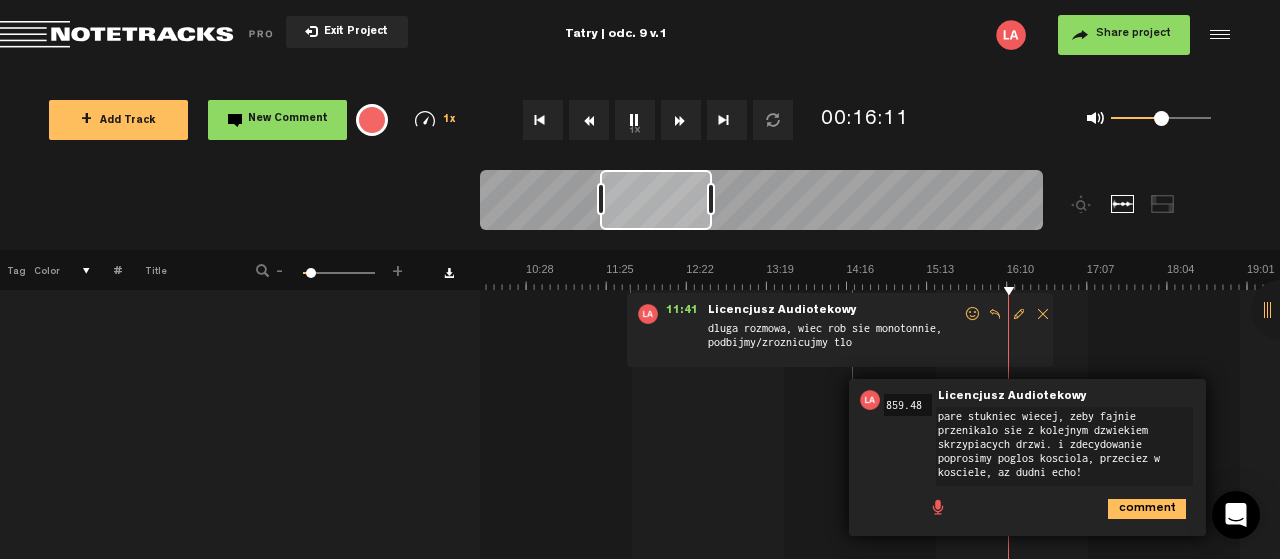 click on "pare stukniec wiecej, zeby fajnie przenikalo sie z kolejnym dzwiekiem skrzypiacych drzwi. i zdecydowanie poprosimy poglos kosciola, przeciez w kosciele, az dudni echo!" at bounding box center (1064, 446) 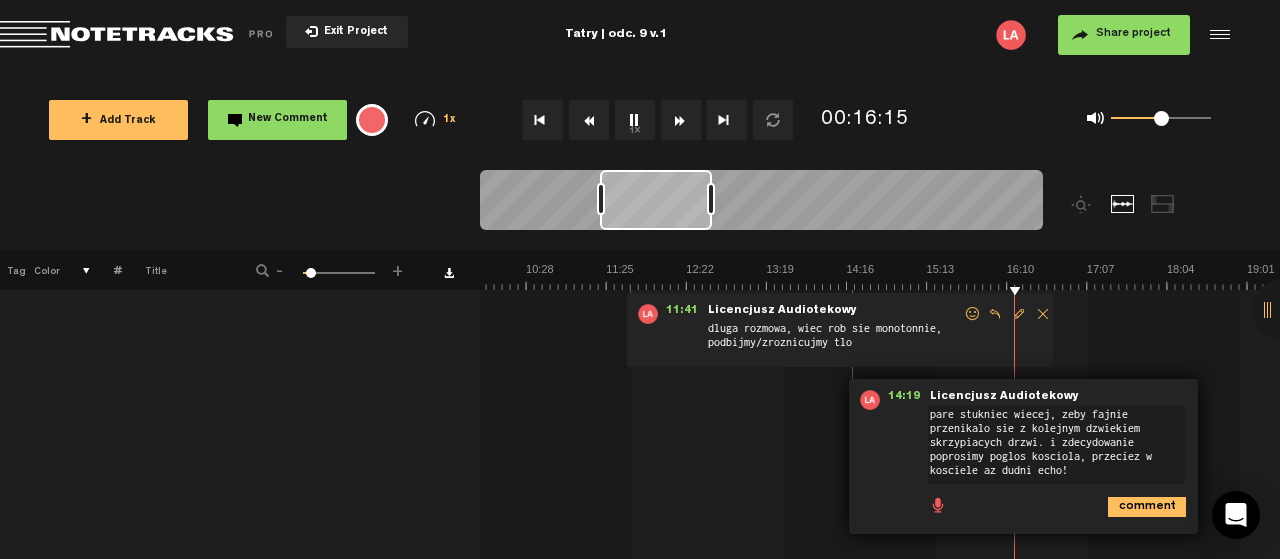 type on "pare stukniec wiecej, zeby fajnie przenikalo sie z kolejnym dzwiekiem skrzypiacych drzwi. i zdecydowanie poprosimy poglos kosciola, przeciez w kosciele az dudni echo!" 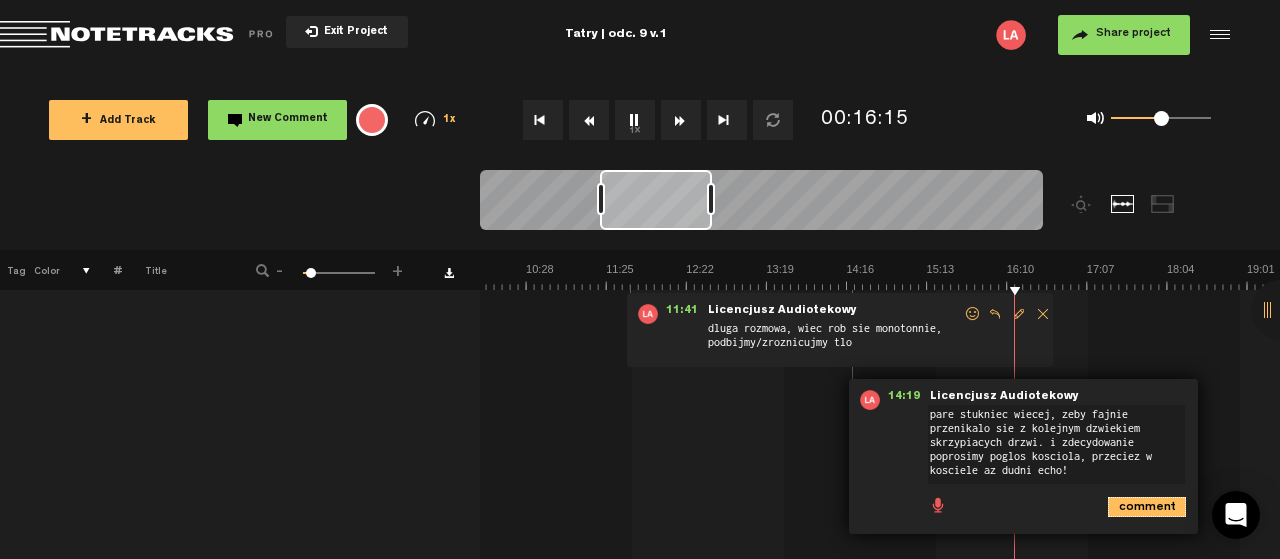 click on "comment" at bounding box center [1147, 507] 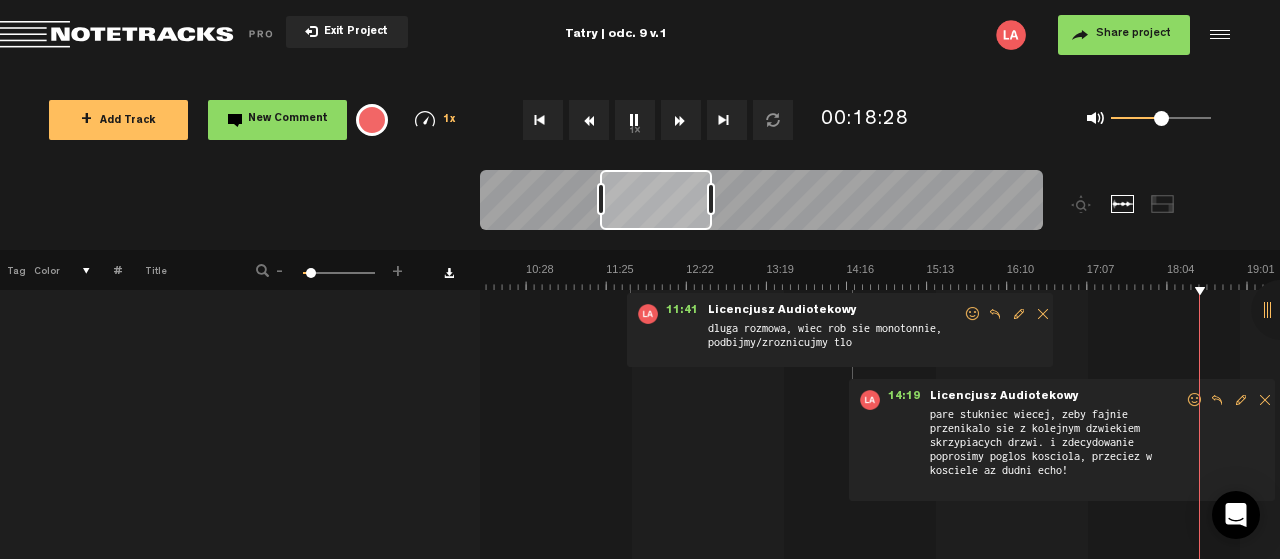 scroll, scrollTop: 0, scrollLeft: 1154, axis: horizontal 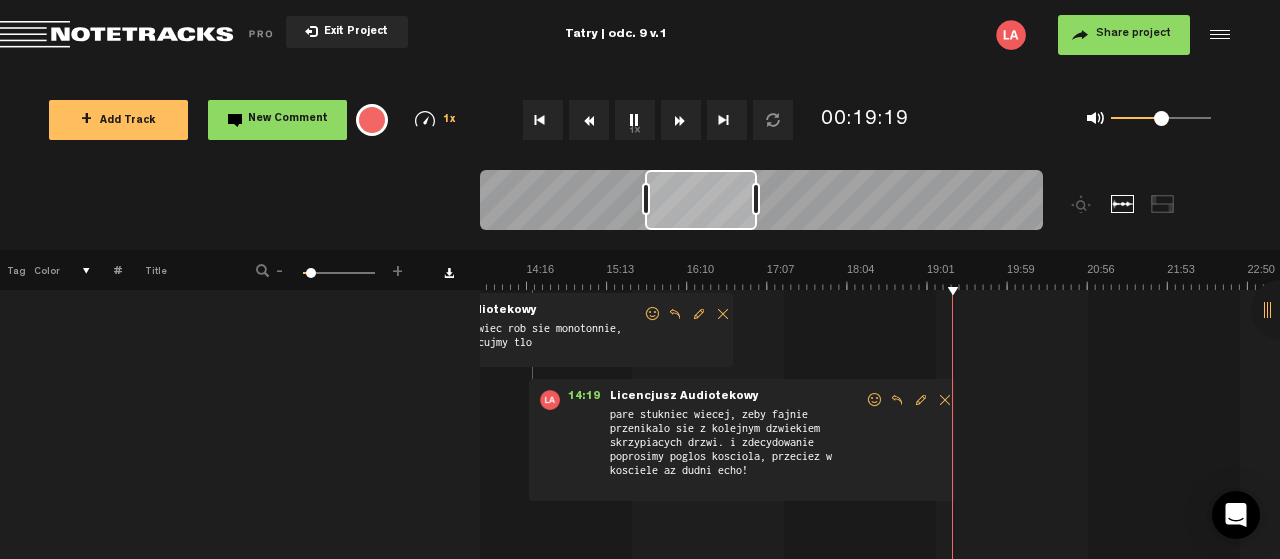 click at bounding box center [1327, 276] 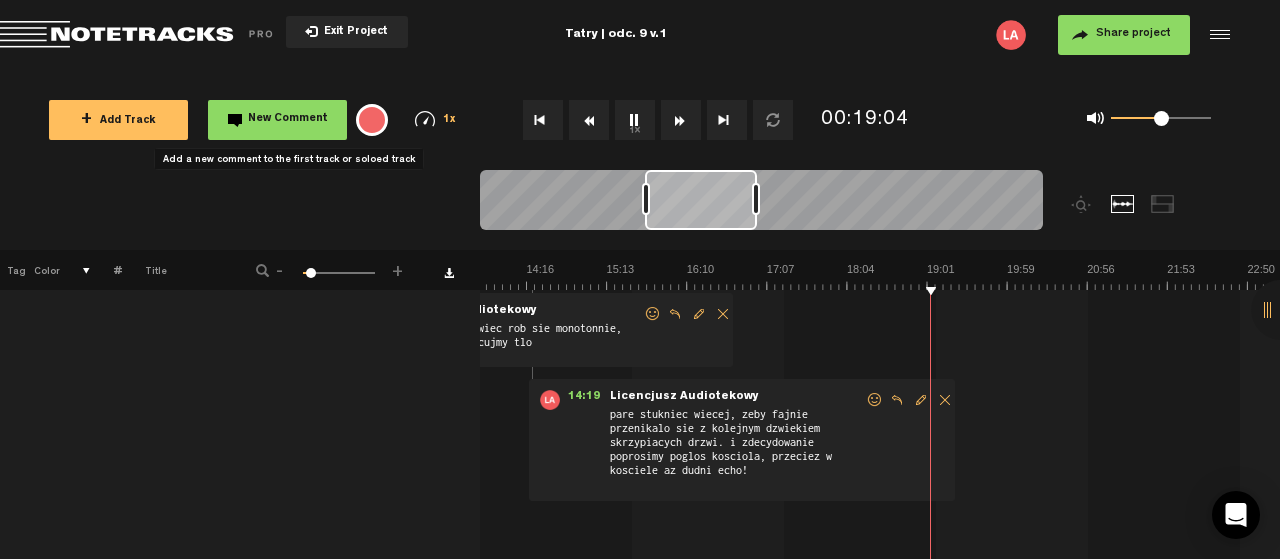 click on "New Comment" at bounding box center (288, 119) 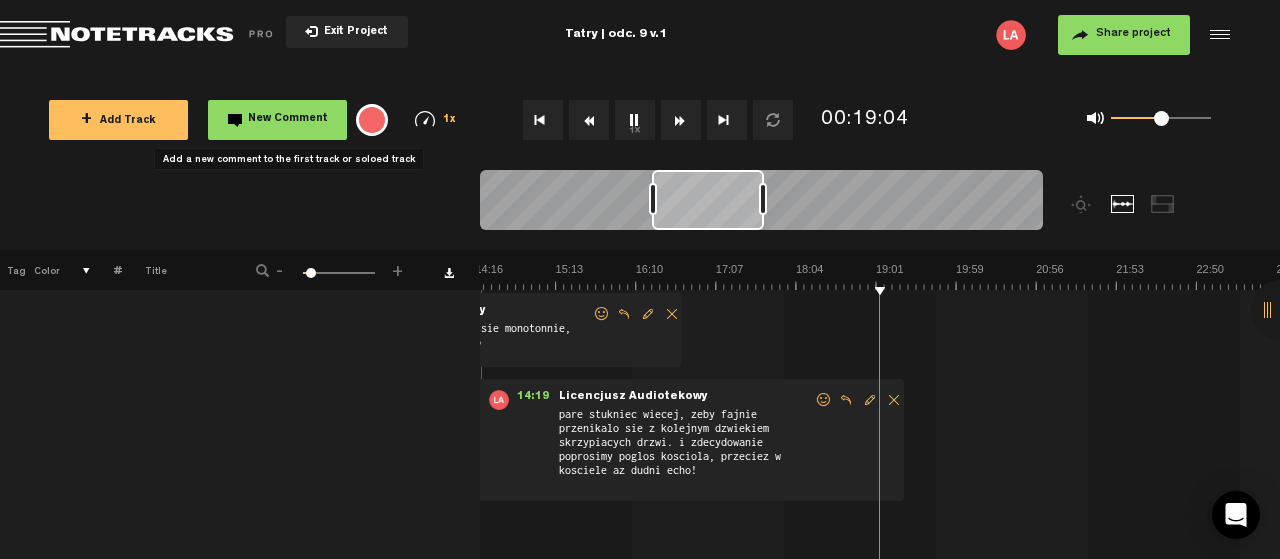 scroll, scrollTop: 0, scrollLeft: 1205, axis: horizontal 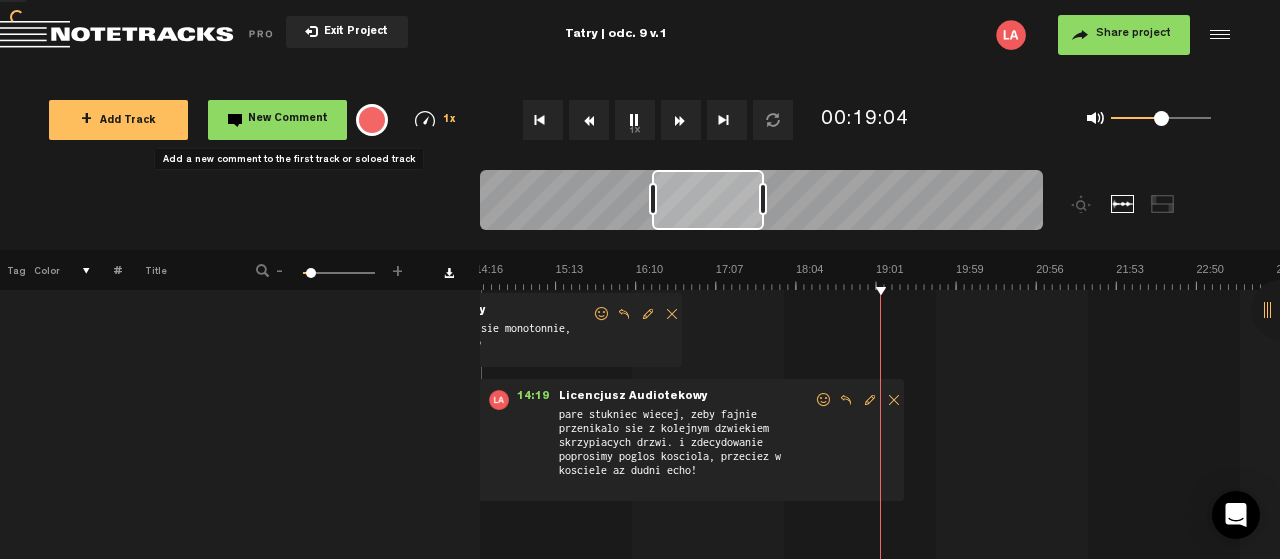 type 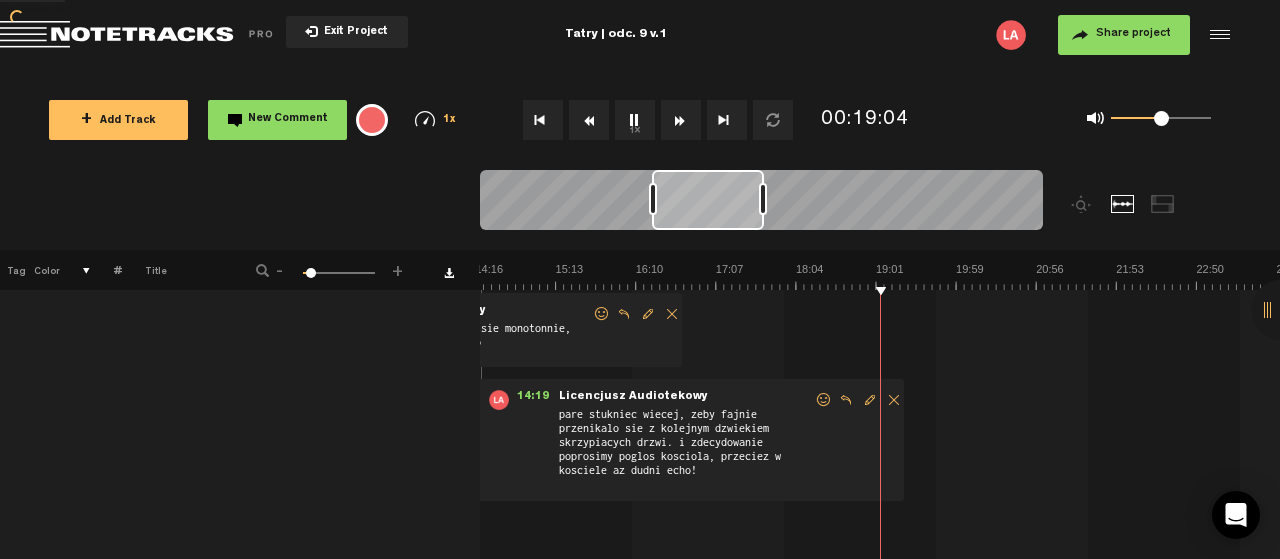 scroll, scrollTop: 17, scrollLeft: 0, axis: vertical 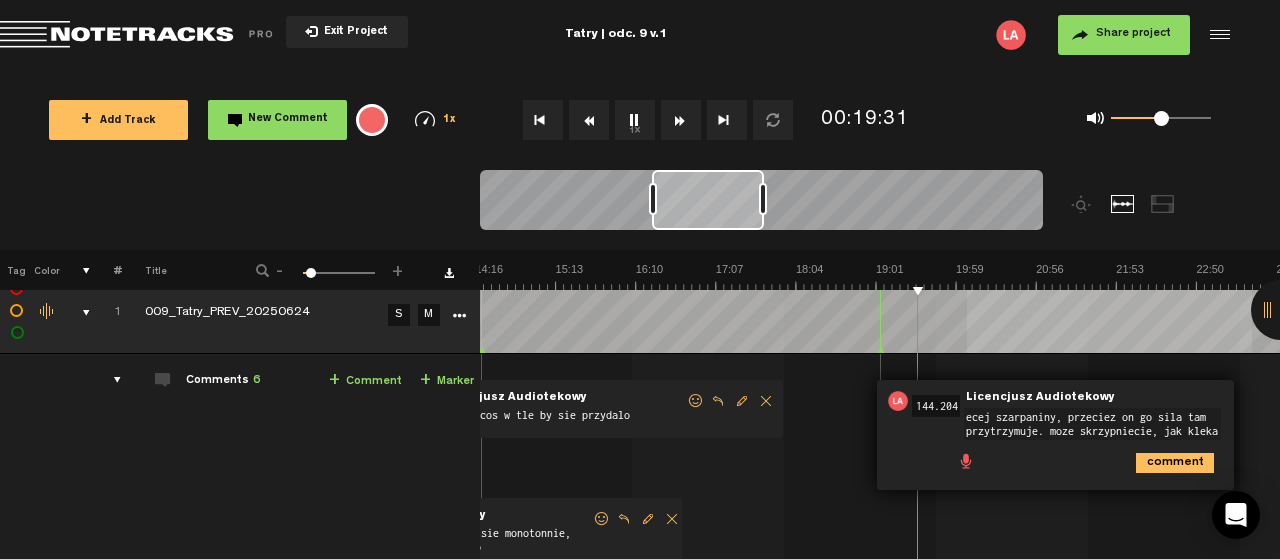 type on "ecej szarpaniny, przeciez on go sila tam przytrzymuje. moze skrzypniecie, jak kleka?" 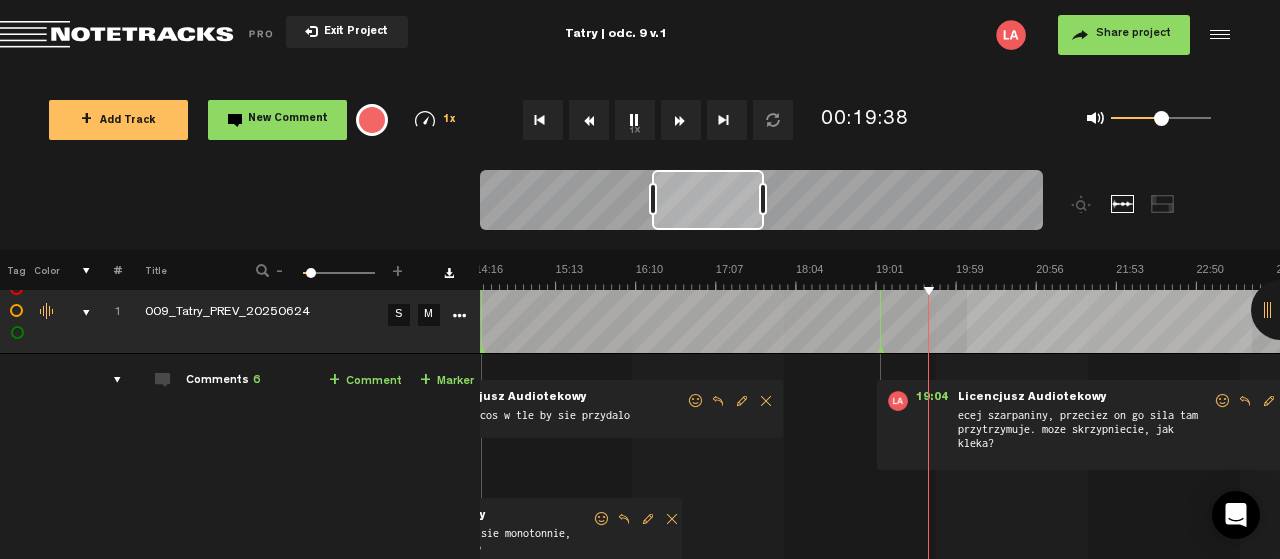 click at bounding box center [1276, 276] 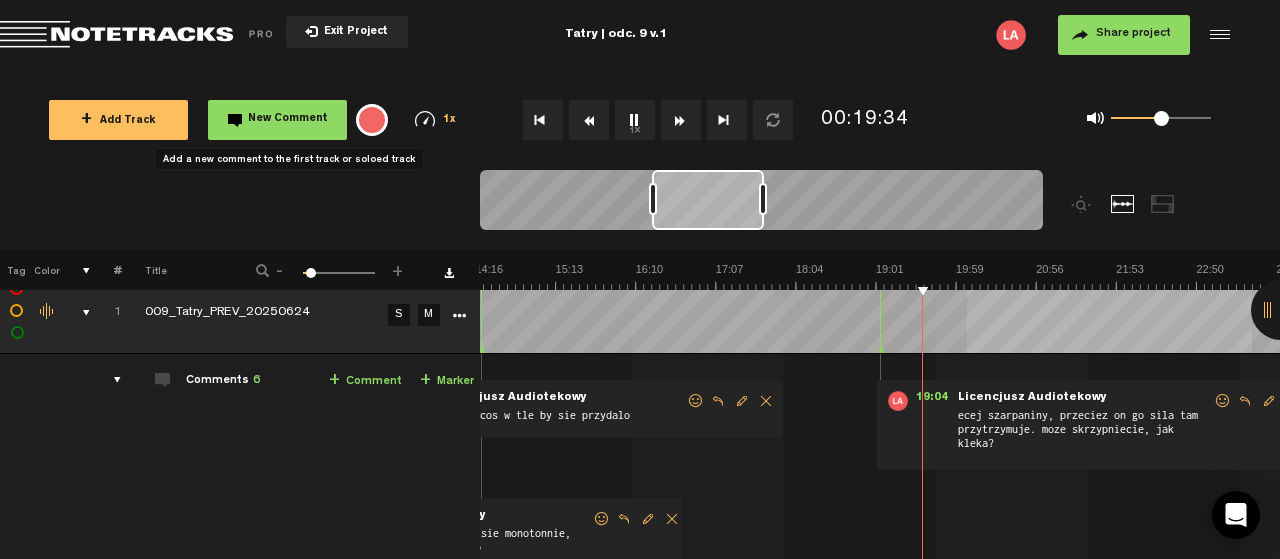 click on "New Comment" at bounding box center [288, 119] 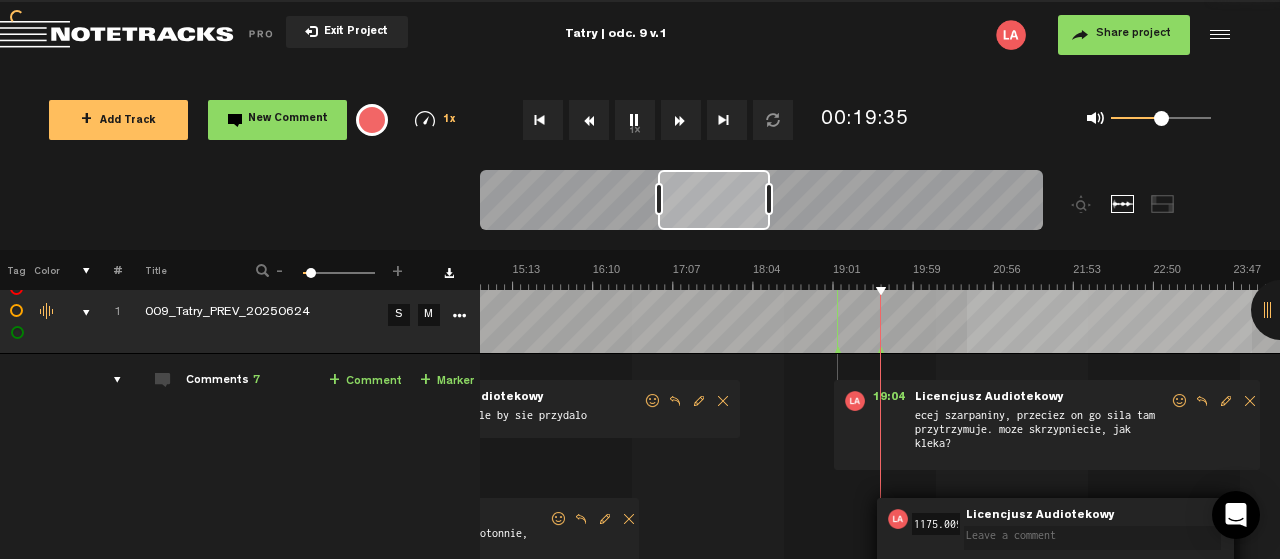 scroll, scrollTop: 0, scrollLeft: 4, axis: horizontal 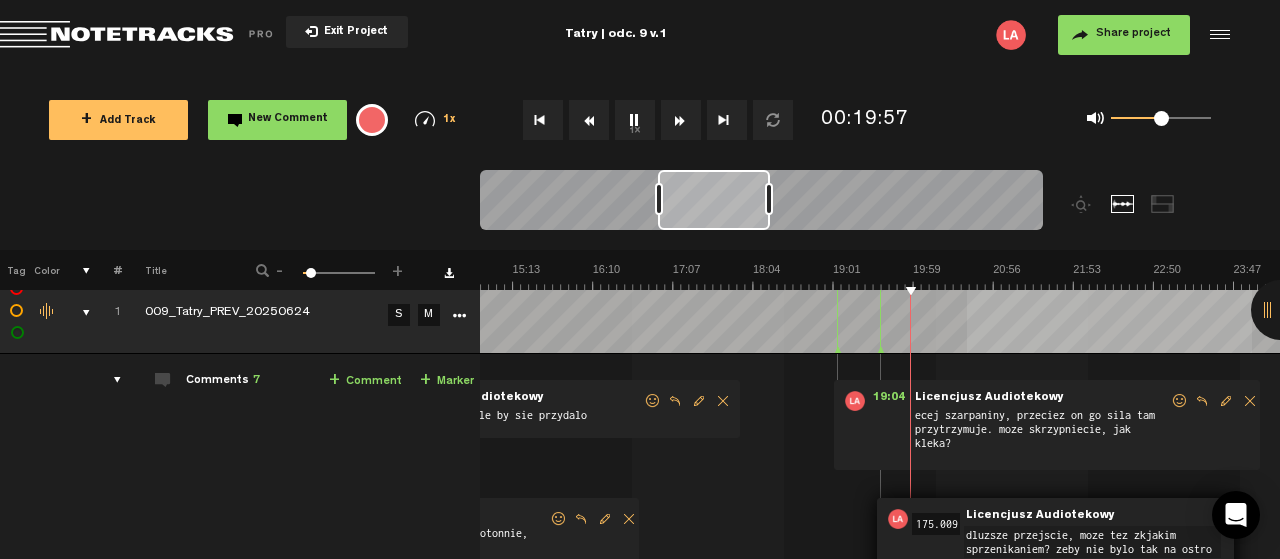 type on "dluzsze przejscie, moze tez zkjakim sprzenikaniem? [PERSON_NAME] nie bylo tak na ostro?" 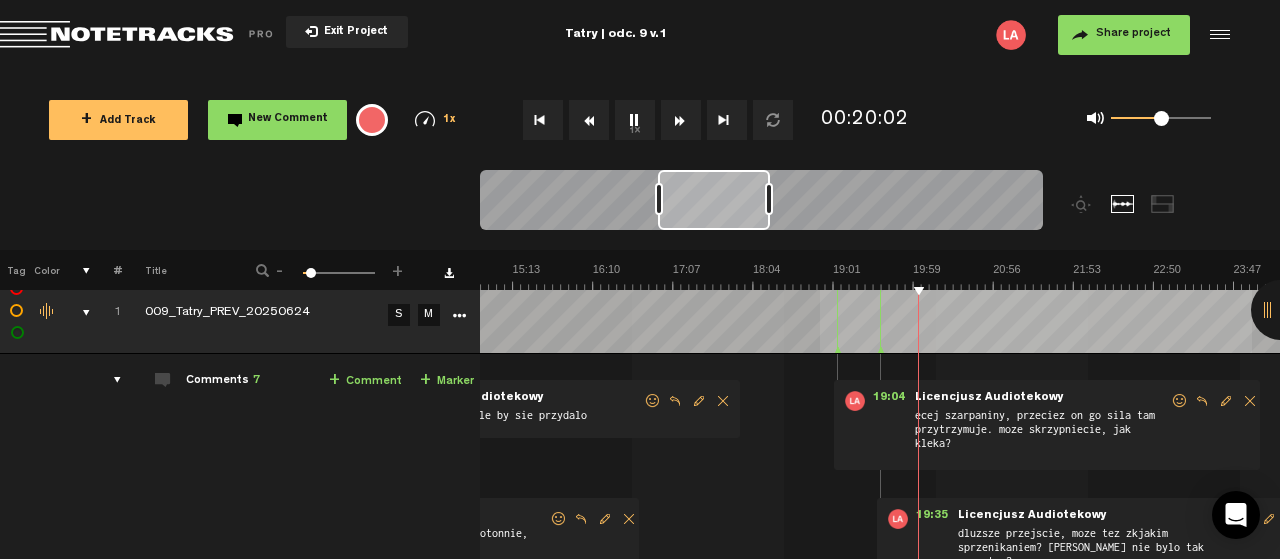 drag, startPoint x: 1099, startPoint y: 538, endPoint x: 1175, endPoint y: 536, distance: 76.02631 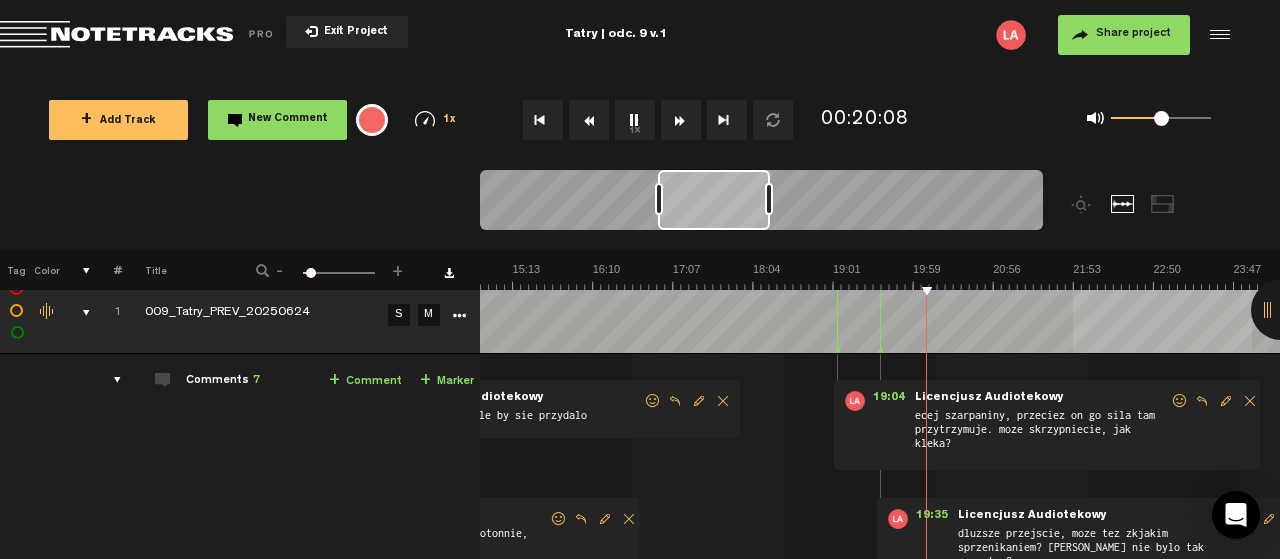 click at bounding box center [1281, 310] 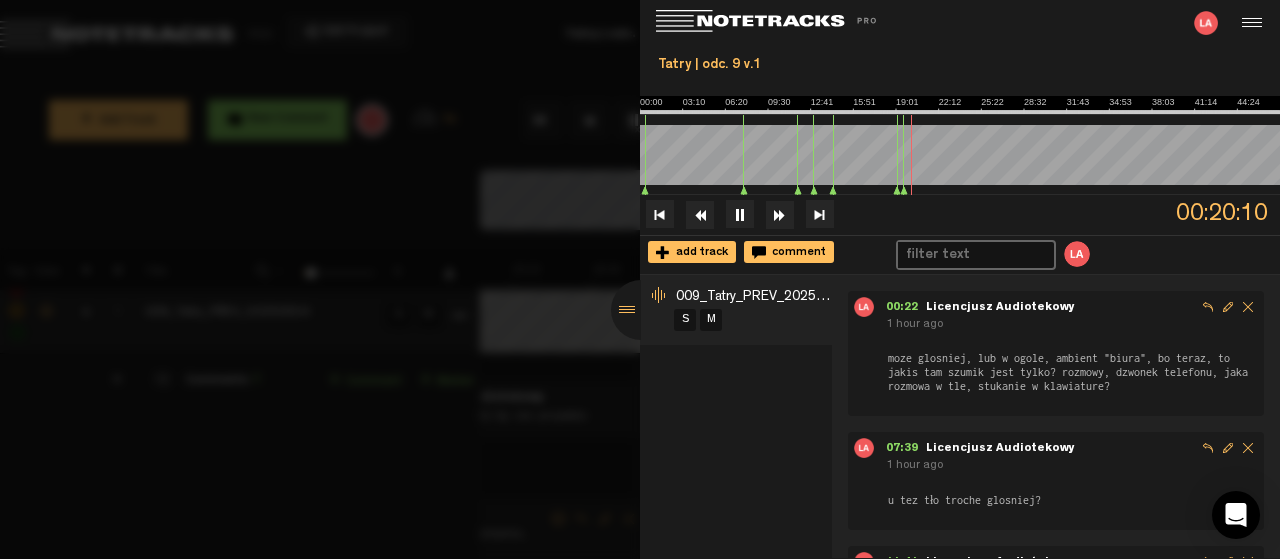 scroll, scrollTop: 639, scrollLeft: 0, axis: vertical 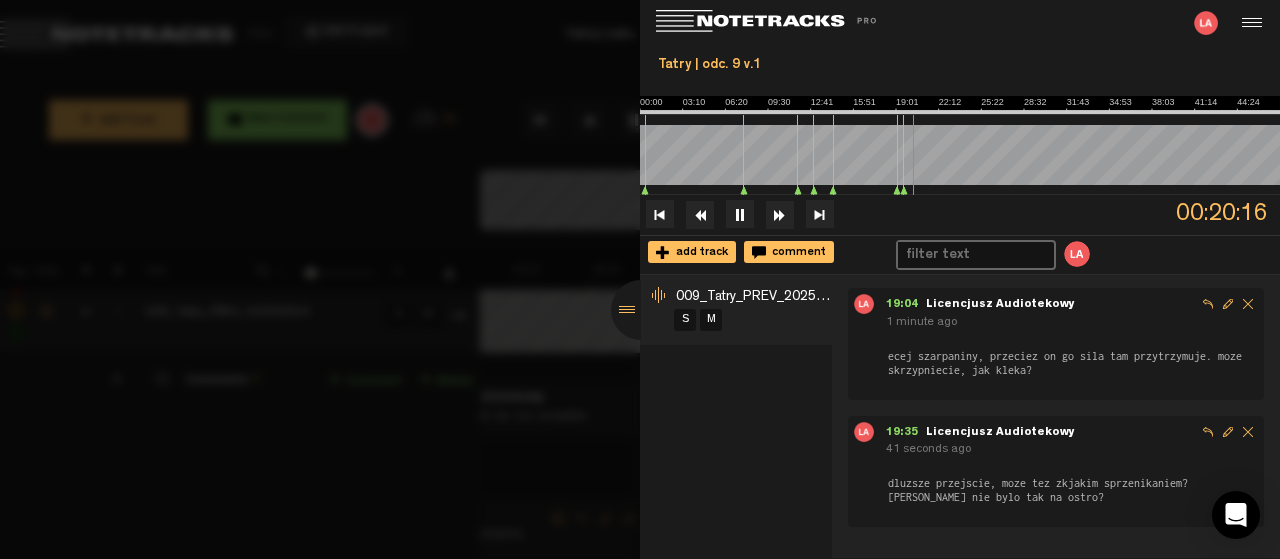 click at bounding box center (641, 310) 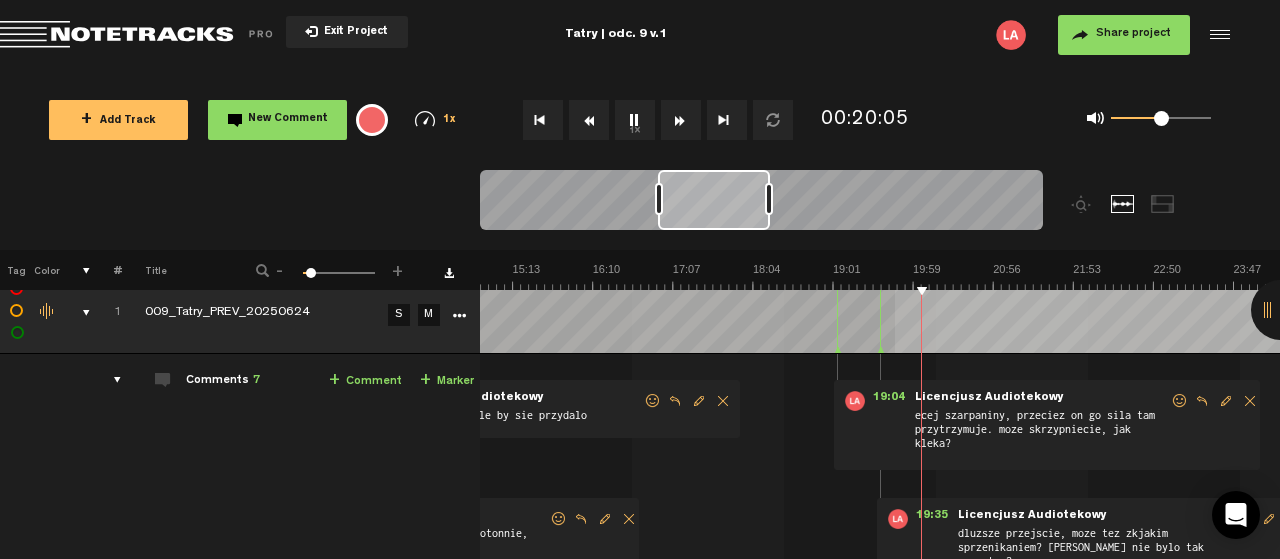 click on "1x" at bounding box center [635, 120] 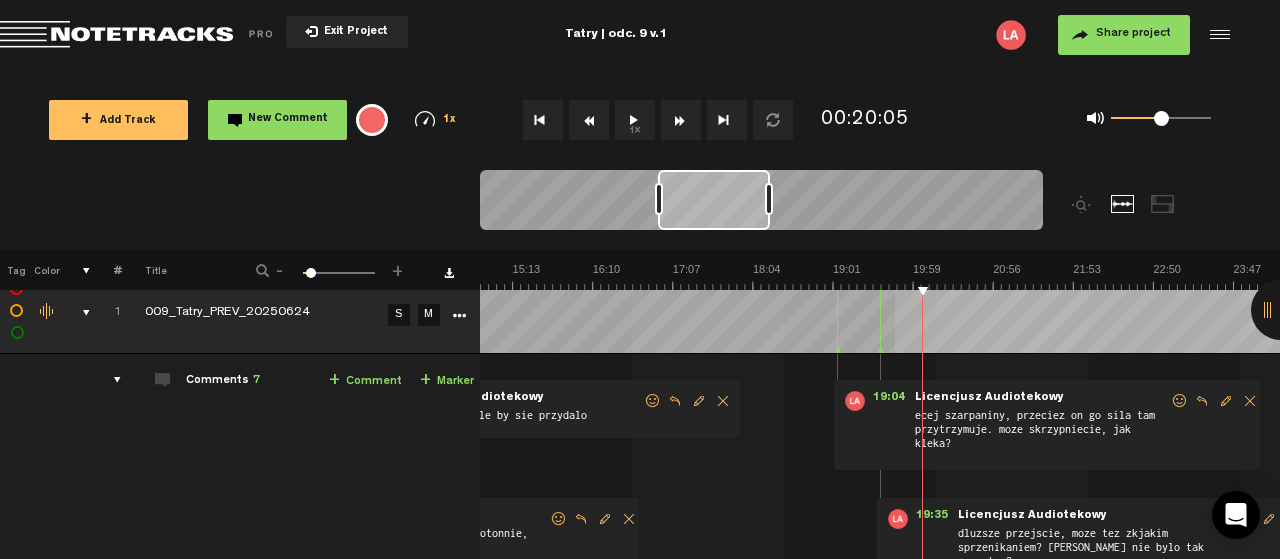 click on "1x" at bounding box center (635, 120) 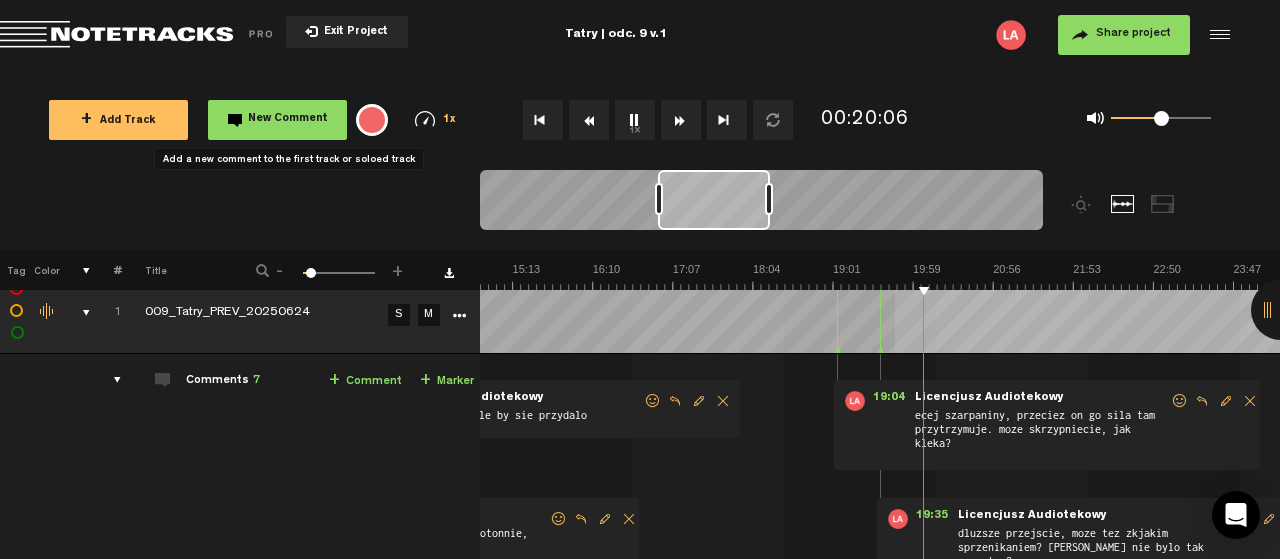 click on "New Comment" at bounding box center [288, 119] 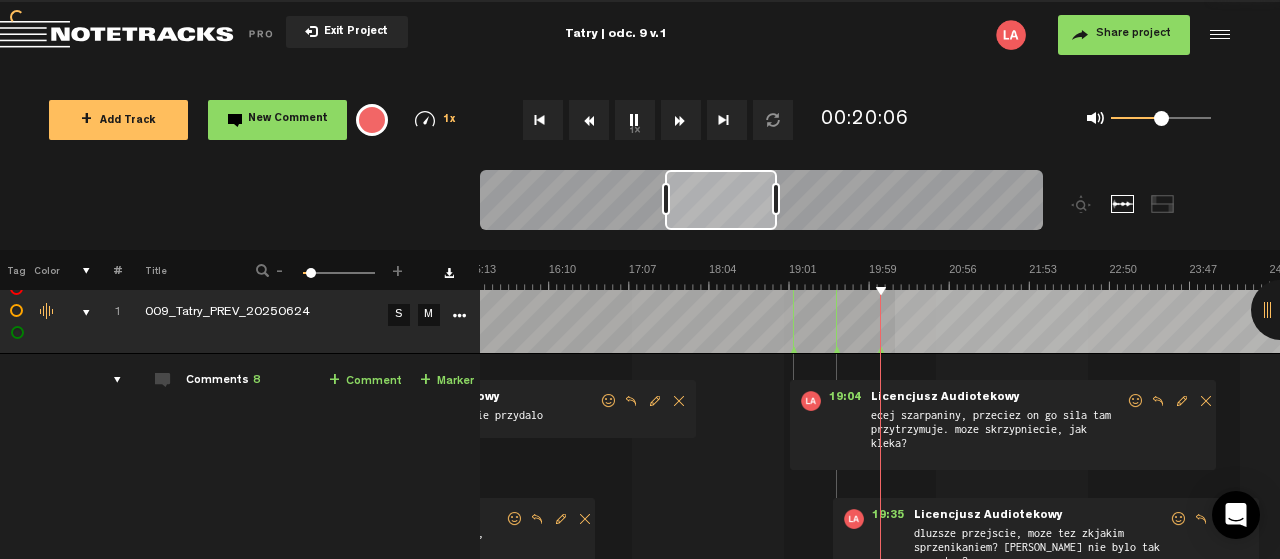 scroll, scrollTop: 222, scrollLeft: 0, axis: vertical 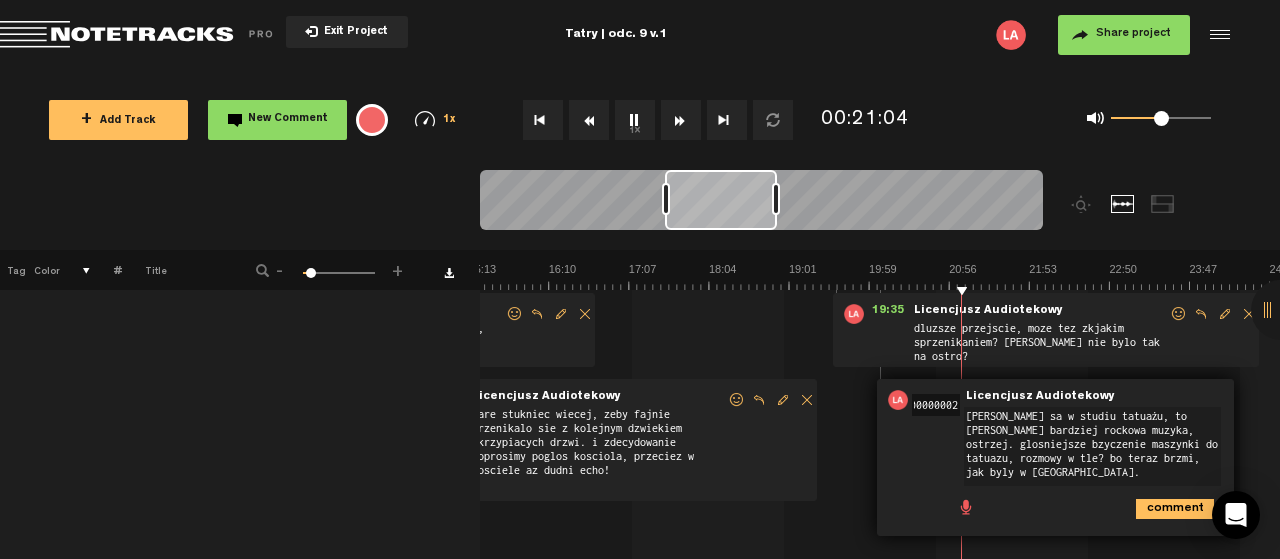 type on "[PERSON_NAME] sa w studiu tatuażu, to [PERSON_NAME] bardziej rockowa muzyka, ostrzej. glosniejsze bzyczenie maszynki do tatuazu, rozmowy w tle? bo teraz brzmi, jak byly w [GEOGRAPHIC_DATA]." 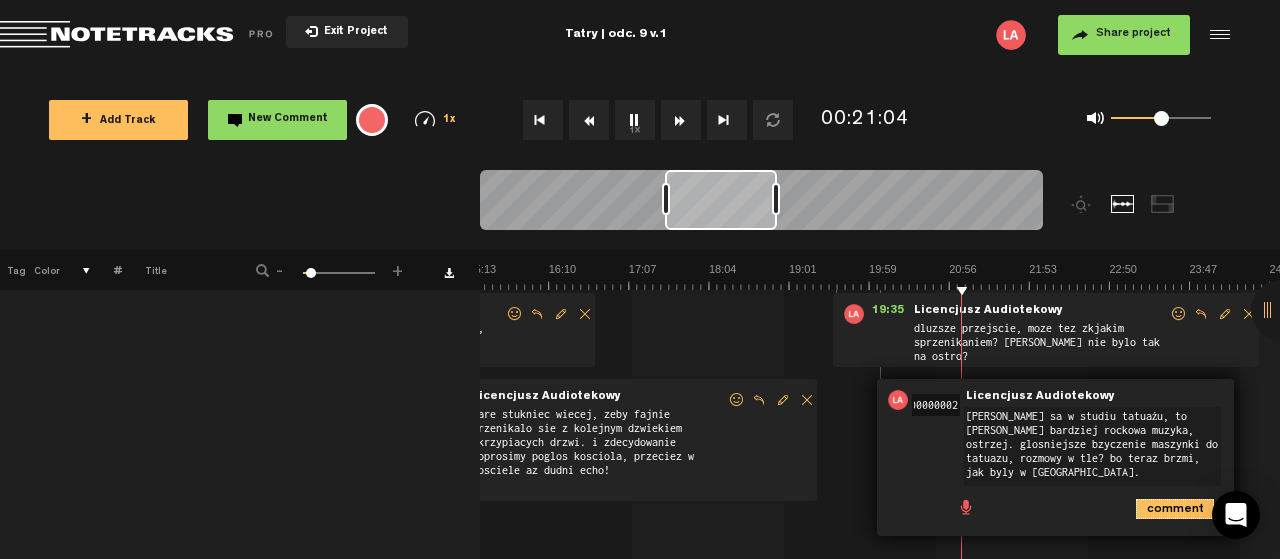 click on "comment" at bounding box center [1175, 509] 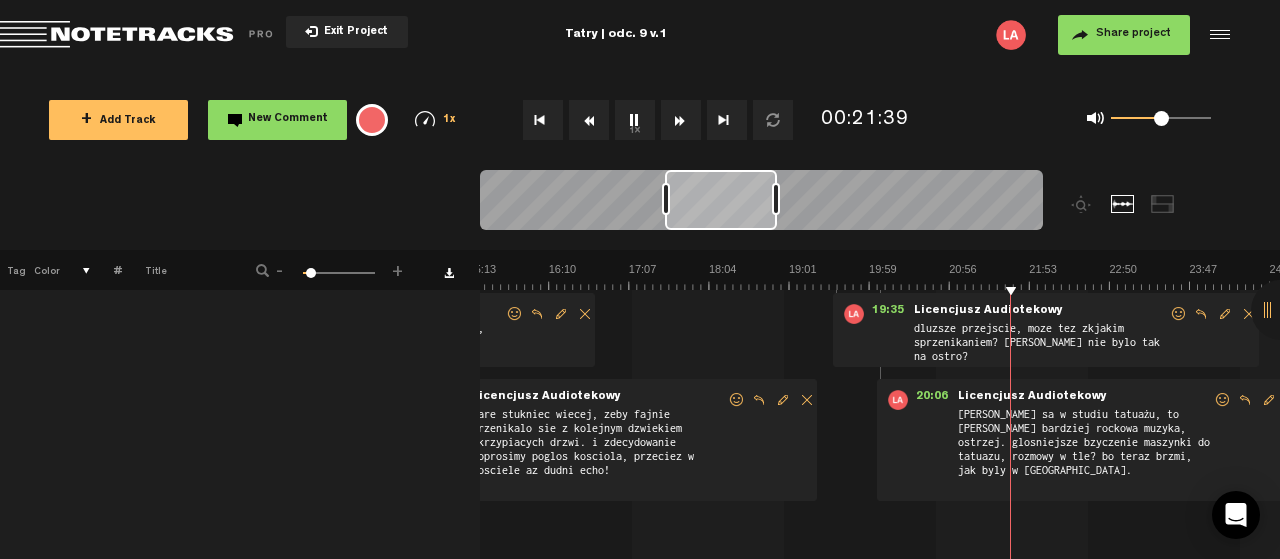 click at bounding box center (1269, 400) 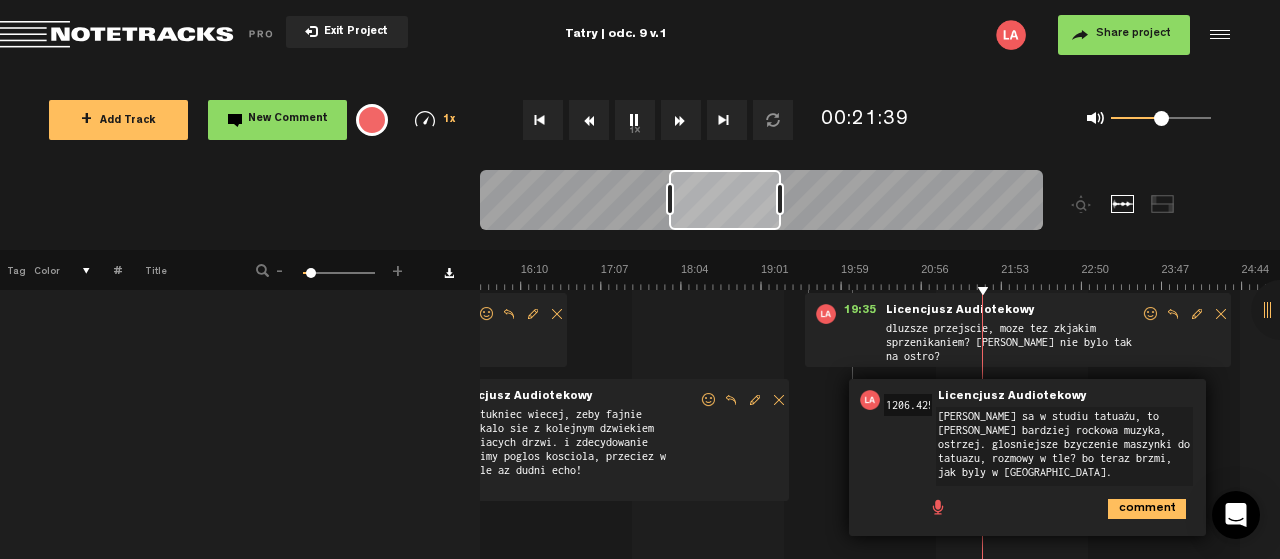 scroll, scrollTop: 0, scrollLeft: 4, axis: horizontal 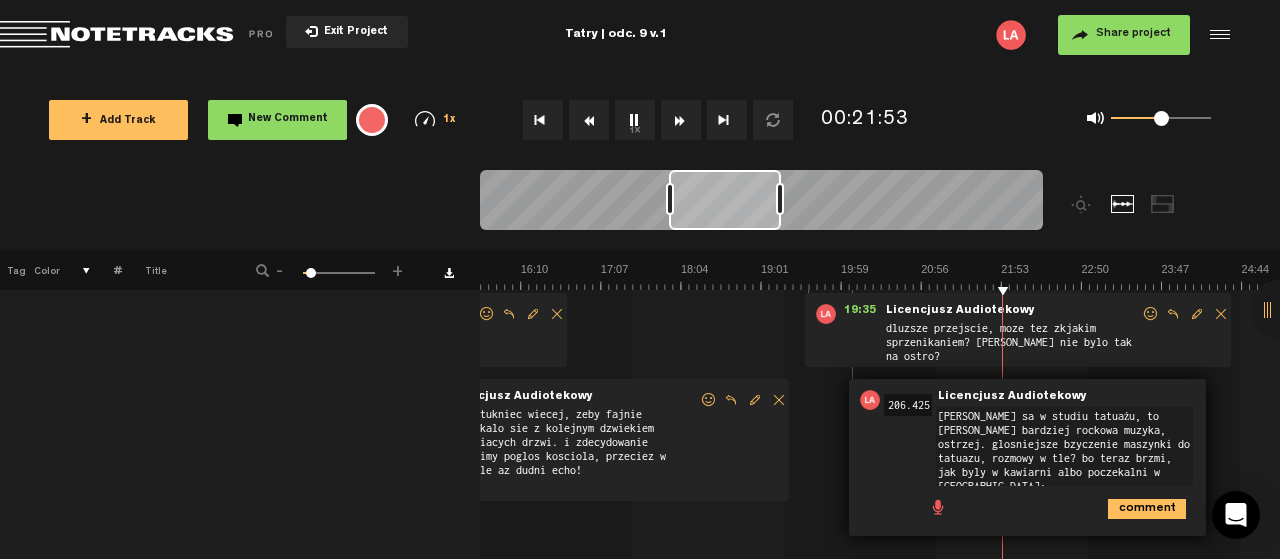 type on "[PERSON_NAME] sa w studiu tatuażu, to [PERSON_NAME] bardziej rockowa muzyka, ostrzej. glosniejsze bzyczenie maszynki do tatuazu, rozmowy w tle? bo teraz brzmi, jak byly w kawiarni albo poczekalni w [GEOGRAPHIC_DATA]:)" 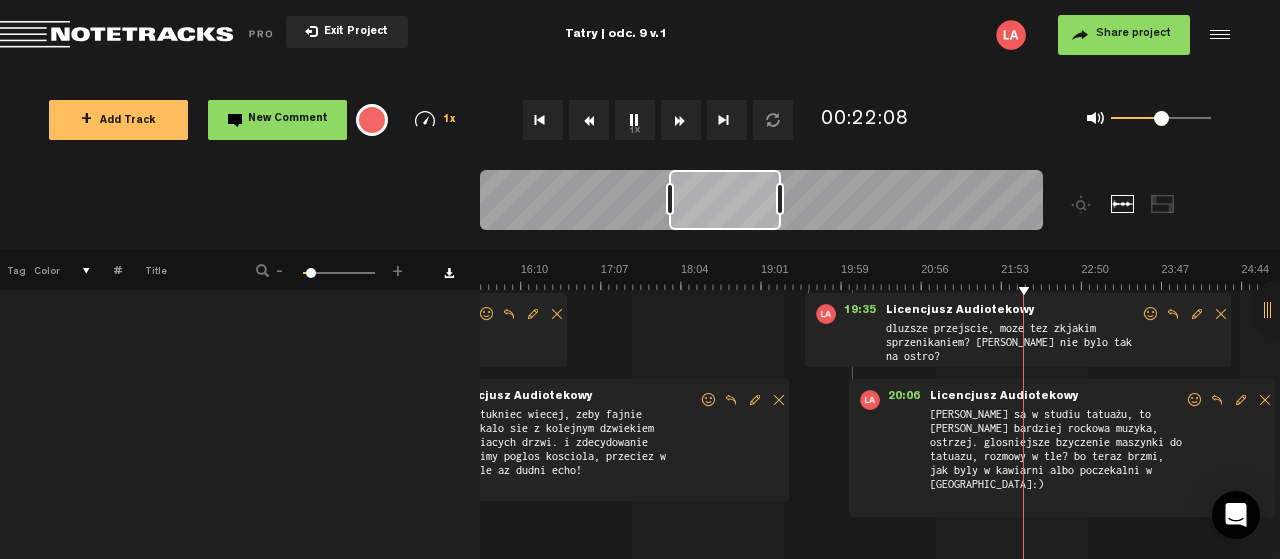 click at bounding box center [1241, 400] 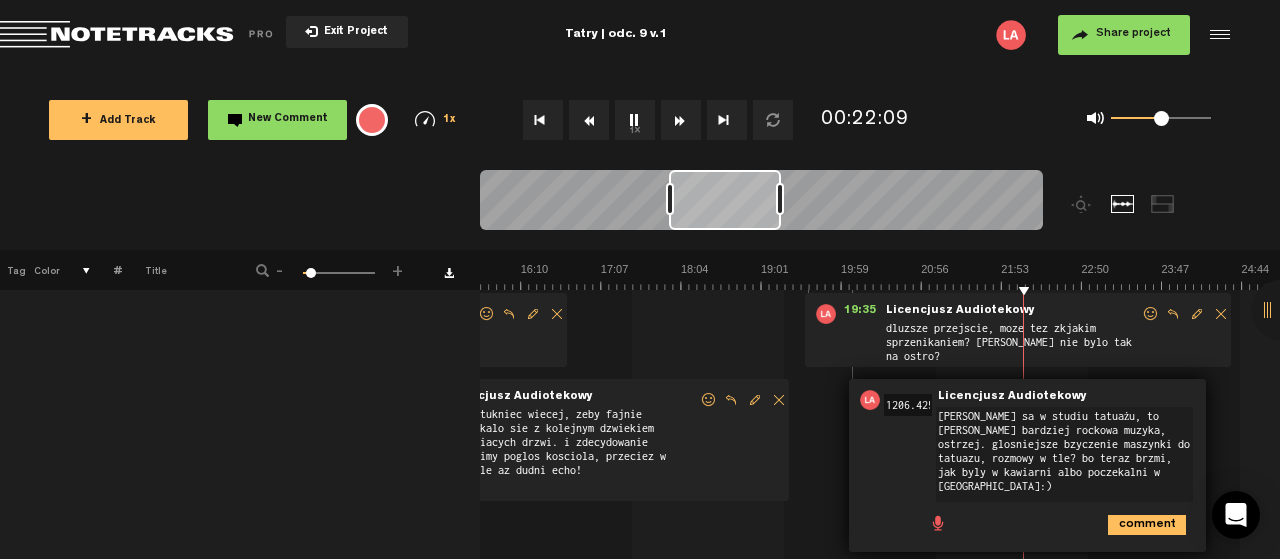 scroll, scrollTop: 0, scrollLeft: 4, axis: horizontal 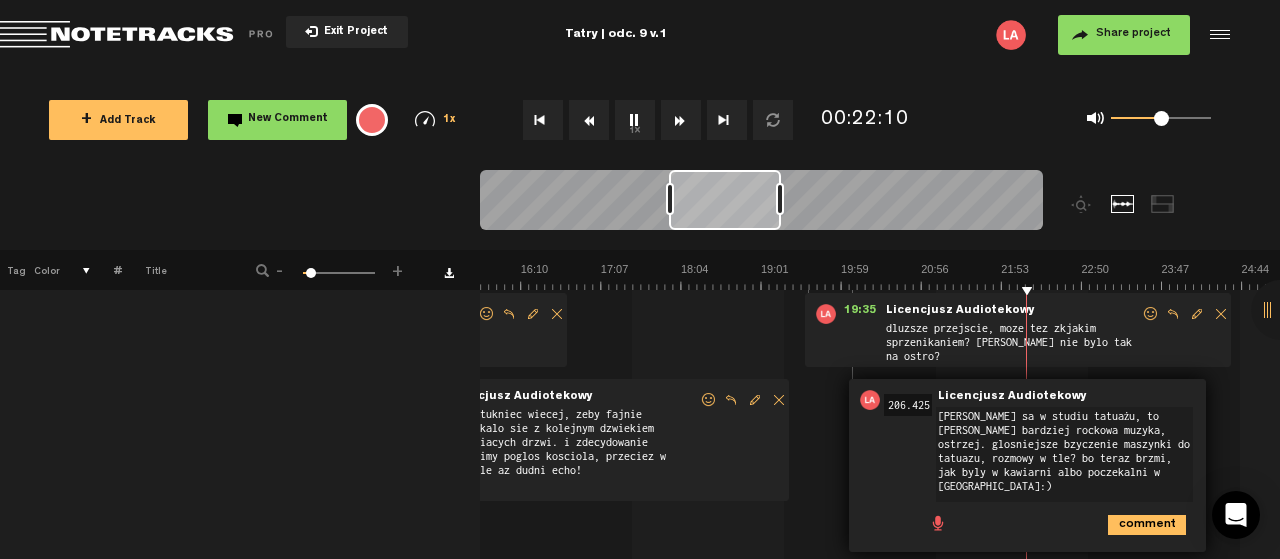 click on "[PERSON_NAME] sa w studiu tatuażu, to [PERSON_NAME] bardziej rockowa muzyka, ostrzej. glosniejsze bzyczenie maszynki do tatuazu, rozmowy w tle? bo teraz brzmi, jak byly w kawiarni albo poczekalni w [GEOGRAPHIC_DATA]:)" at bounding box center [1064, 454] 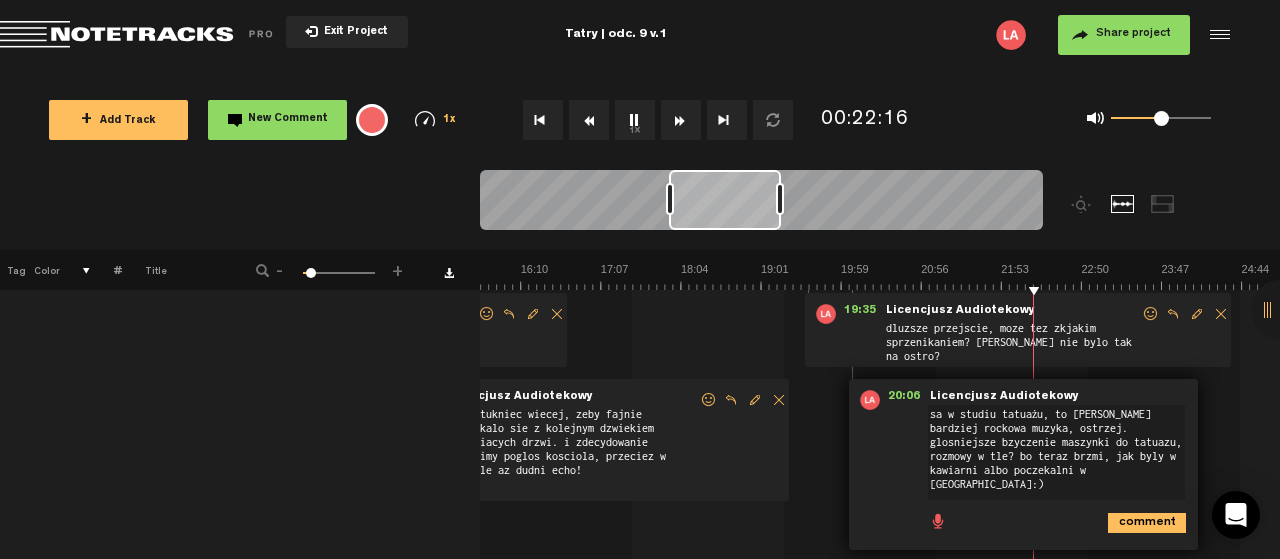 type on "sa w studiu tatuażu, to [PERSON_NAME] bardziej rockowa muzyka, ostrzej. glosniejsze bzyczenie maszynki do tatuazu, rozmowy w tle? bo teraz brzmi, jak byly w kawiarni albo poczekalni w [GEOGRAPHIC_DATA]:)" 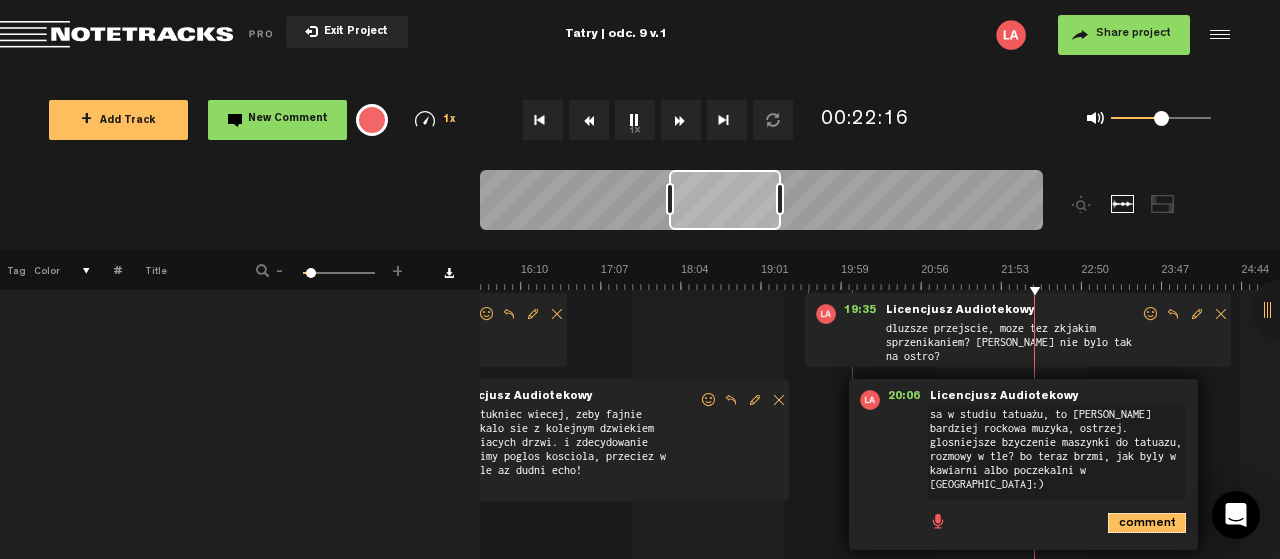 click on "comment" at bounding box center [1147, 523] 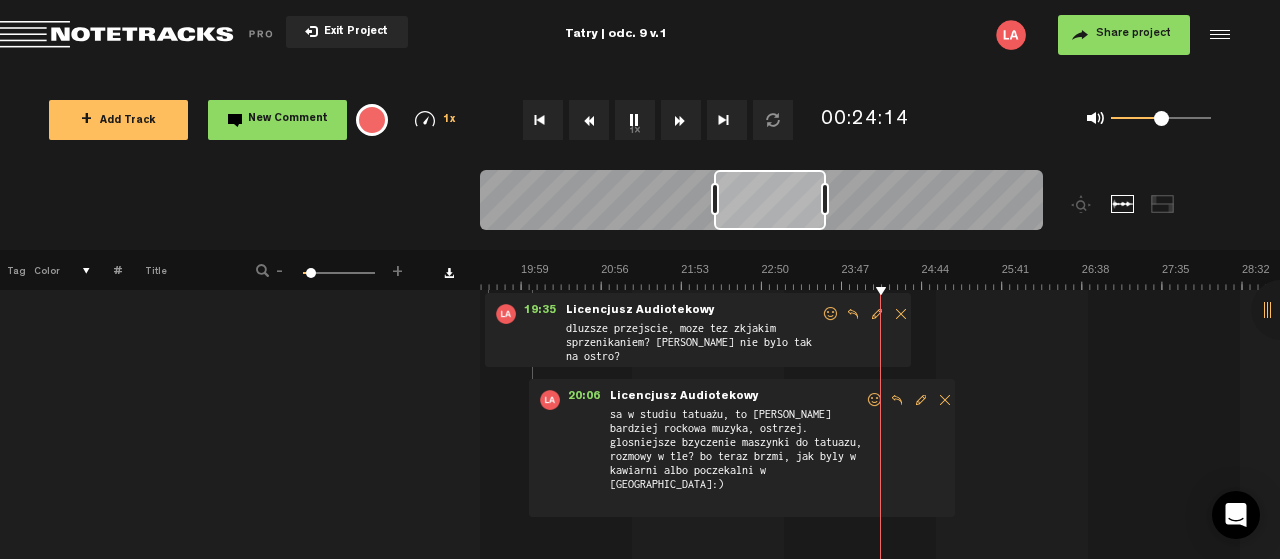 scroll, scrollTop: 0, scrollLeft: 1640, axis: horizontal 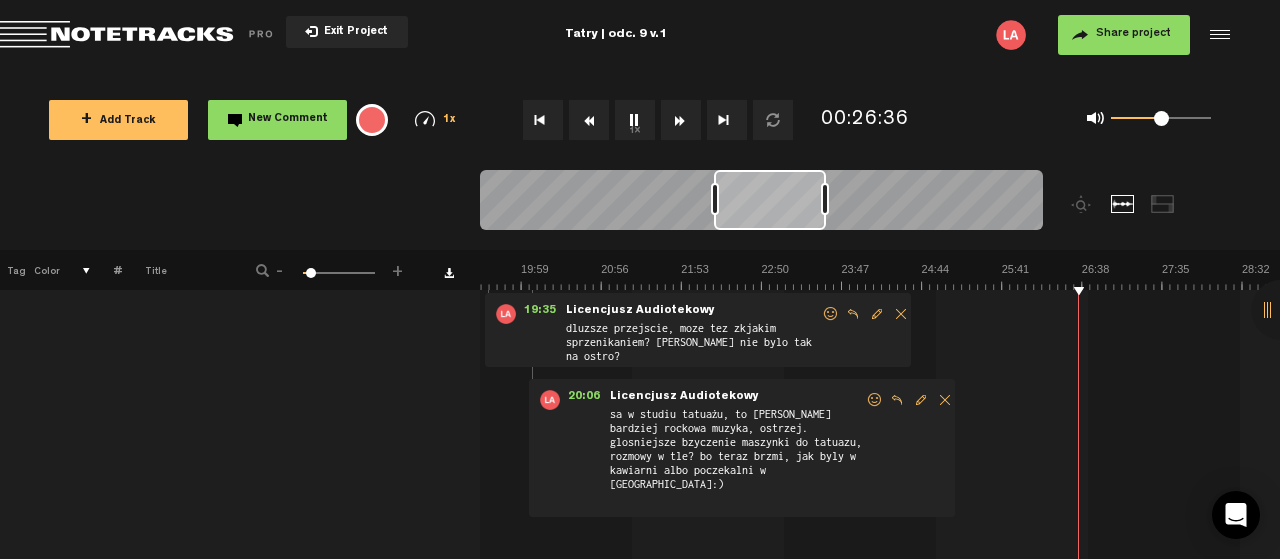 click at bounding box center (841, 276) 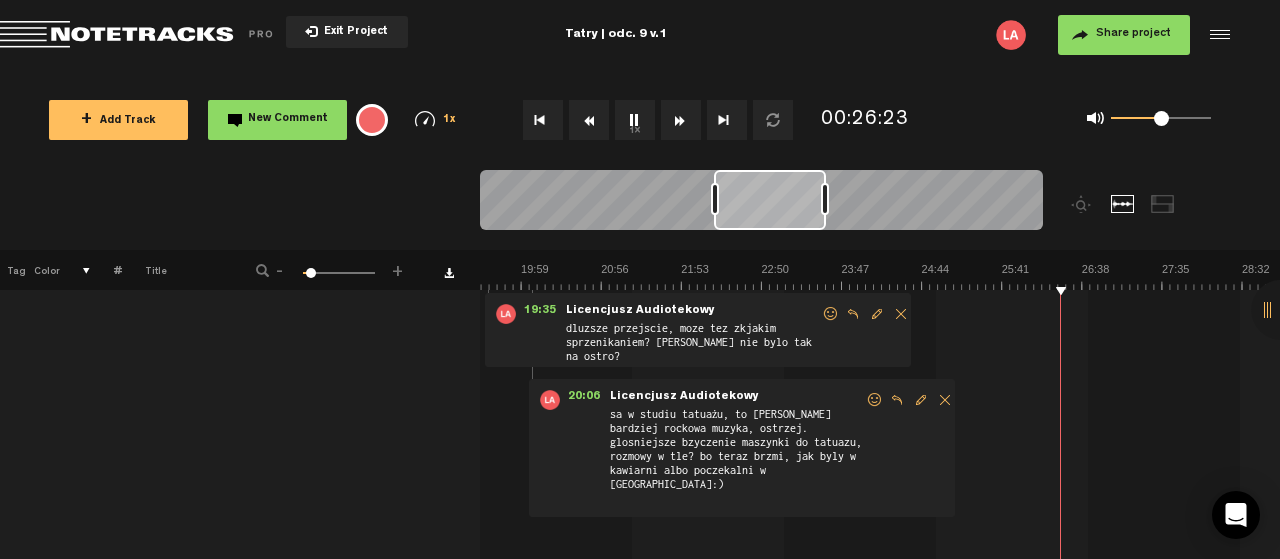 click at bounding box center [841, 276] 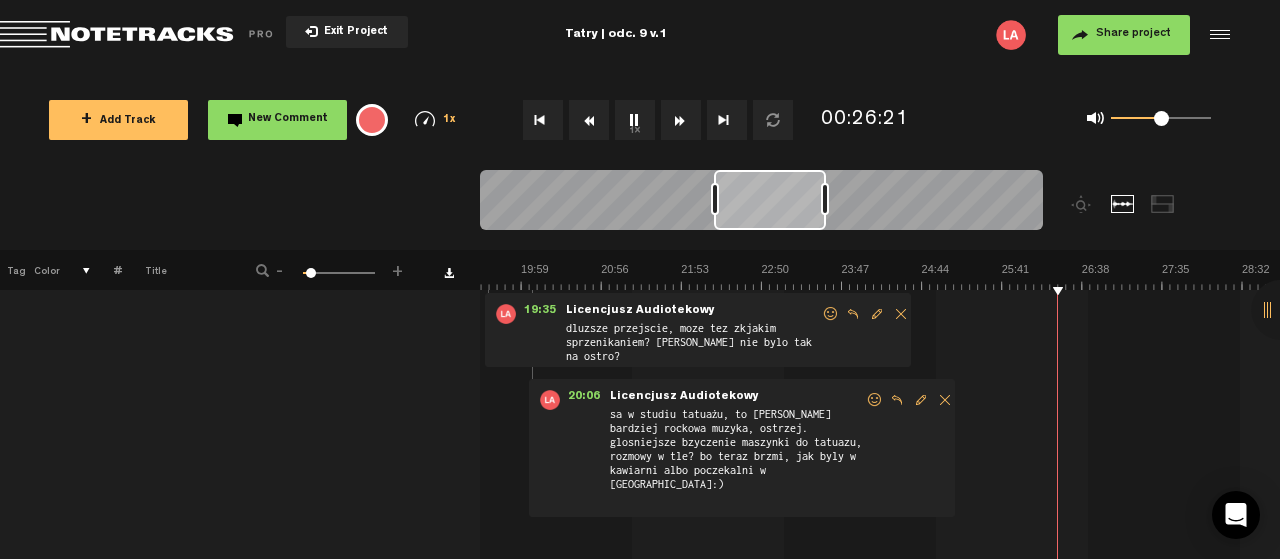 click at bounding box center [841, 276] 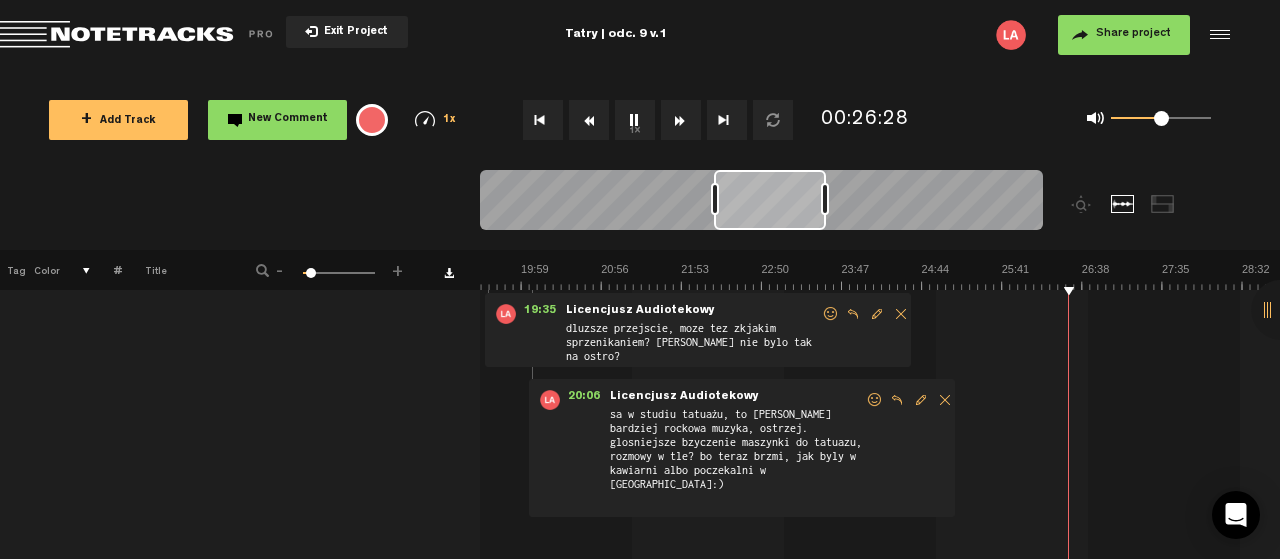 click at bounding box center (841, 276) 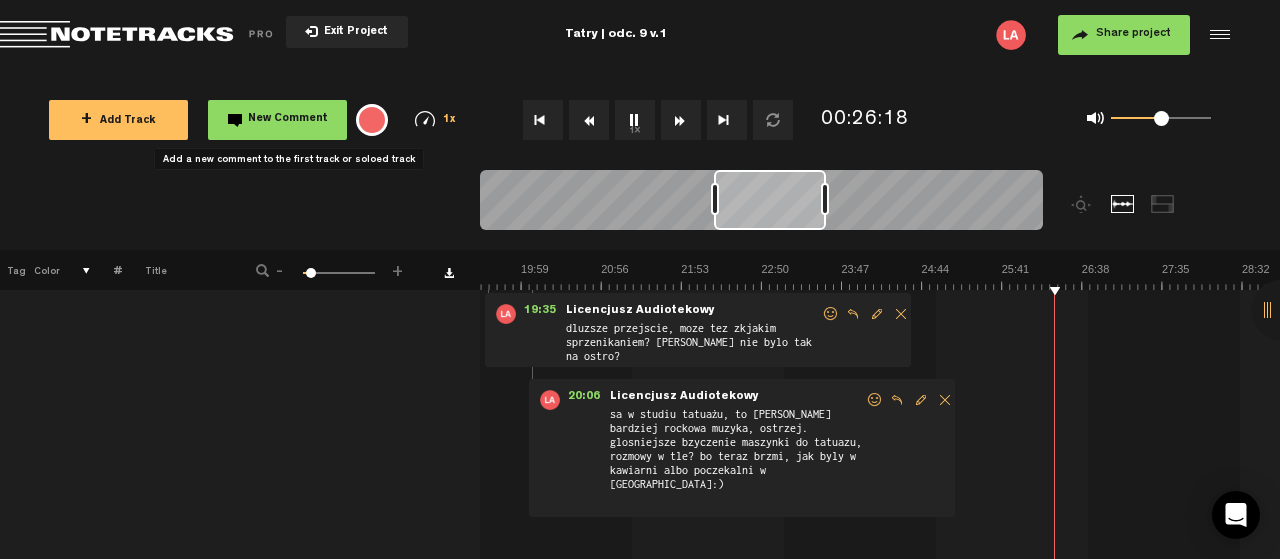 click on "New Comment" at bounding box center [288, 119] 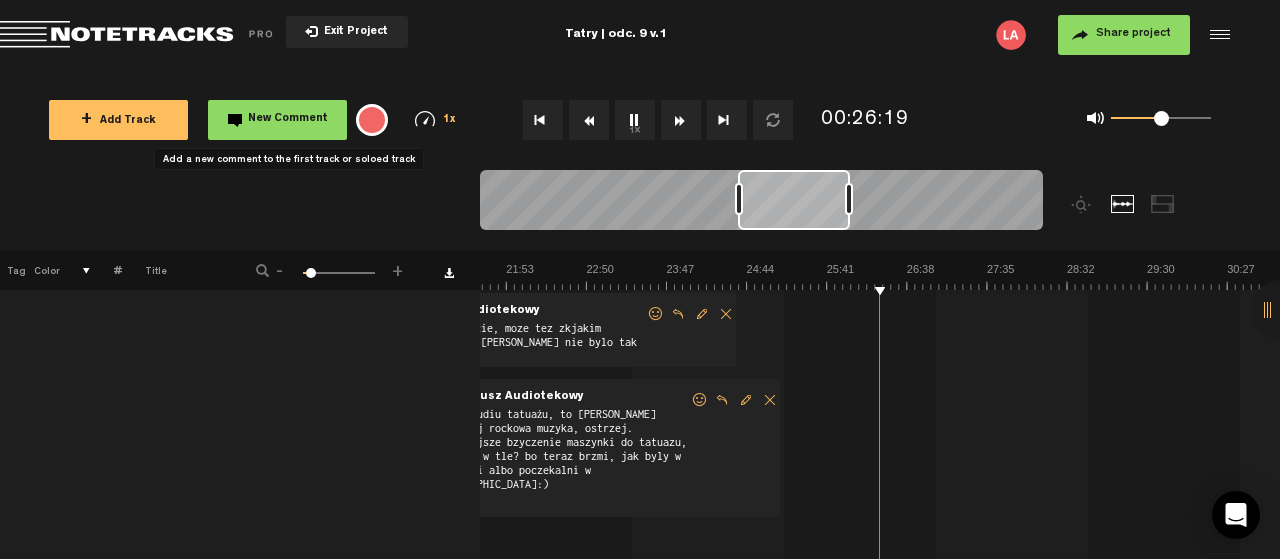 scroll, scrollTop: 0, scrollLeft: 1815, axis: horizontal 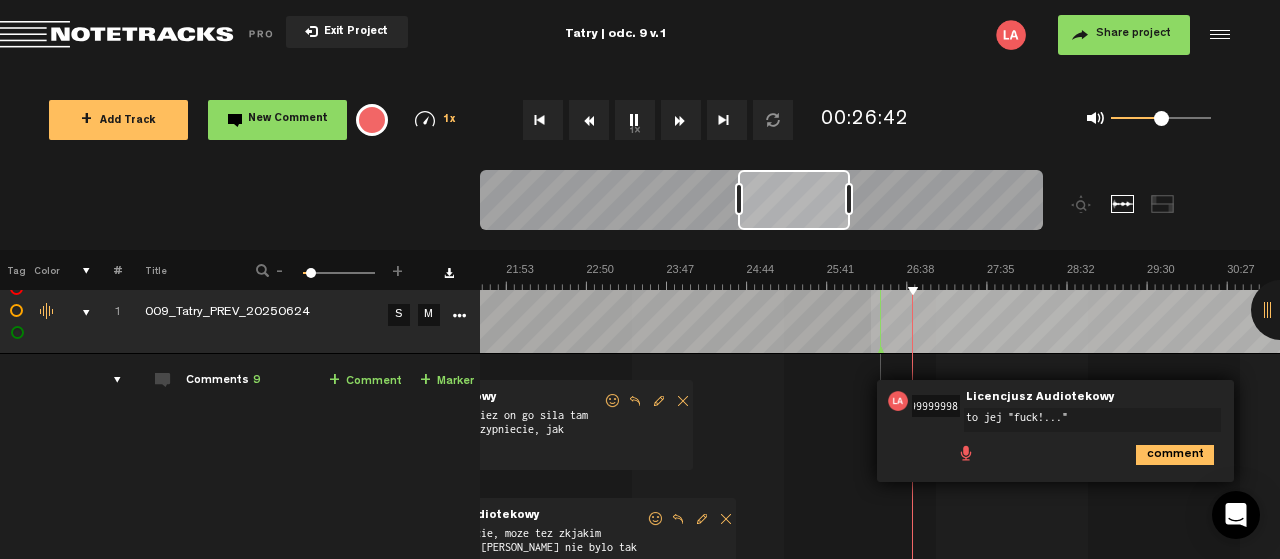 click on "to jej "fuck!..."" at bounding box center (1092, 420) 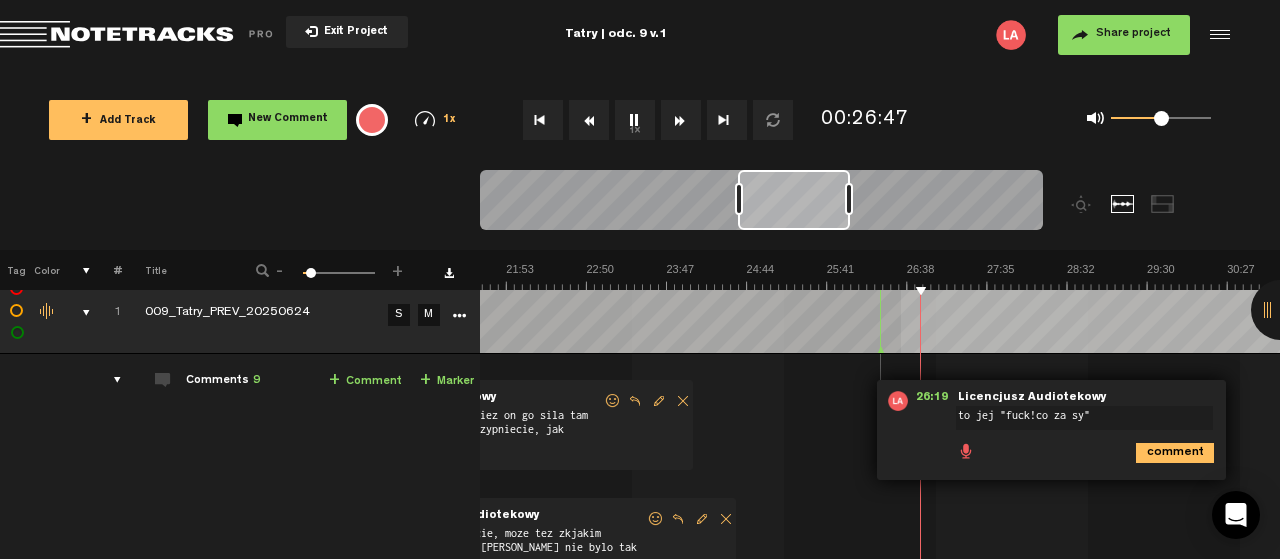 type on "to jej "fuck!co za sy"" 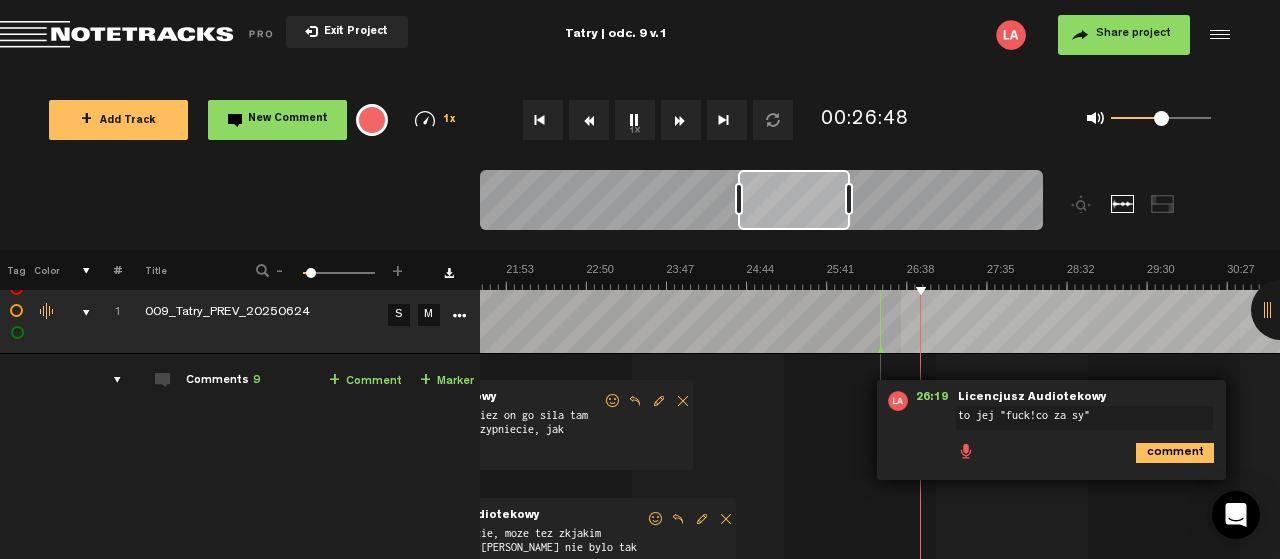 click on "1x" at bounding box center (635, 120) 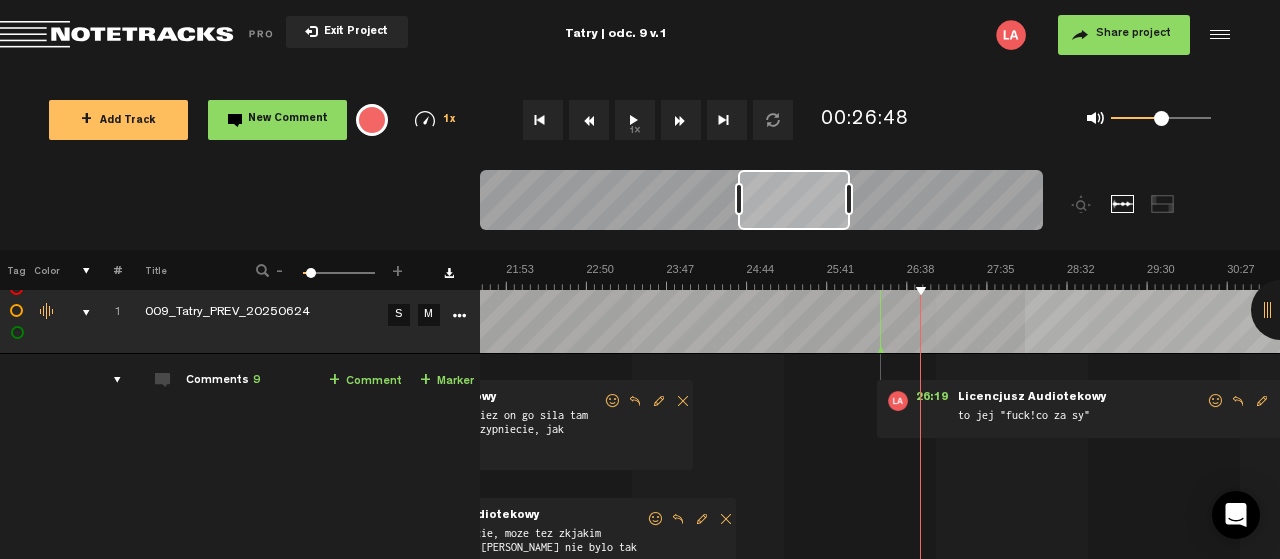 click on "to jej "fuck!co za sy"" at bounding box center [1081, 418] 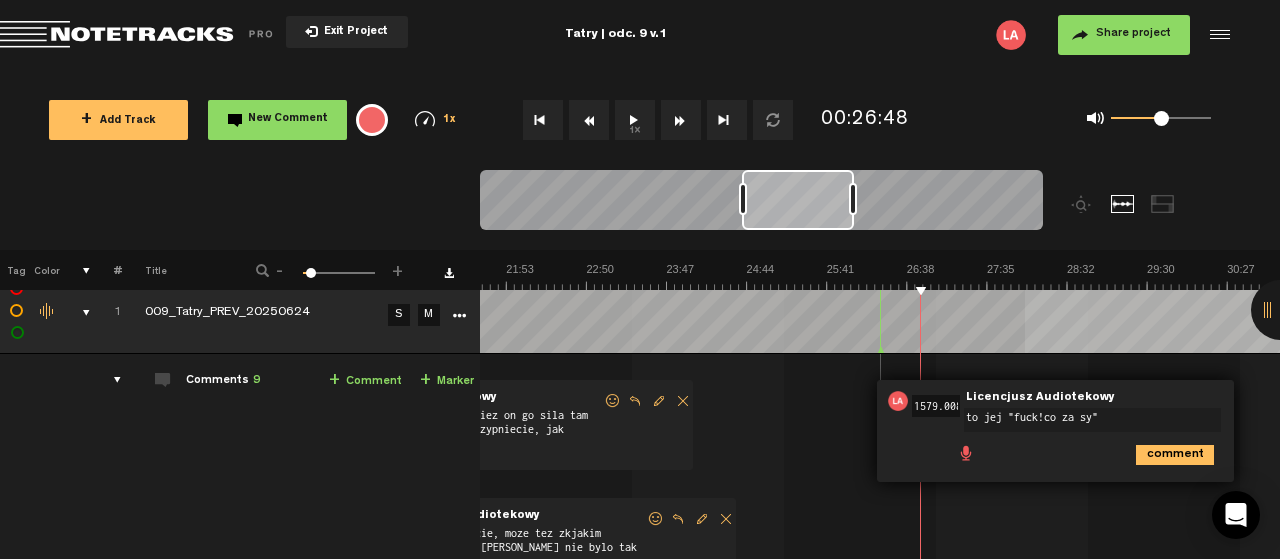 scroll, scrollTop: 0, scrollLeft: 1843, axis: horizontal 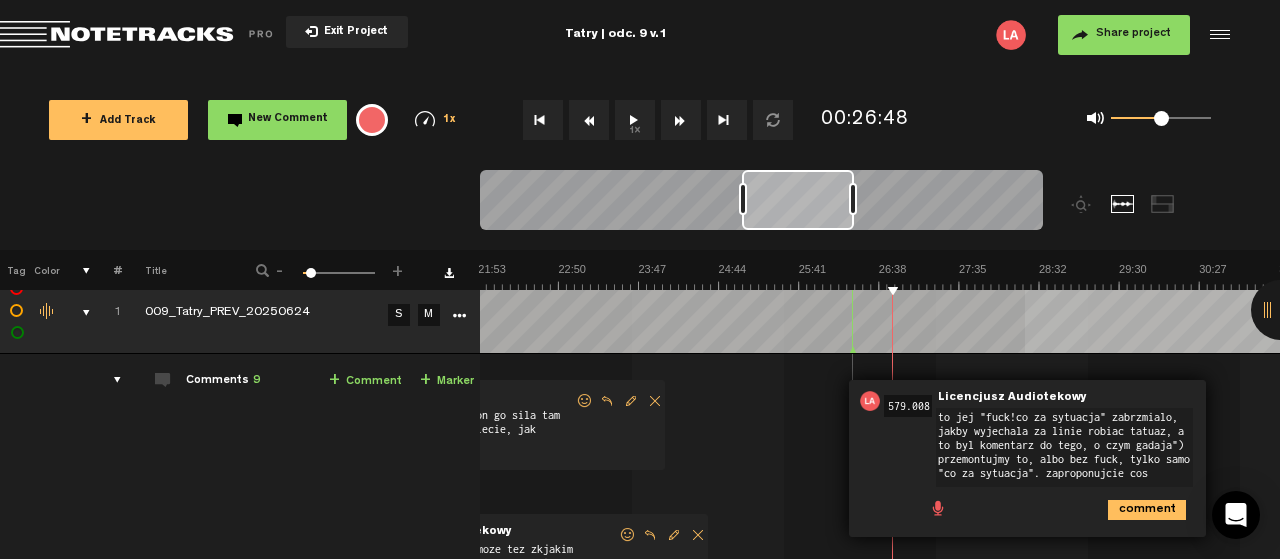 type on "to jej "fuck!co za sytuacja" zabrzmialo, jakby wyjechala za linie robiac tatuaz, a to byl komentarz do tego, o czym gadaja") przemontujmy to, albo bez fuck, tylko samo "co za sytuacja". zaproponujcie cos." 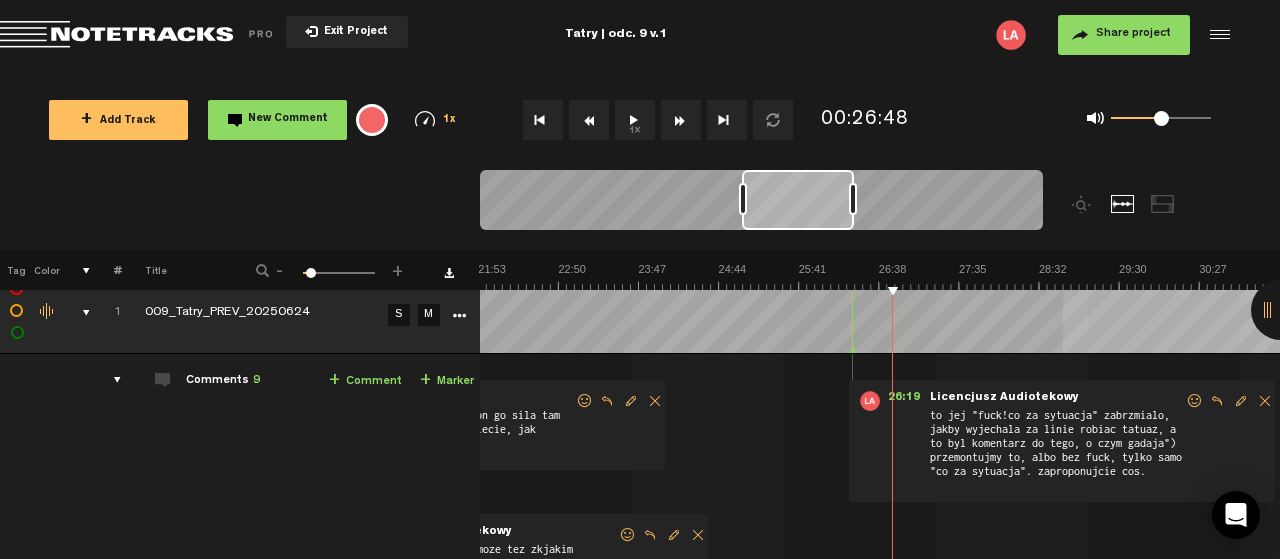 click on "1x" at bounding box center [635, 120] 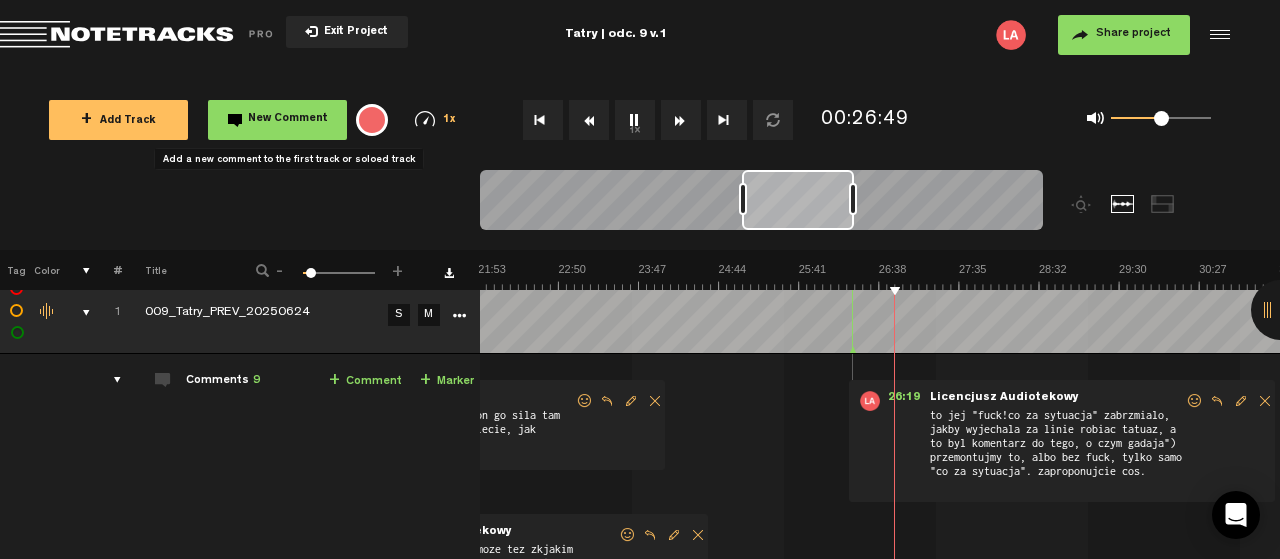 click on "New Comment" at bounding box center (288, 119) 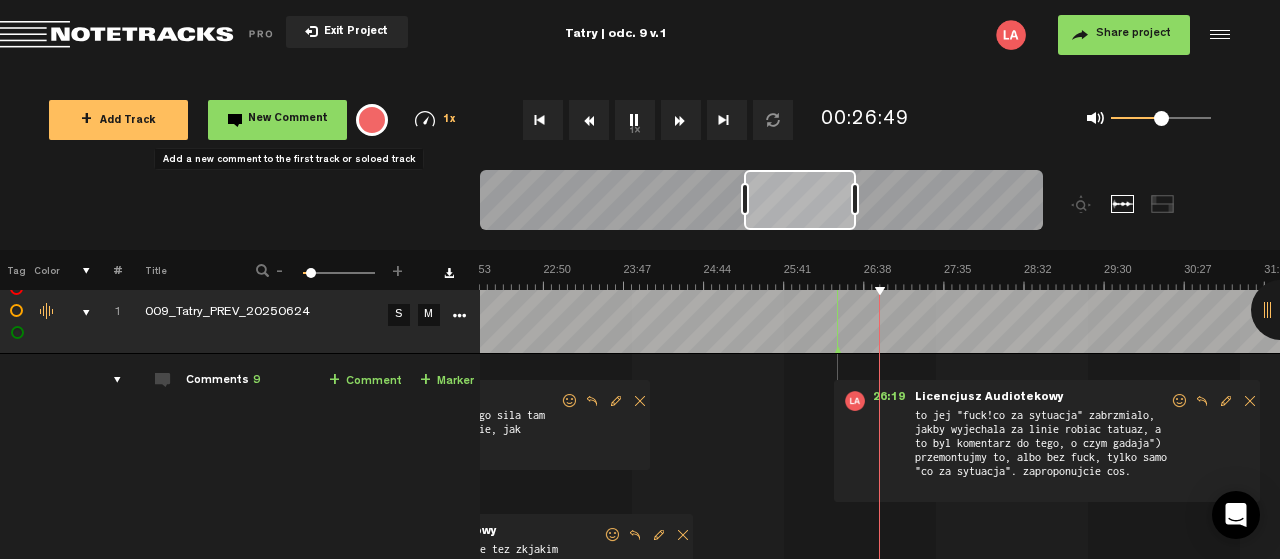 scroll, scrollTop: 0, scrollLeft: 1858, axis: horizontal 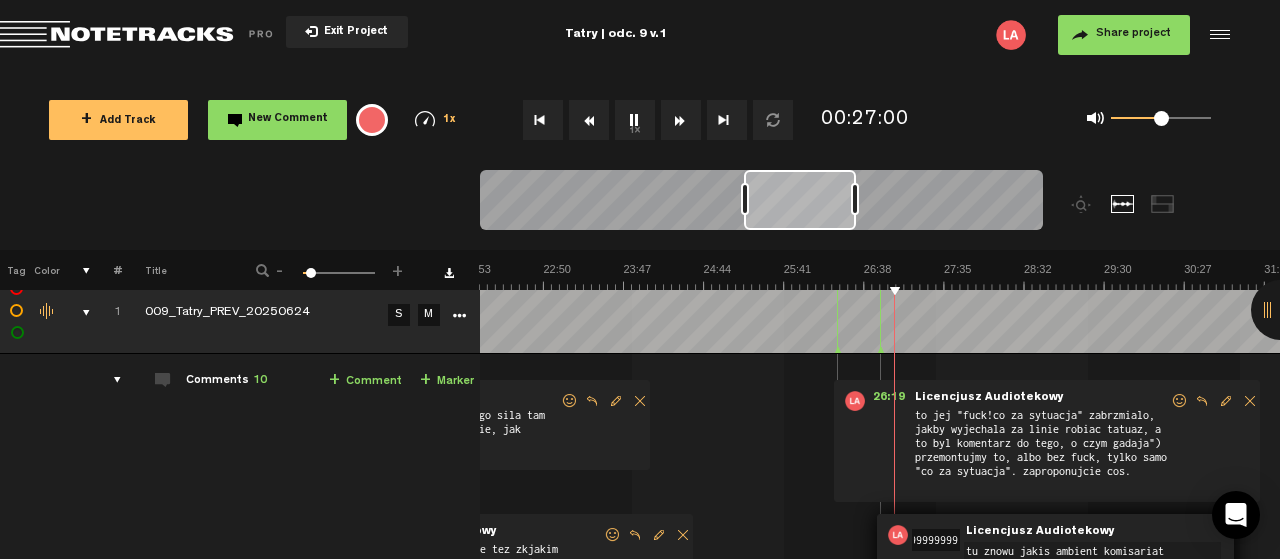 type on "tu znowu jakis ambient komisariatu" 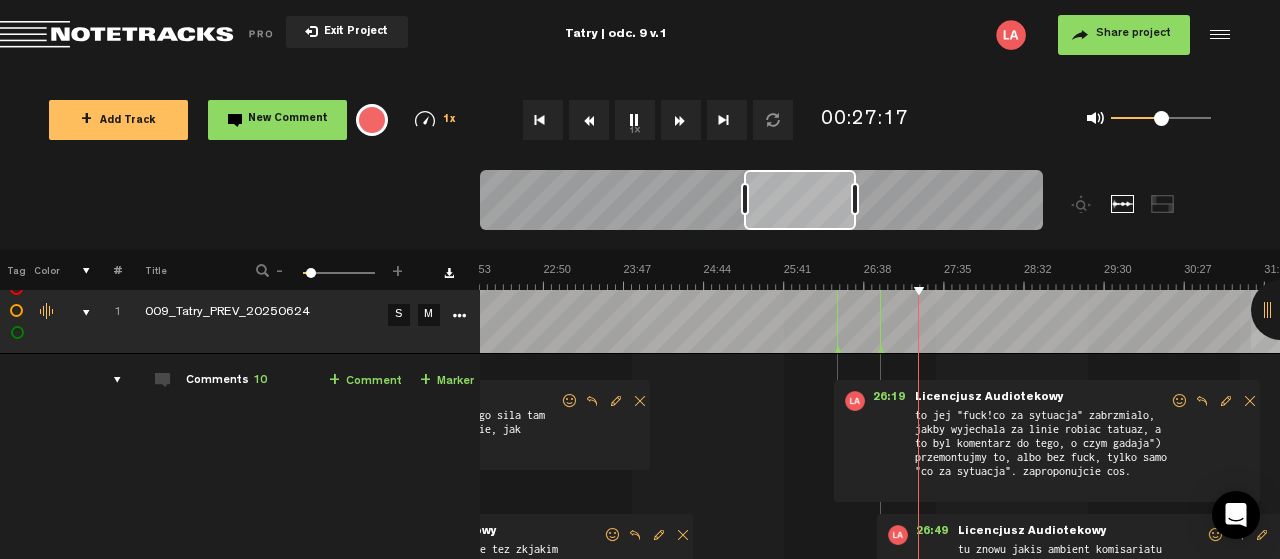click at bounding box center [1281, 310] 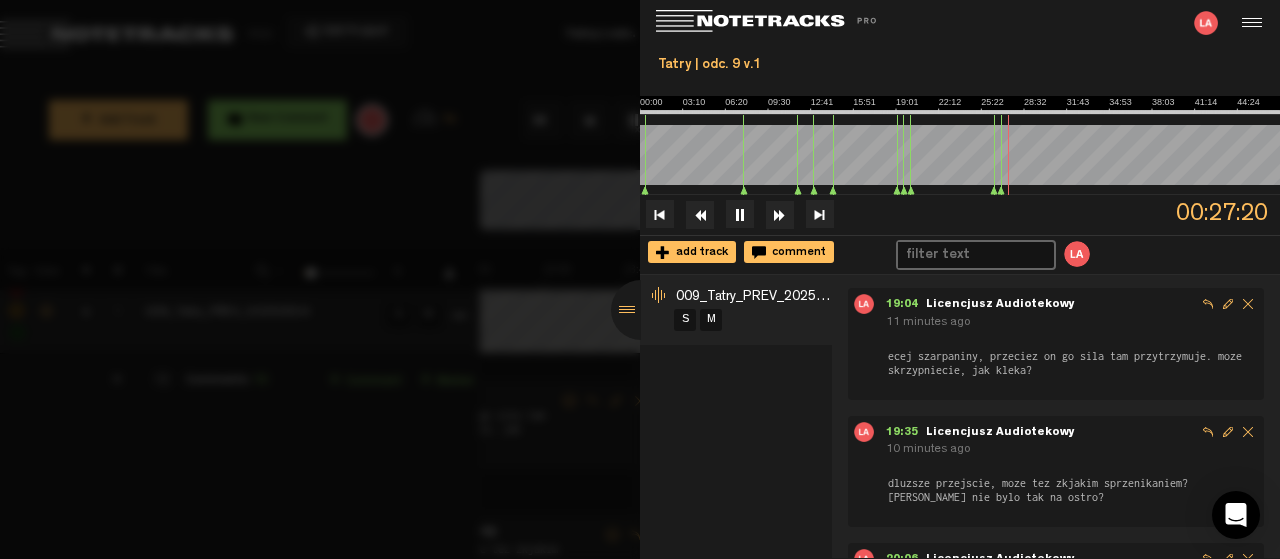 scroll, scrollTop: 1062, scrollLeft: 0, axis: vertical 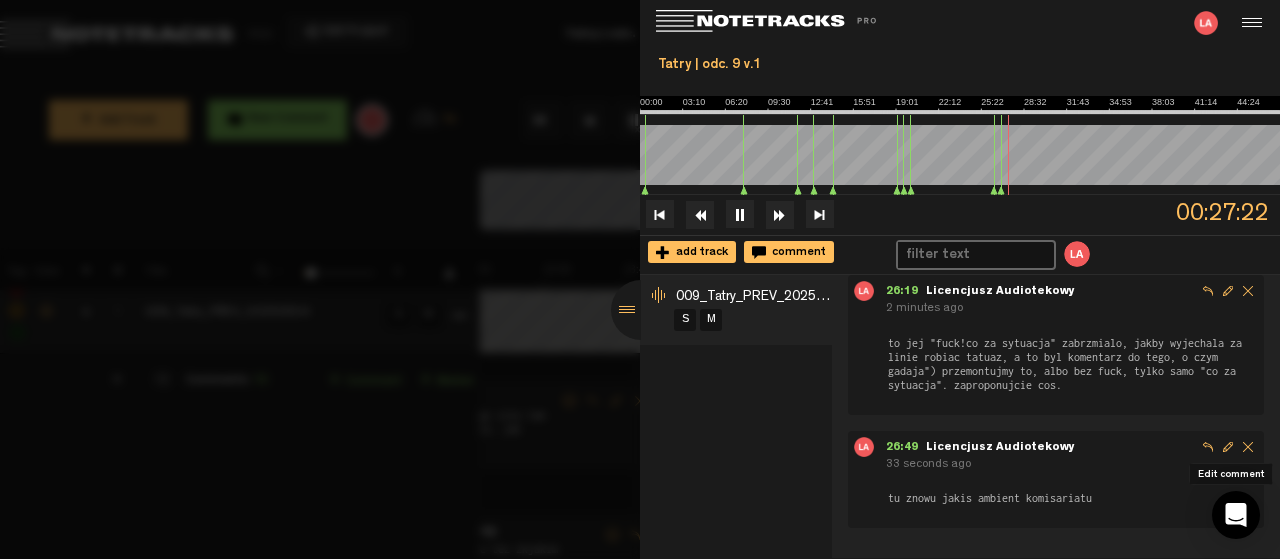 click at bounding box center (1228, 447) 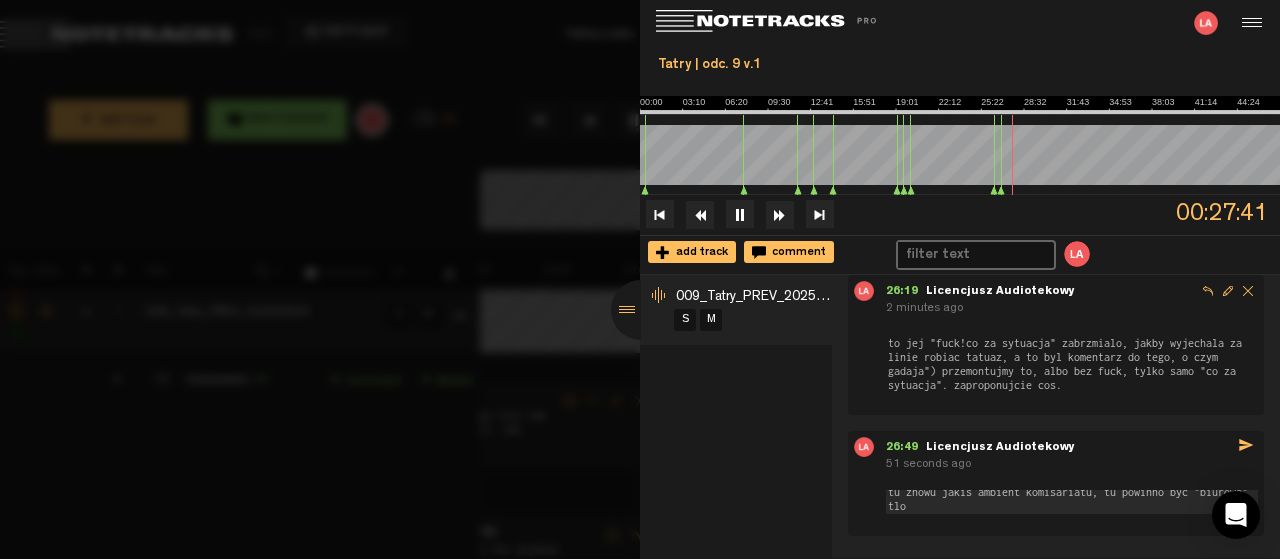 scroll, scrollTop: 1, scrollLeft: 0, axis: vertical 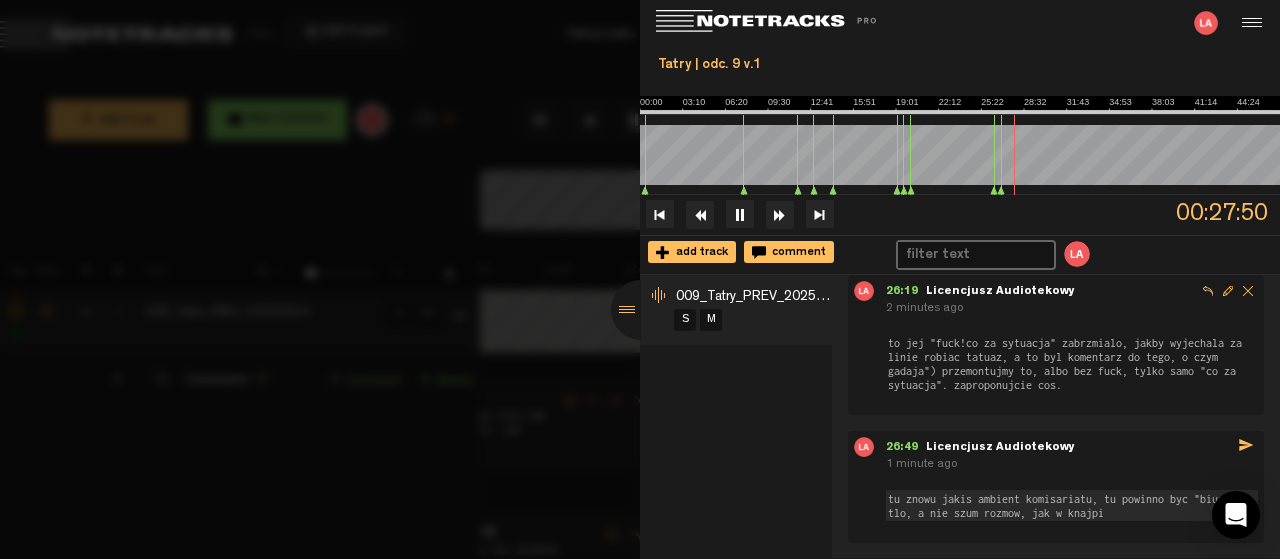 type on "tu znowu jakis ambient komisariatu, tu powinno byc "biurowe" tlo, a nie szum rozmow, jak w knajpie" 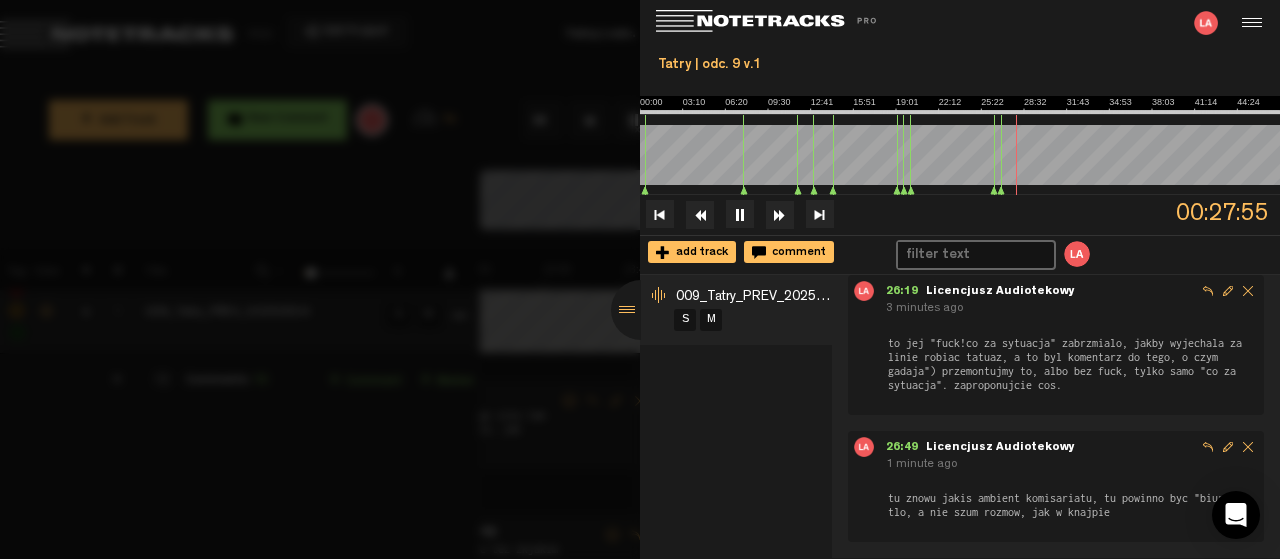 click at bounding box center (641, 310) 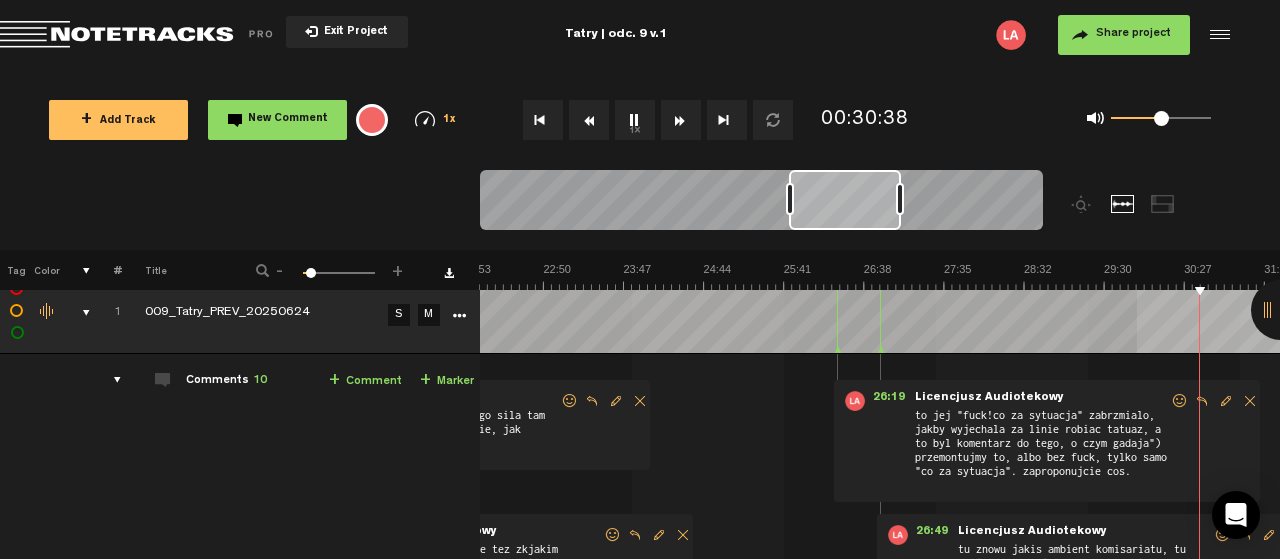 scroll, scrollTop: 0, scrollLeft: 2178, axis: horizontal 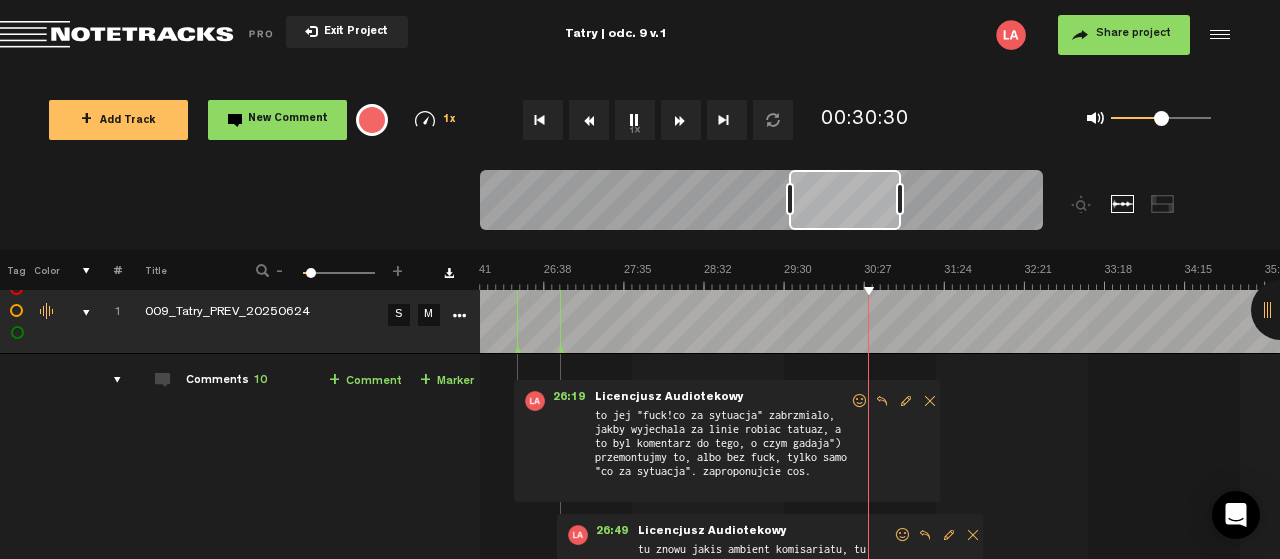 click on "New Comment" at bounding box center (277, 120) 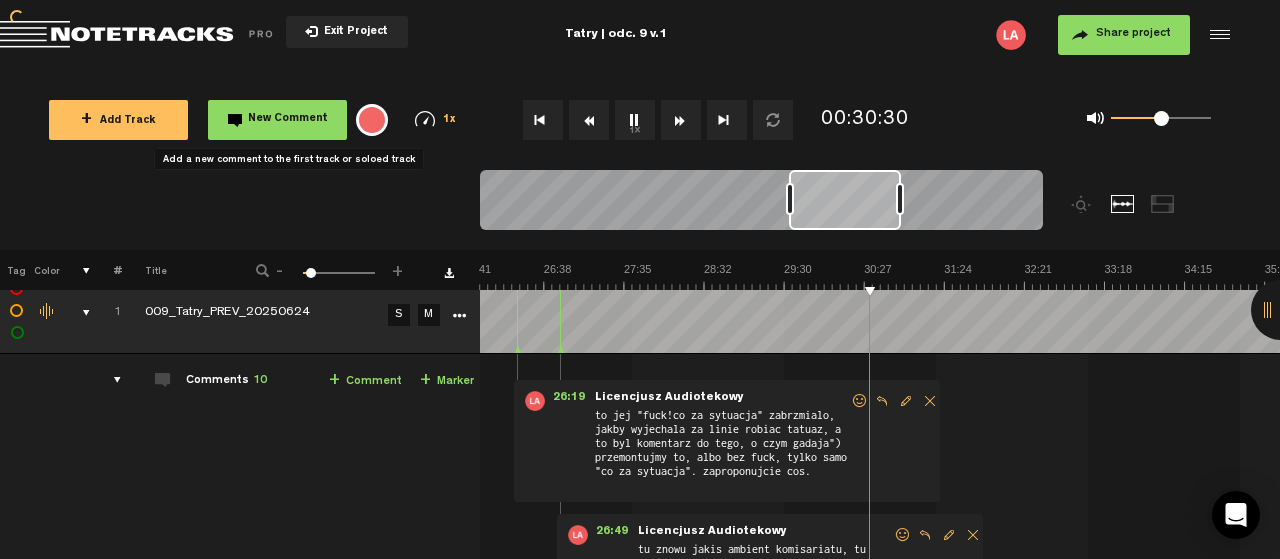 scroll, scrollTop: 254, scrollLeft: 0, axis: vertical 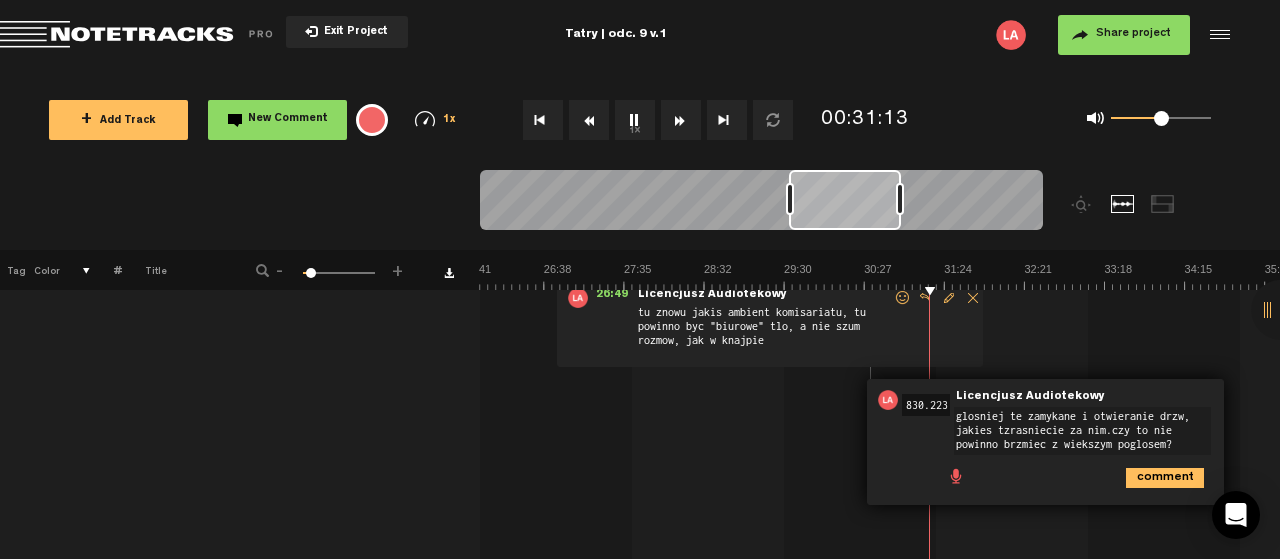 click on "glosniej te zamykane i otwieranie drzw, jakies tzrasniecie za nim.czy to nie powinno brzmiec z wiekszym poglosem?" at bounding box center [1082, 431] 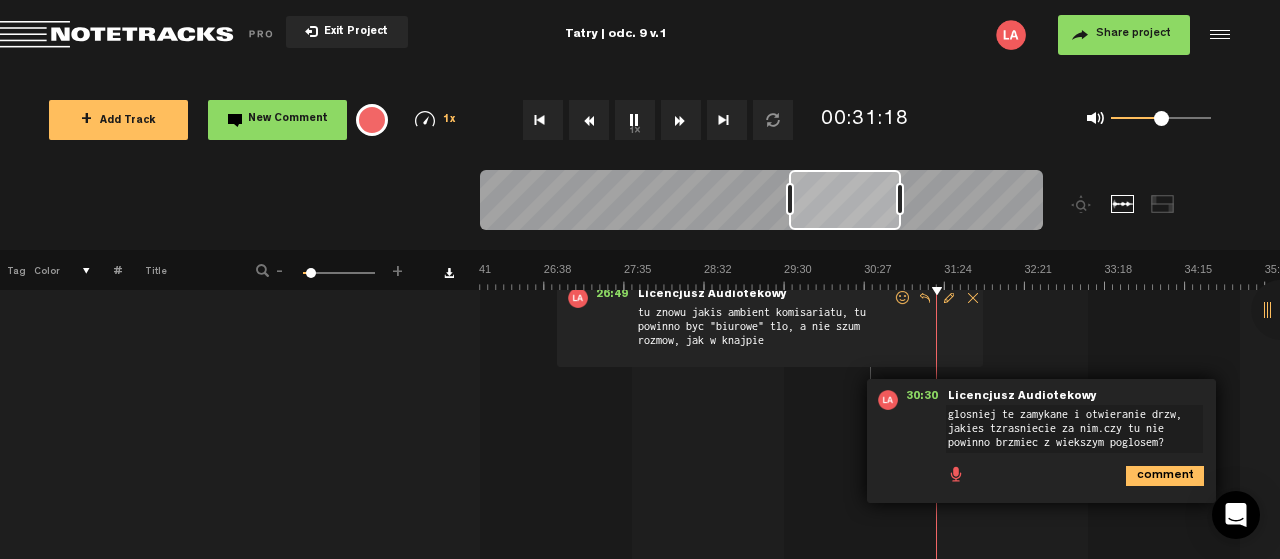 click on "glosniej te zamykane i otwieranie drzw, jakies tzrasniecie za nim.czy tu nie powinno brzmiec z wiekszym poglosem?" at bounding box center (1074, 429) 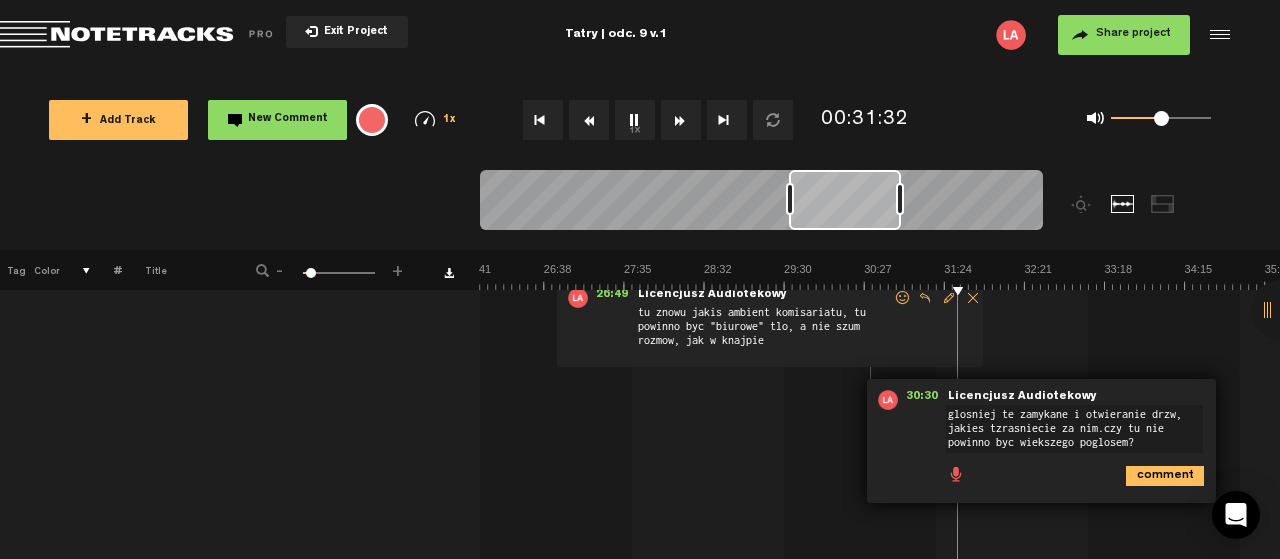 click on "glosniej te zamykane i otwieranie drzw, jakies tzrasniecie za nim.czy tu nie powinno byc wiekszego poglosem?" at bounding box center [1074, 429] 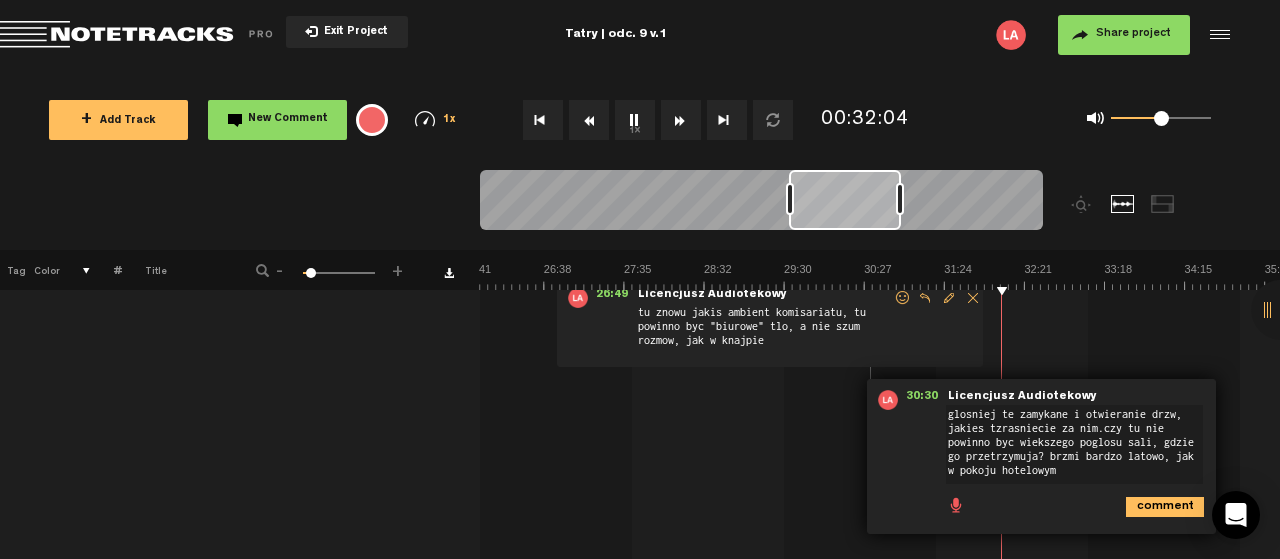 type on "glosniej te zamykane i otwieranie drzw, jakies tzrasniecie za nim.czy tu nie powinno byc wiekszego poglosu sali, gdzie go przetrzymuja? brzmi bardzo latowo, jak w pokoju hotelowym." 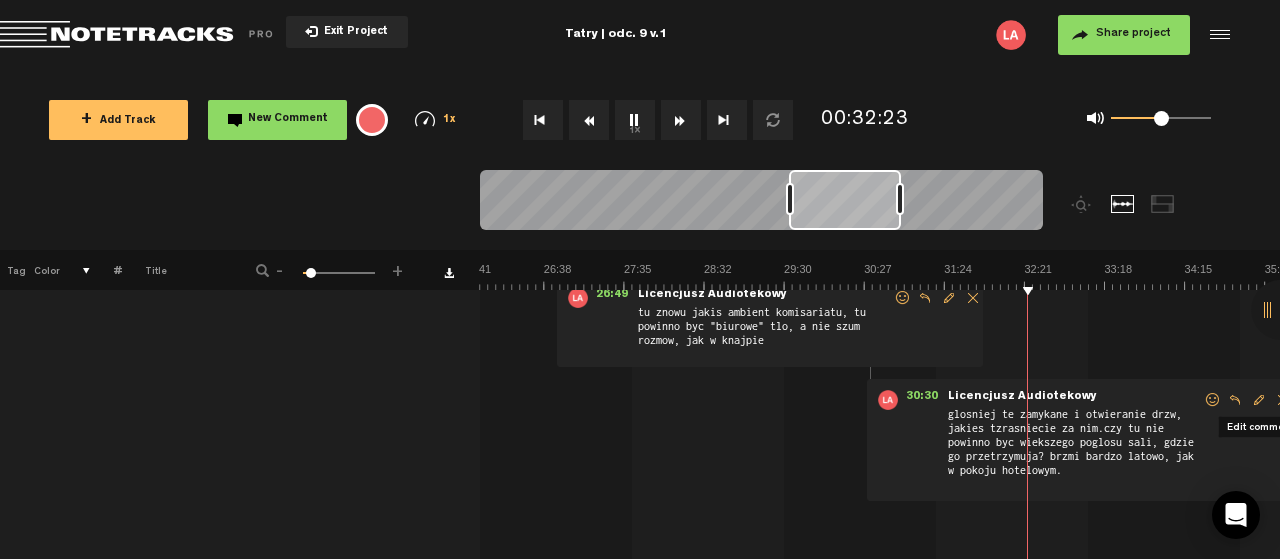 click at bounding box center (1259, 400) 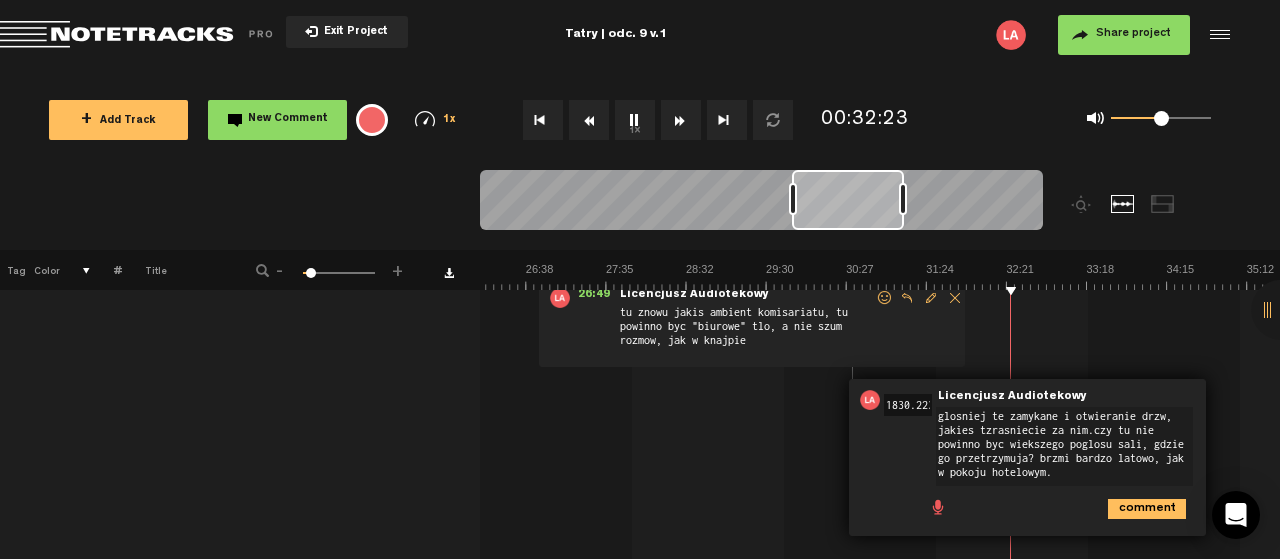 scroll, scrollTop: 0, scrollLeft: 2196, axis: horizontal 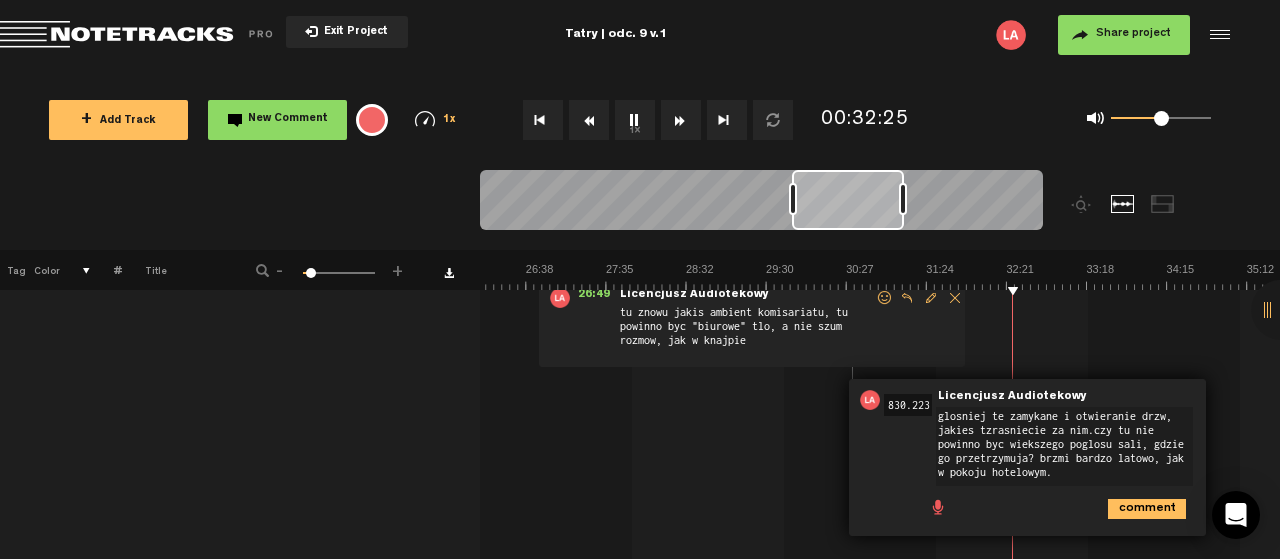 click on "glosniej te zamykane i otwieranie drzw, jakies tzrasniecie za nim.czy tu nie powinno byc wiekszego poglosu sali, gdzie go przetrzymuja? brzmi bardzo latowo, jak w pokoju hotelowym." at bounding box center [1064, 446] 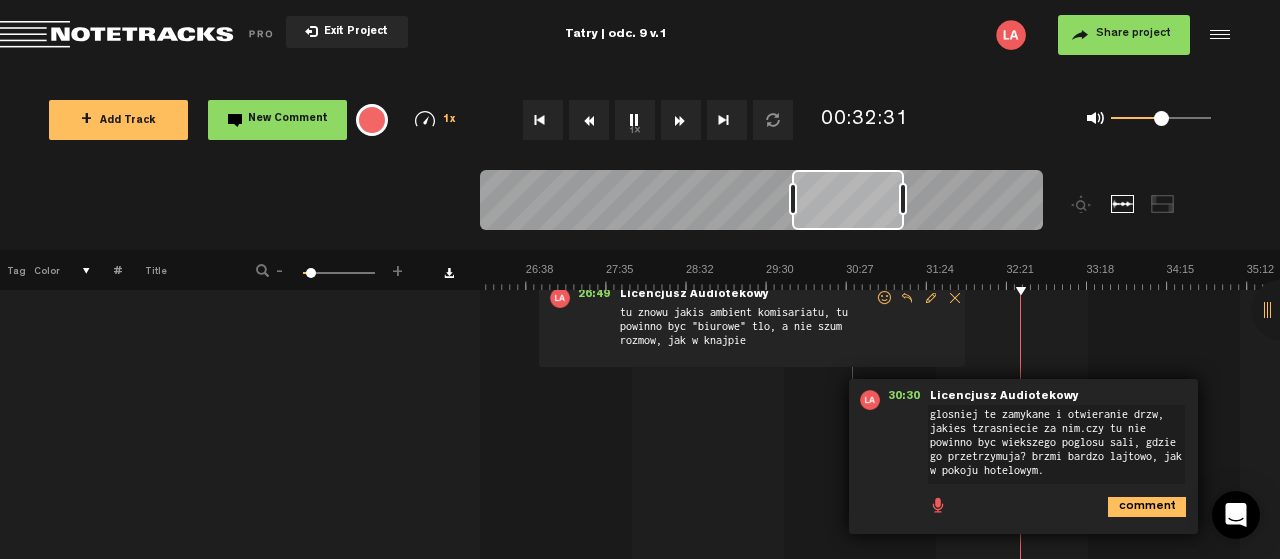 click on "glosniej te zamykane i otwieranie drzw, jakies tzrasniecie za nim.czy tu nie powinno byc wiekszego poglosu sali, gdzie go przetrzymuja? brzmi bardzo lajtowo, jak w pokoju hotelowym." at bounding box center [1056, 444] 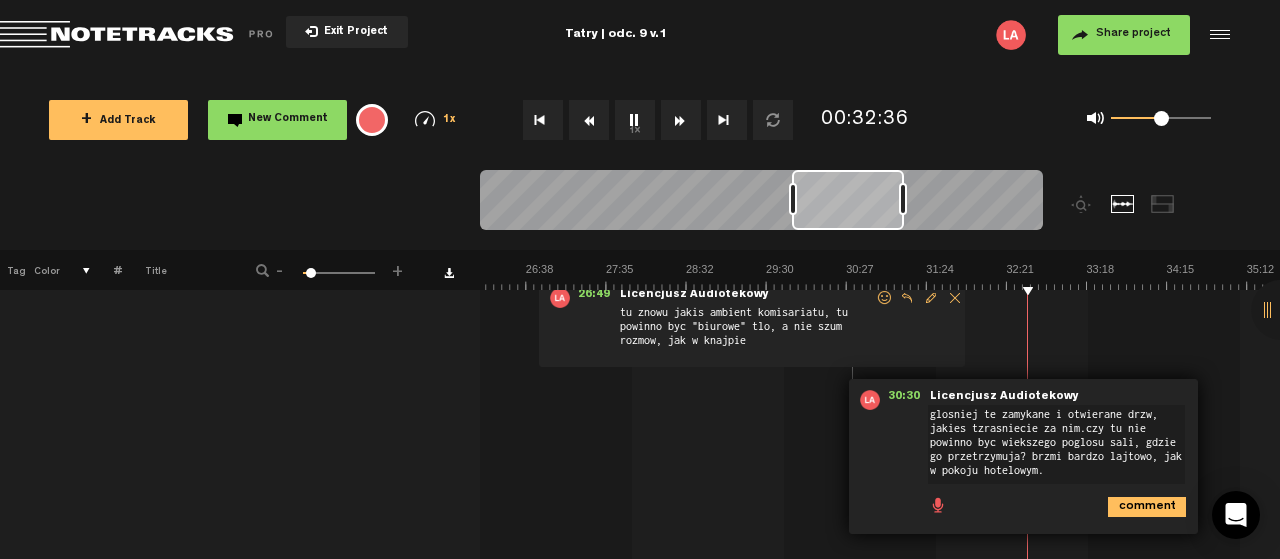 click on "glosniej te zamykane i otwierane drzw, jakies tzrasniecie za nim.czy tu nie powinno byc wiekszego poglosu sali, gdzie go przetrzymuja? brzmi bardzo lajtowo, jak w pokoju hotelowym." at bounding box center [1056, 444] 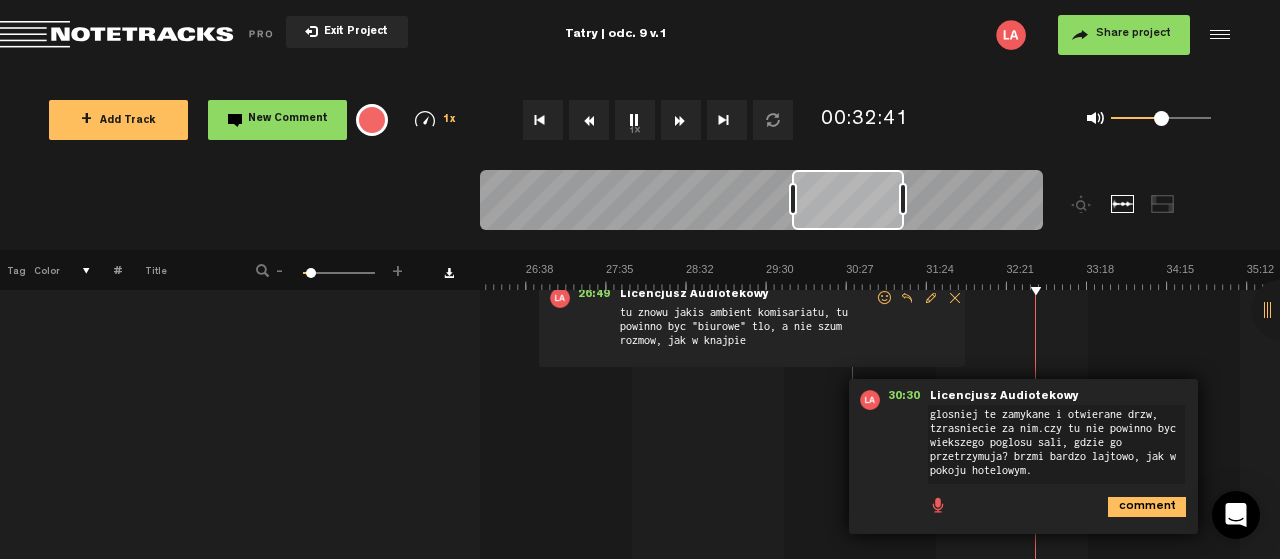 click on "glosniej te zamykane i otwierane drzw, tzrasniecie za nim.czy tu nie powinno byc wiekszego poglosu sali, gdzie go przetrzymuja? brzmi bardzo lajtowo, jak w pokoju hotelowym." at bounding box center [1056, 444] 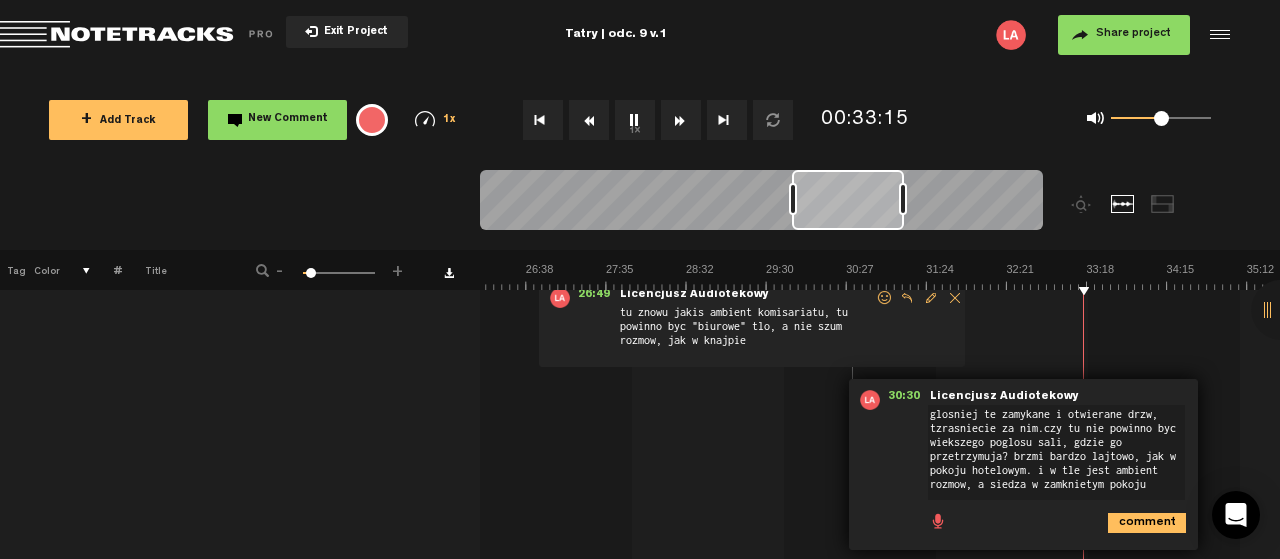 type on "glosniej te zamykane i otwierane drzw, tzrasniecie za nim.czy tu nie powinno byc wiekszego poglosu sali, gdzie go przetrzymuja? brzmi bardzo lajtowo, jak w pokoju hotelowym. i w tle jest ambient rozmow, a siedza w zamknietym pokoju." 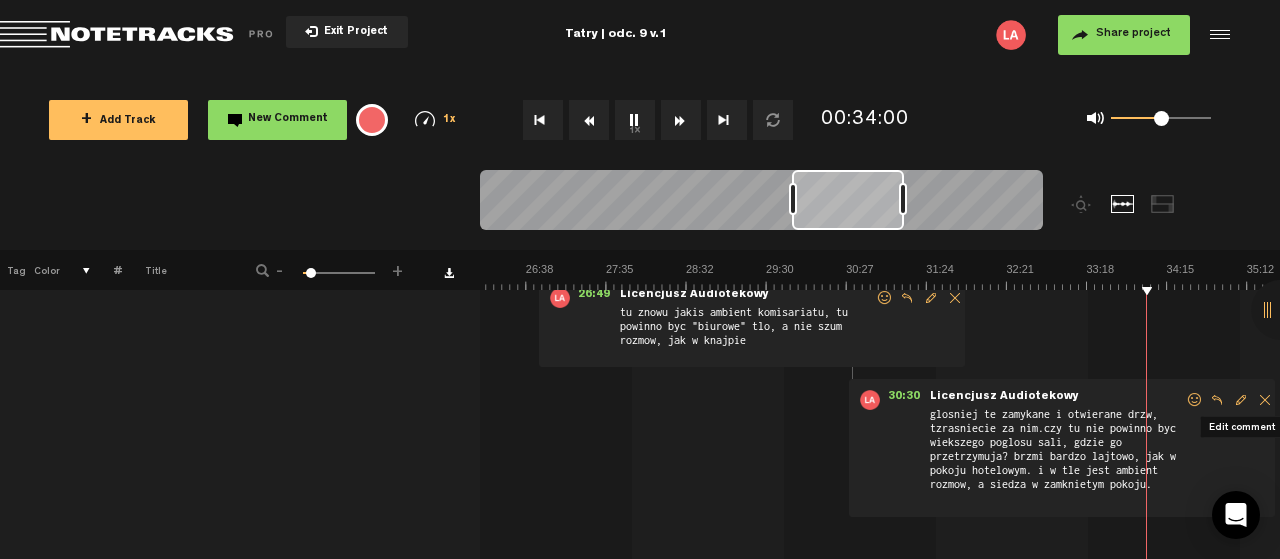 click at bounding box center [1241, 400] 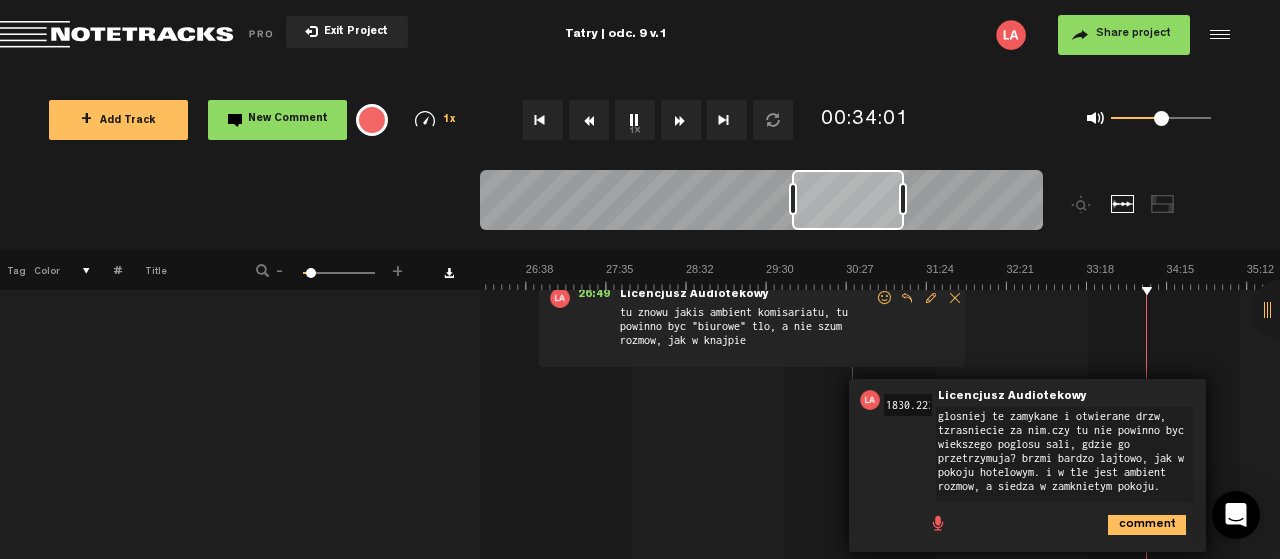 scroll, scrollTop: 0, scrollLeft: 4, axis: horizontal 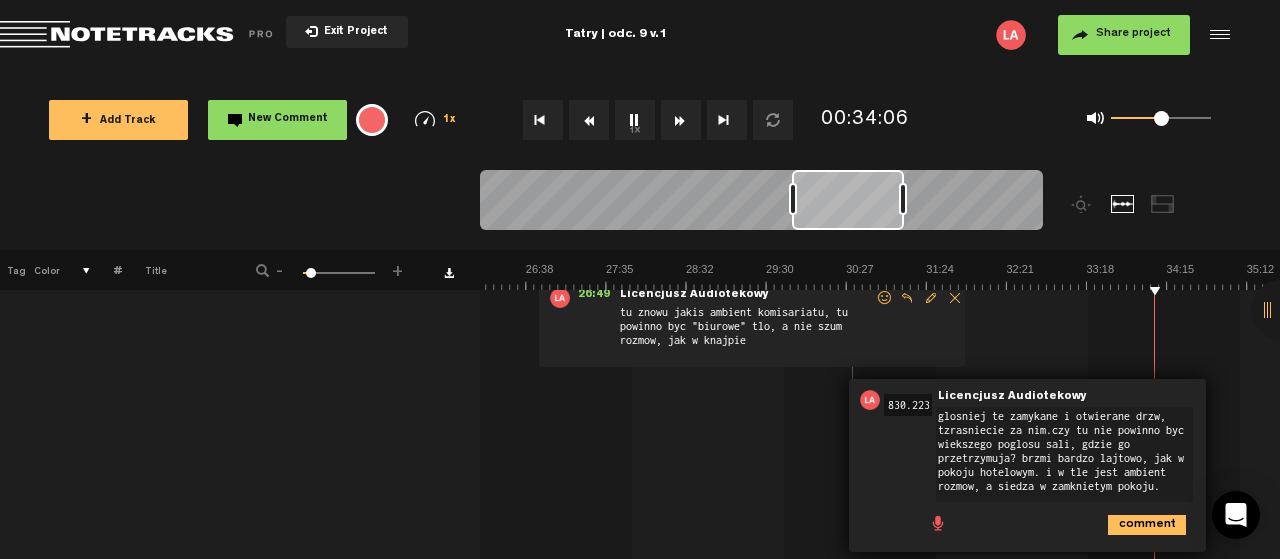 click on "glosniej te zamykane i otwierane drzw, tzrasniecie za nim.czy tu nie powinno byc wiekszego poglosu sali, gdzie go przetrzymuja? brzmi bardzo lajtowo, jak w pokoju hotelowym. i w tle jest ambient rozmow, a siedza w zamknietym pokoju." at bounding box center (1064, 454) 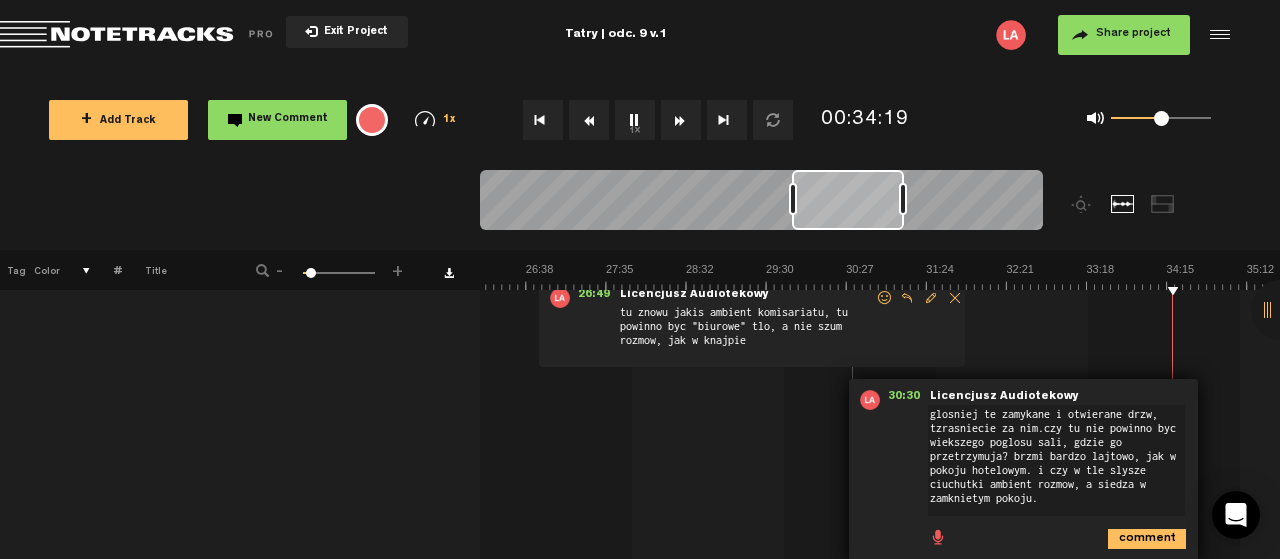 type on "glosniej te zamykane i otwierane drzw, tzrasniecie za nim.czy tu nie powinno byc wiekszego poglosu sali, gdzie go przetrzymuja? brzmi bardzo lajtowo, jak w pokoju hotelowym. i czy w tle slysze ciuchutki ambient rozmow, a siedza w zamknietym pokoju." 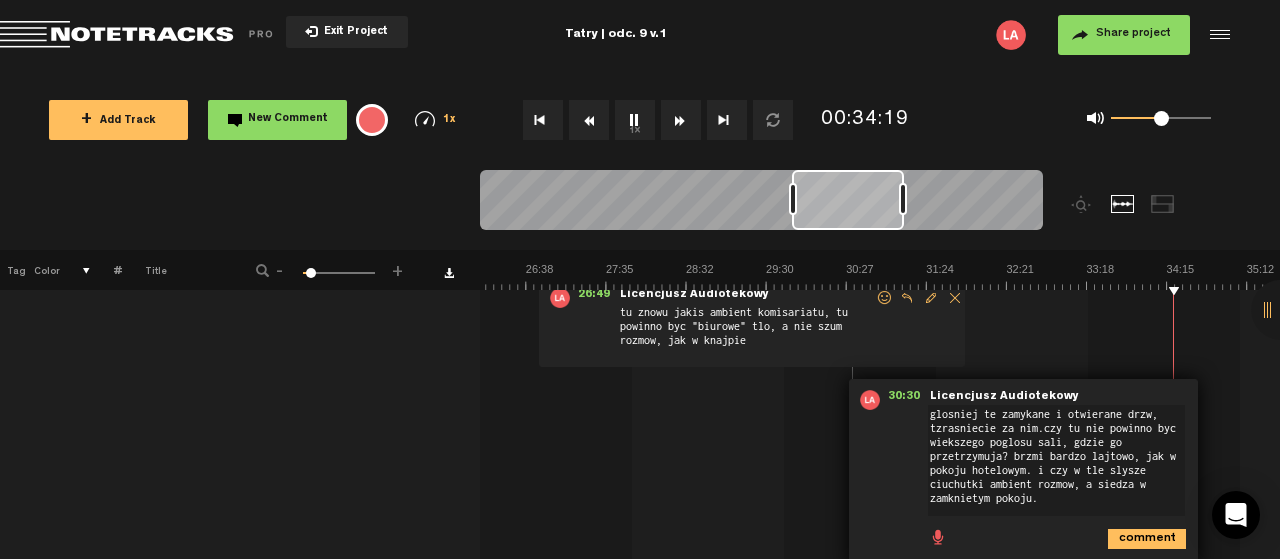 click on "comment" at bounding box center [1026, 537] 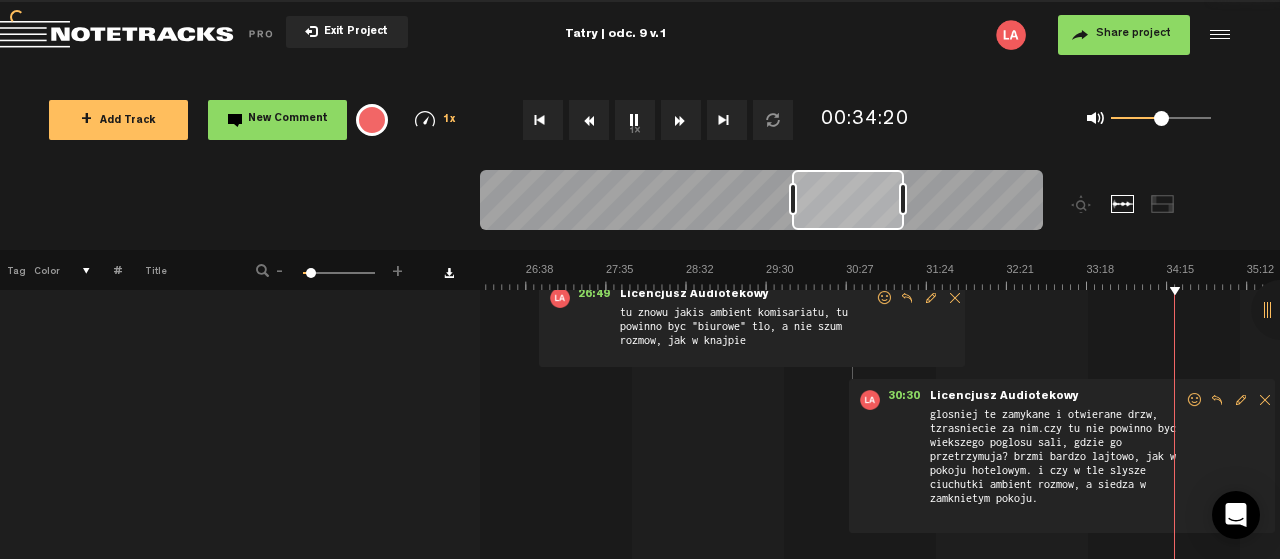 click on "30:30 -  NaN:[PERSON_NAME] Audiotekowy:  "glosniej te zamykane i otwierane drzw, tzrasniecie za nim.czy tu nie powinno byc wiekszego poglosu sali, gdzie go przetrzymuja? brzmi bardzo lajtowo, jak w pokoju hotelowym. i czy w tle slysze ciuchutki ambient rozmow, a siedza w zamknietym pokoju." Licencjusz Audiotekowy glosniej te zamykane i otwierane drzw, tzrasniecie za nim.czy tu nie powinno byc wiekszego poglosu sali, gdzie go przetrzymuja? brzmi bardzo lajtowo, jak w pokoju hotelowym. i czy w tle slysze ciuchutki ambient rozmow, a siedza w zamknietym pokoju." at bounding box center (1062, 456) 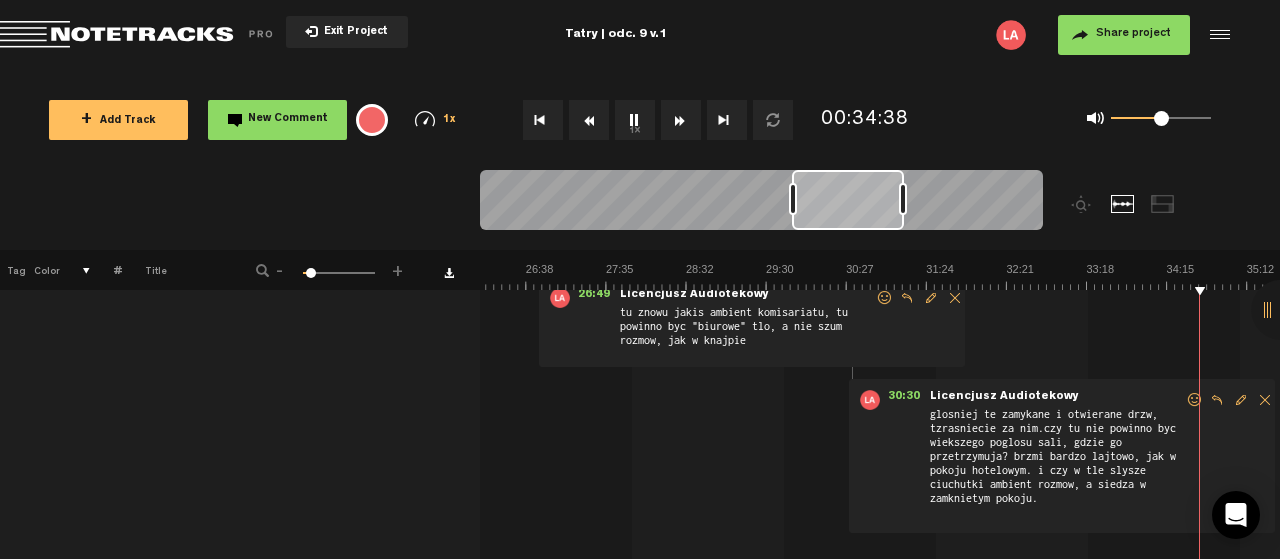 scroll, scrollTop: 0, scrollLeft: 2516, axis: horizontal 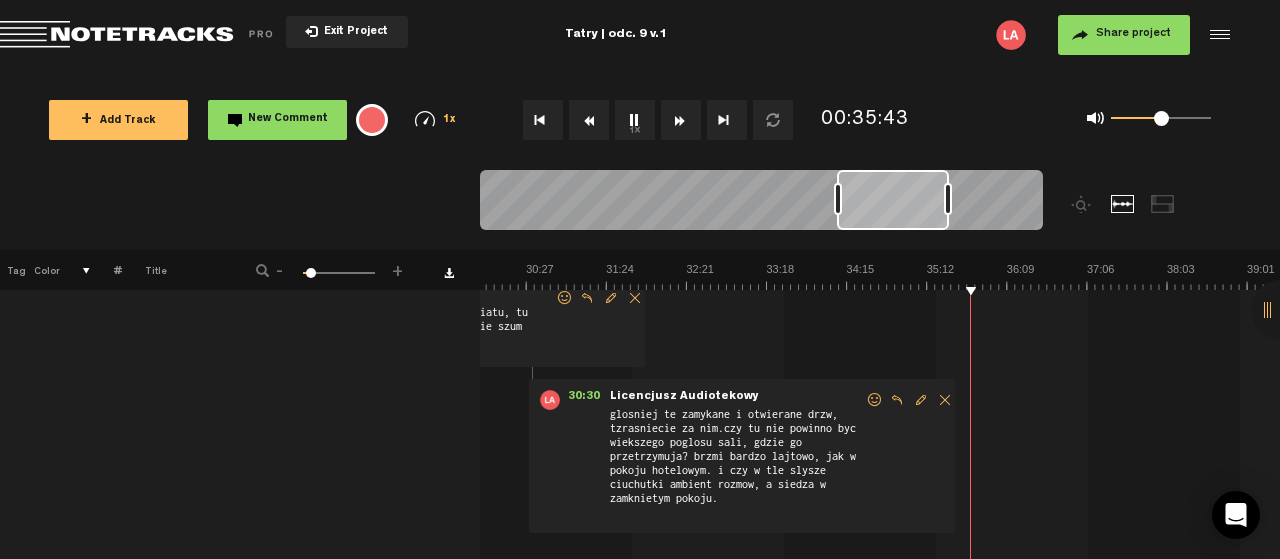 click at bounding box center [-35, 276] 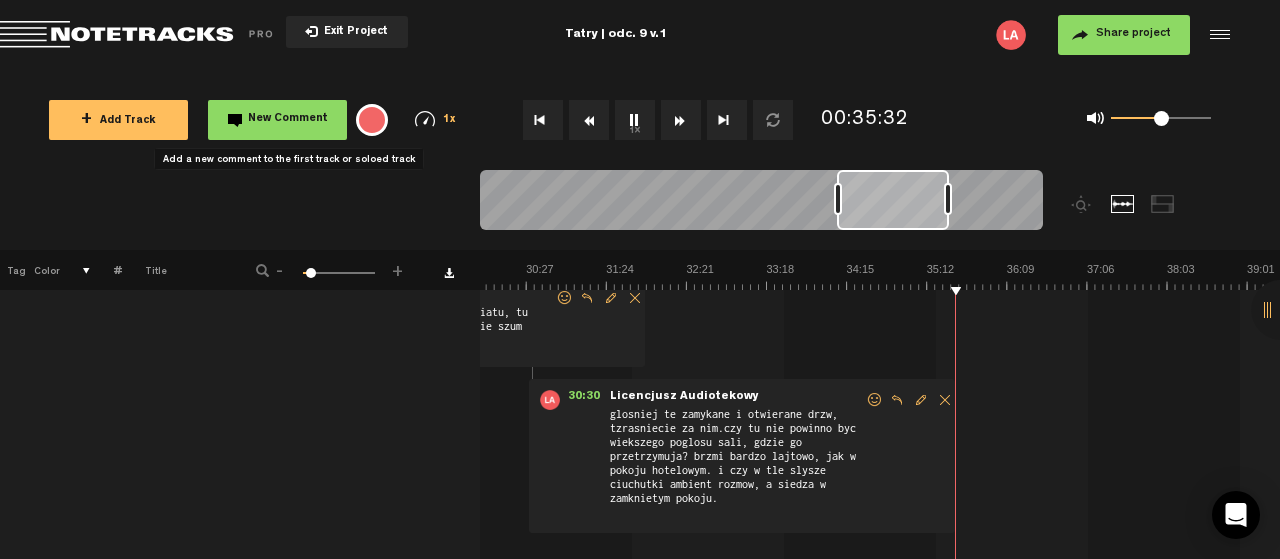 click on "New Comment" at bounding box center [288, 119] 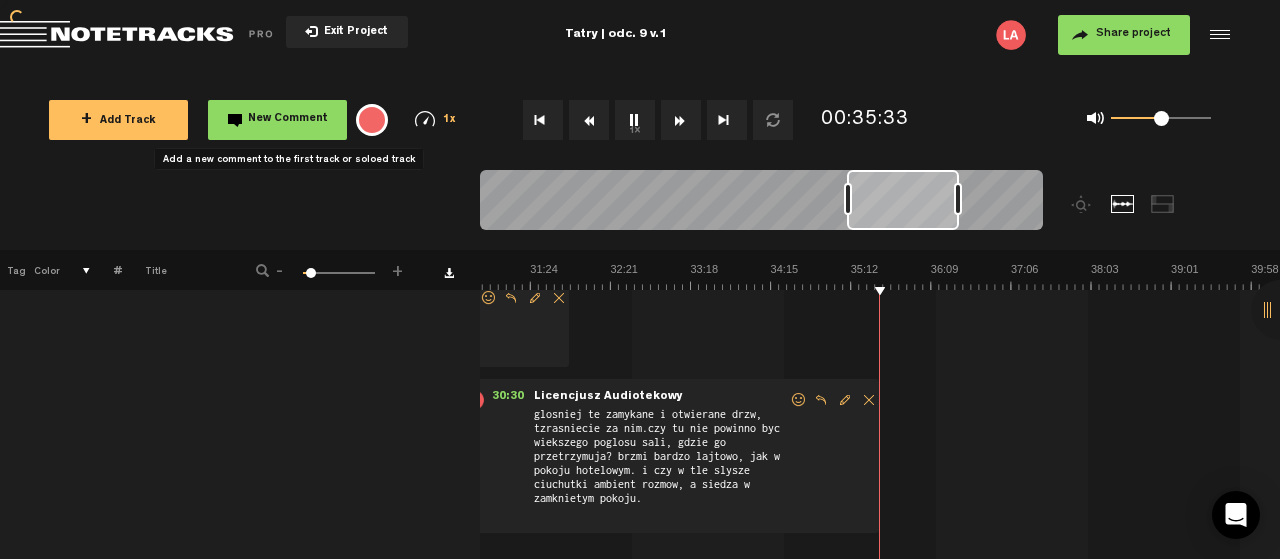 scroll, scrollTop: 17, scrollLeft: 0, axis: vertical 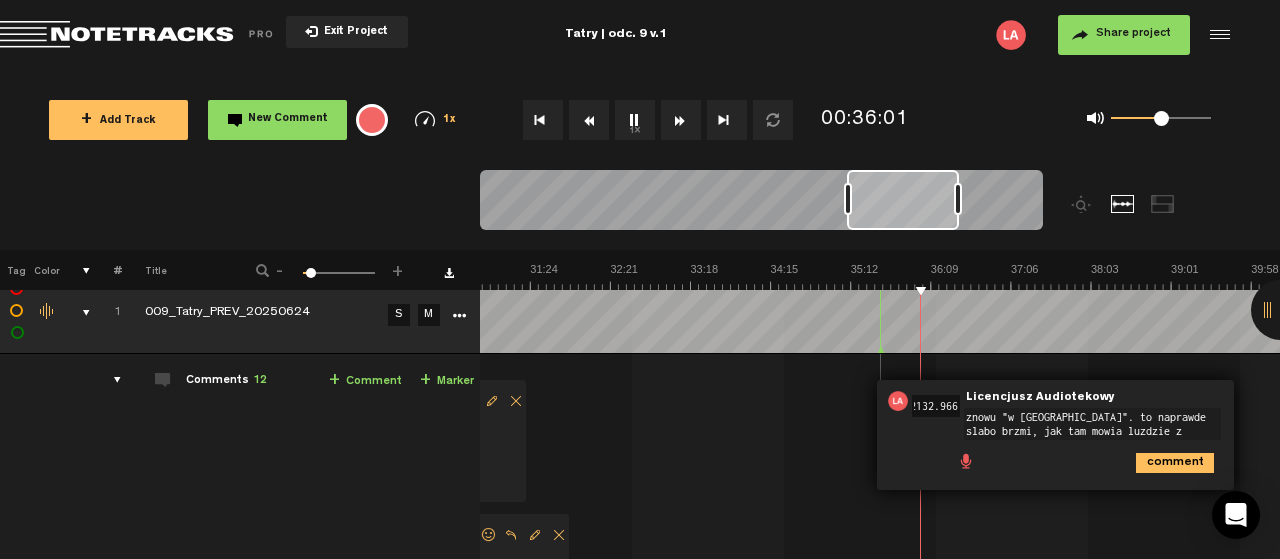 click on "znowu "w [GEOGRAPHIC_DATA]". to naprawde slabo brzmi, jak tam mowia luzdzie z Zakopca" at bounding box center (1092, 424) 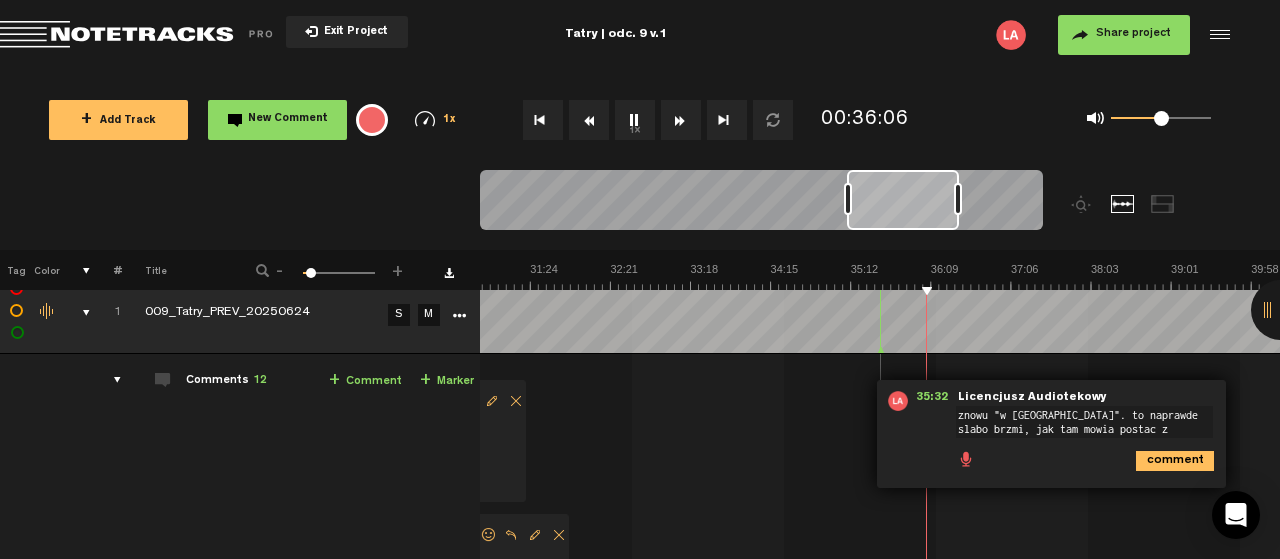 type on "znowu "w [GEOGRAPHIC_DATA]". to naprawde slabo brzmi, jak tam mowia postaci z [PERSON_NAME]" 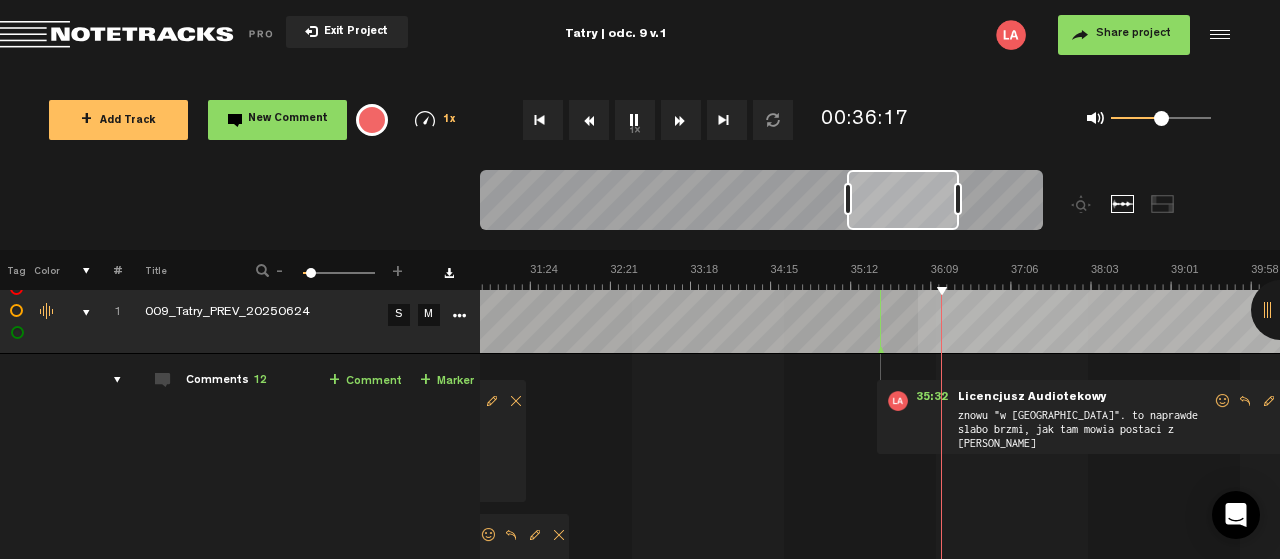 click at bounding box center [-111, 276] 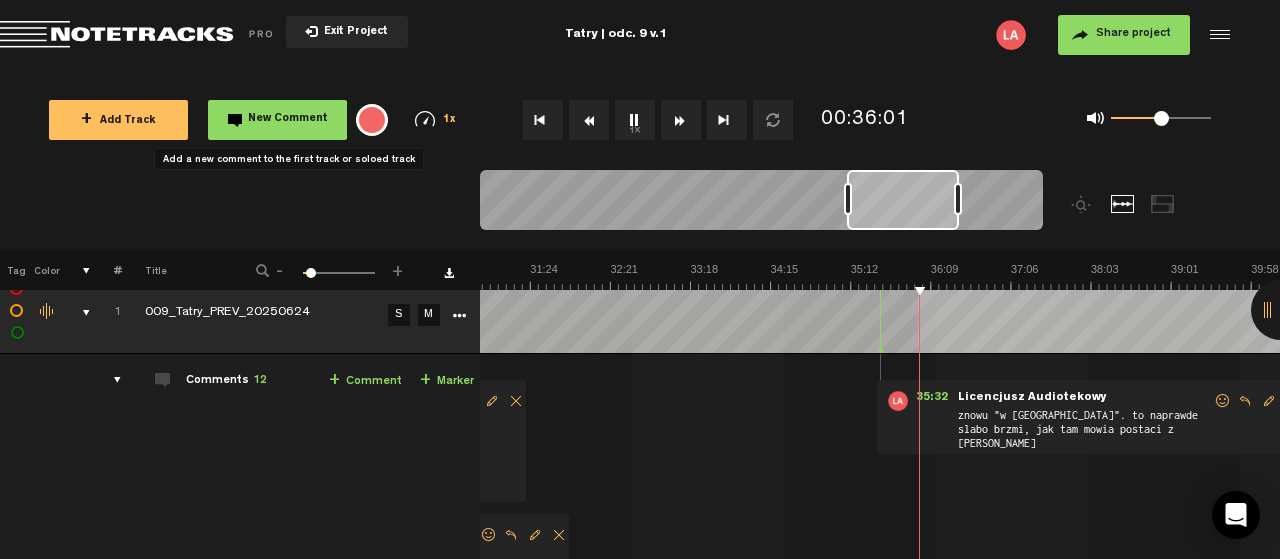 click on "New Comment" at bounding box center (288, 119) 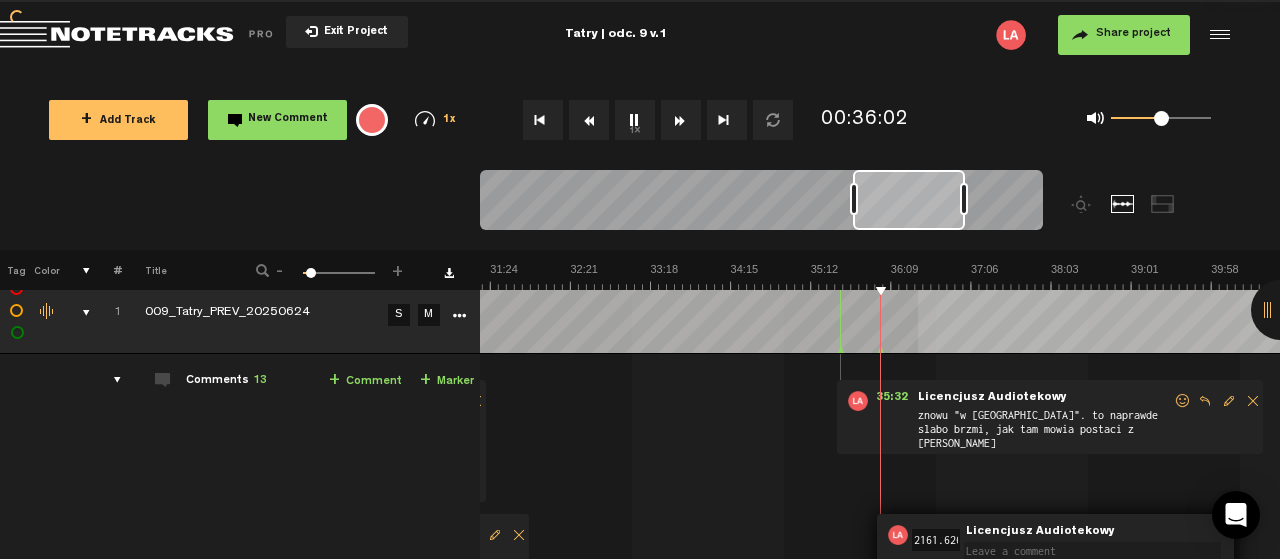 scroll, scrollTop: 0, scrollLeft: 4, axis: horizontal 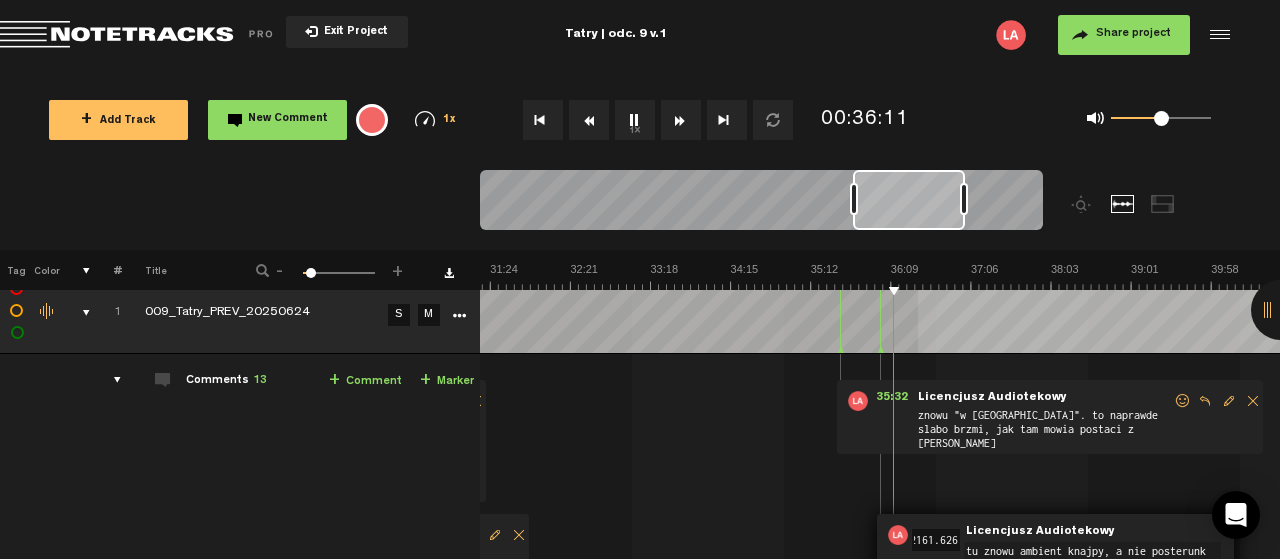 type on "tu znowu ambient knajpy, a nie posterunku" 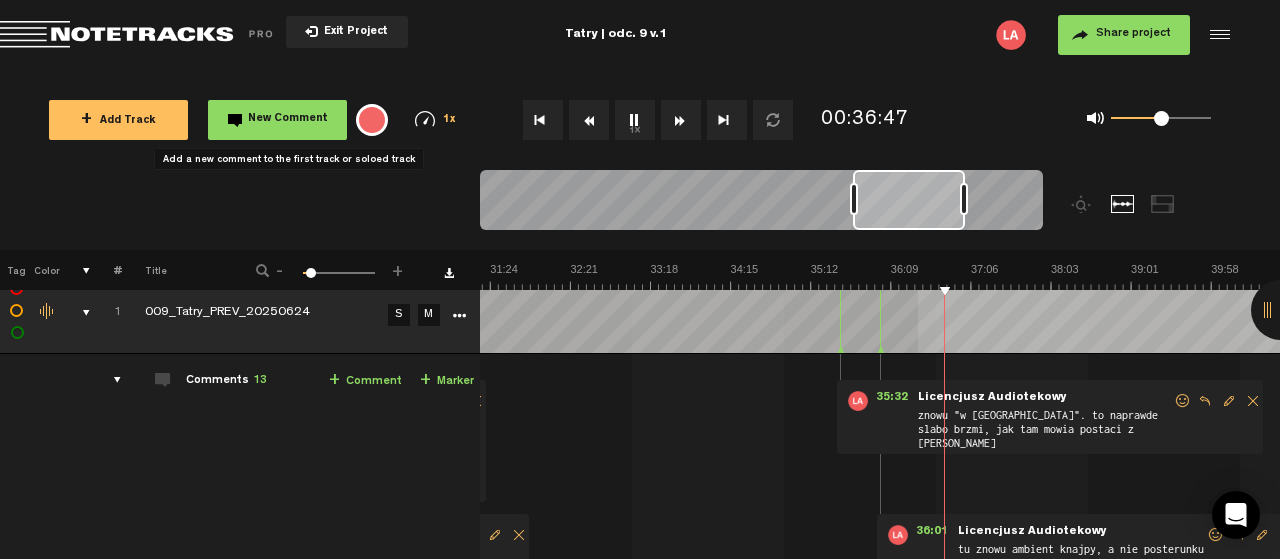 click on "New Comment" at bounding box center (277, 120) 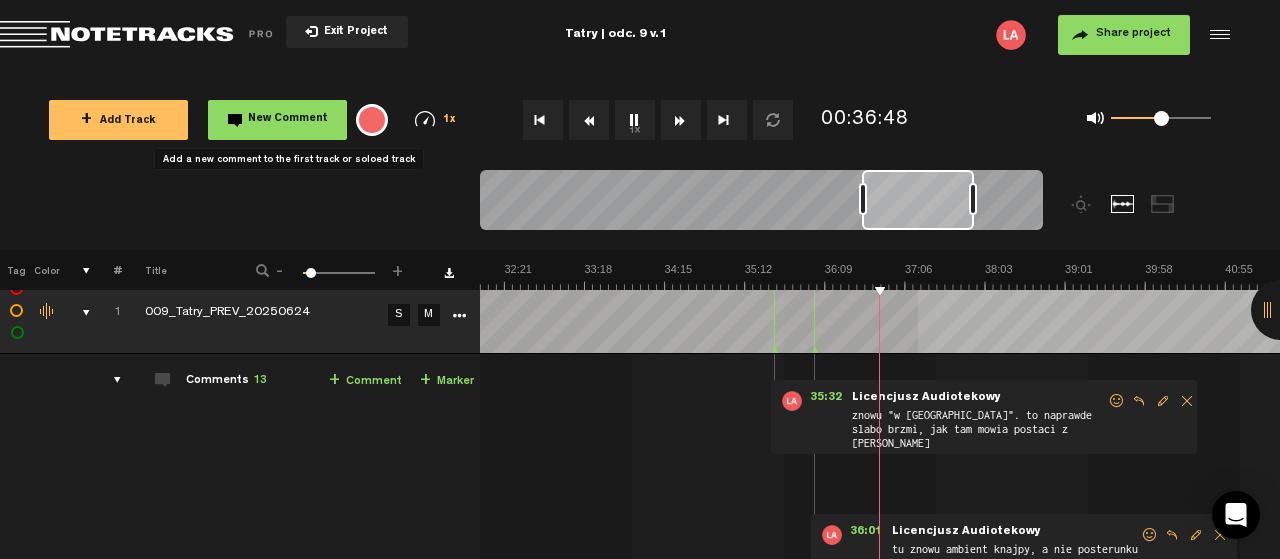 scroll, scrollTop: 0, scrollLeft: 2698, axis: horizontal 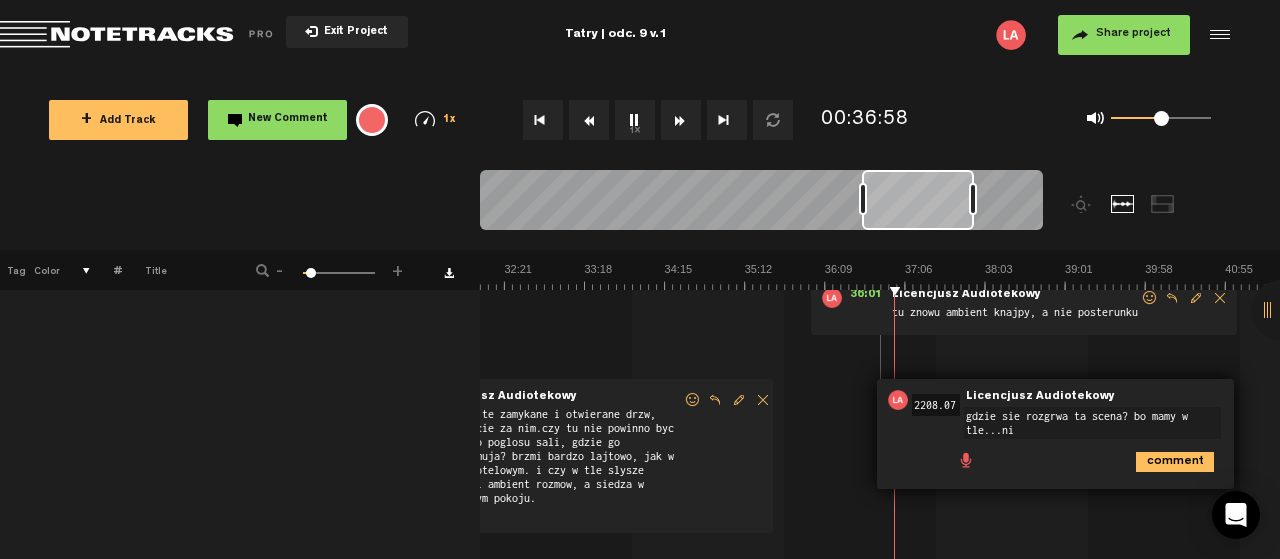type on "gdzie sie rozgrwa ta scena? bo mamy w tle...nic" 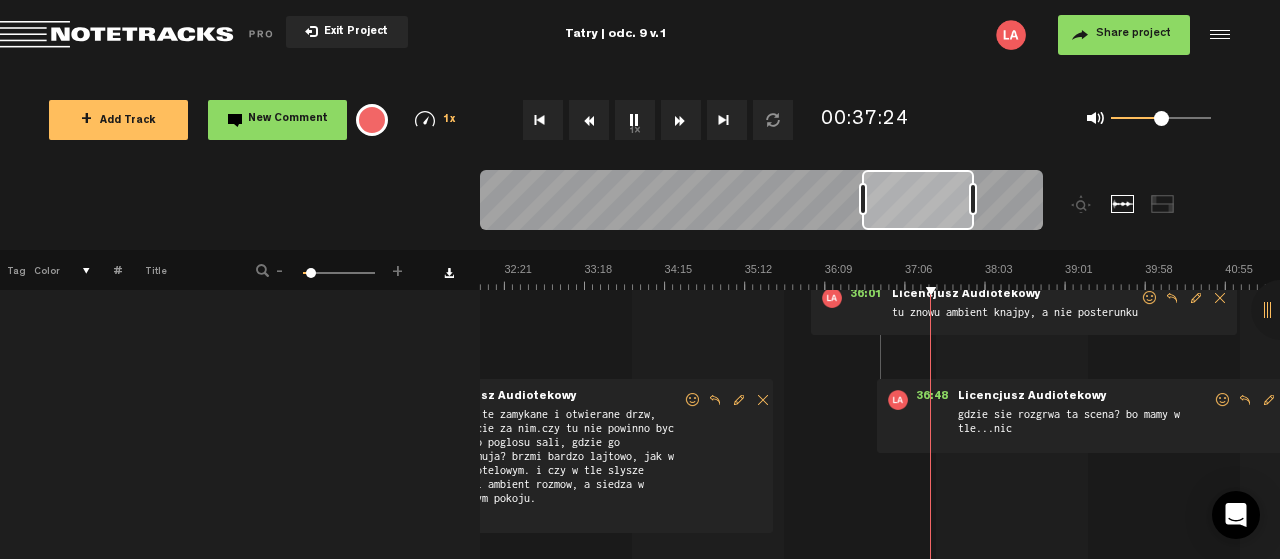click at bounding box center [1269, 400] 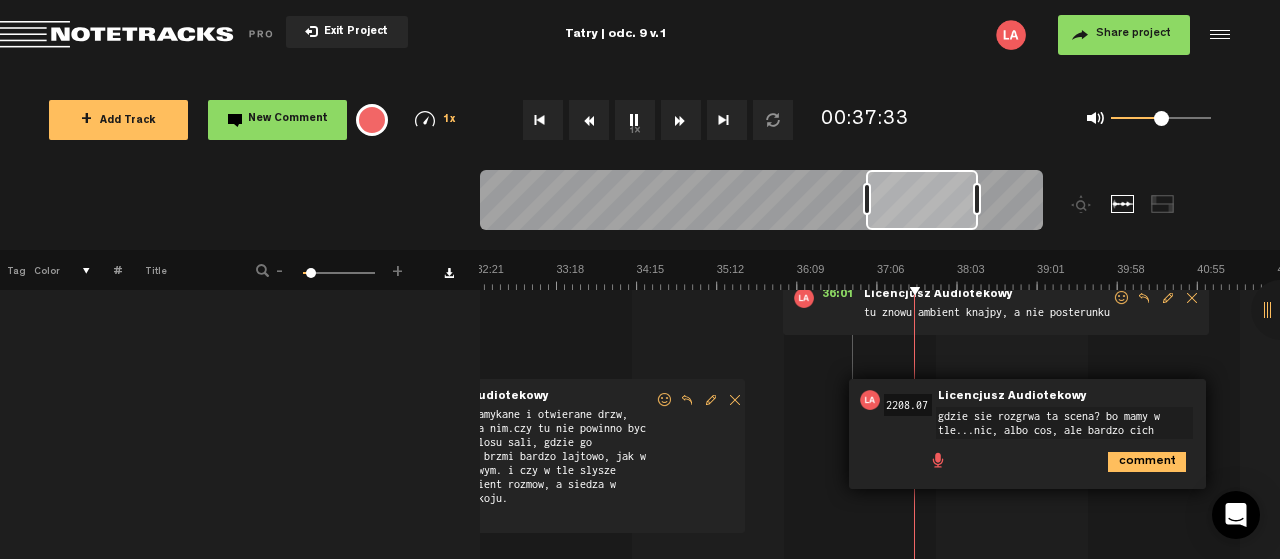 type on "gdzie sie rozgrwa ta scena? bo mamy w tle...nic, albo cos, ale bardzo cicho" 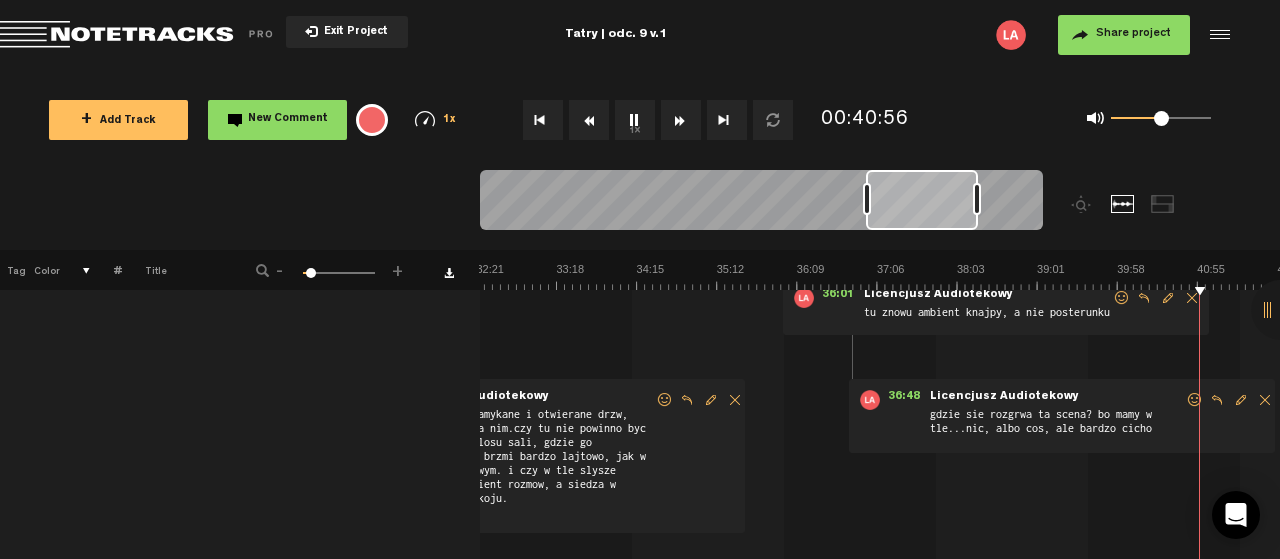 scroll, scrollTop: 0, scrollLeft: 3046, axis: horizontal 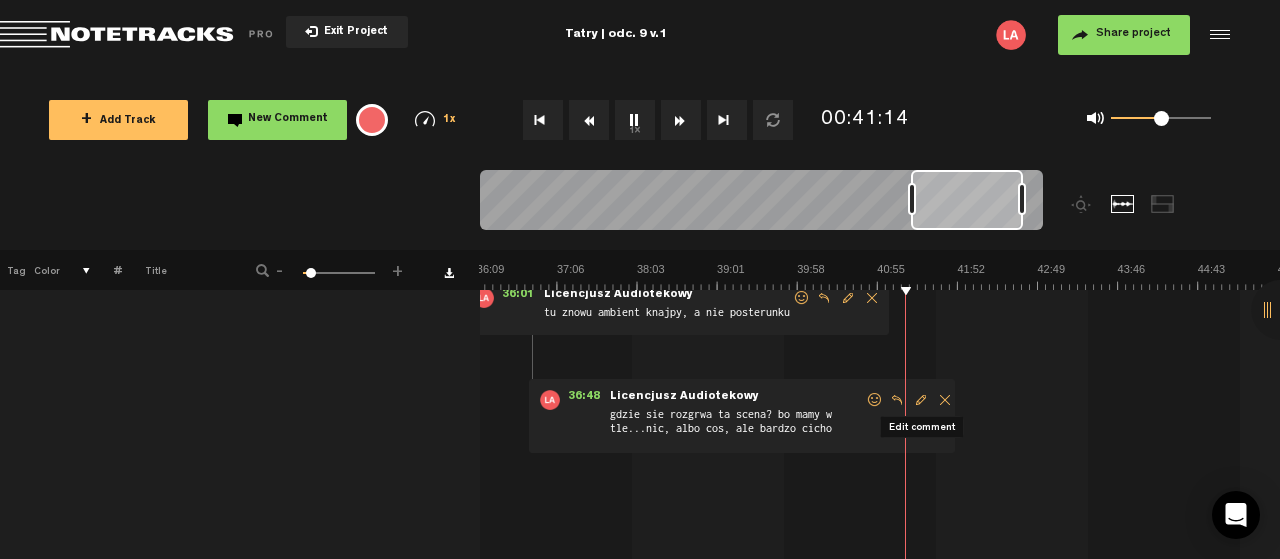 click at bounding box center [921, 400] 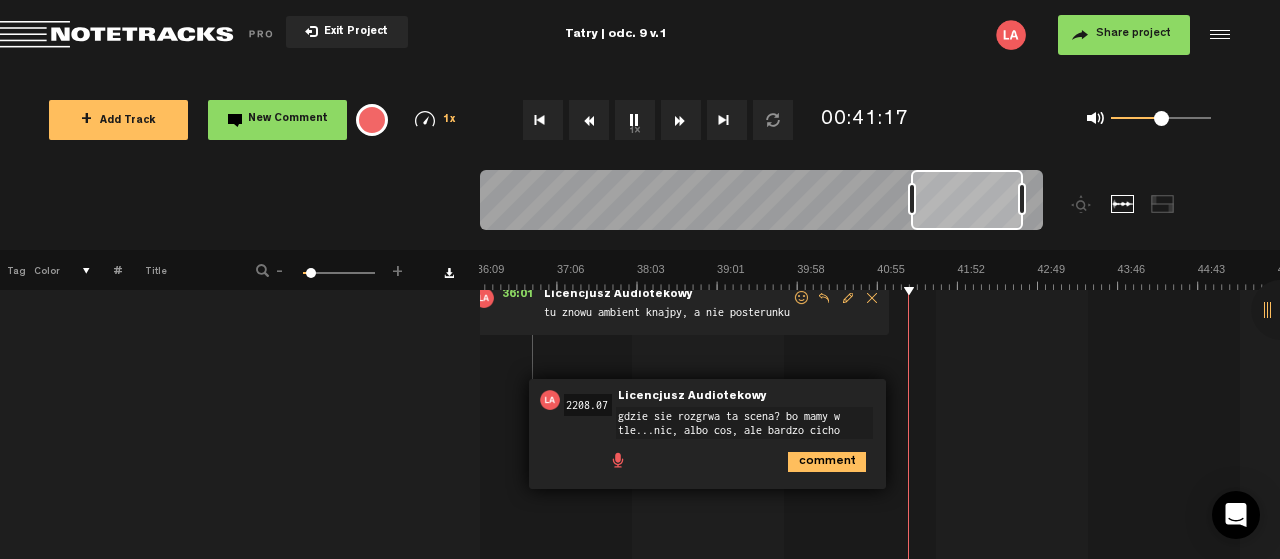 click on "gdzie sie rozgrwa ta scena? bo mamy w tle...nic, albo cos, ale bardzo cicho" at bounding box center (744, 423) 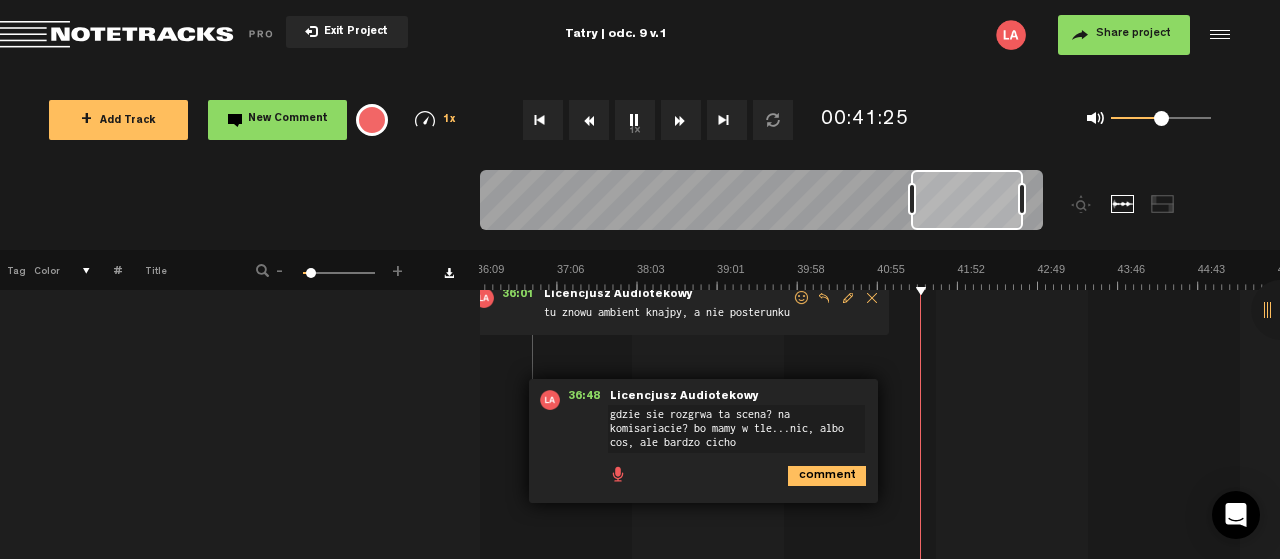 type on "gdzie sie rozgrwa ta scena? na komisariacie? bo mamy w tle...nic, albo cos, ale bardzo cicho" 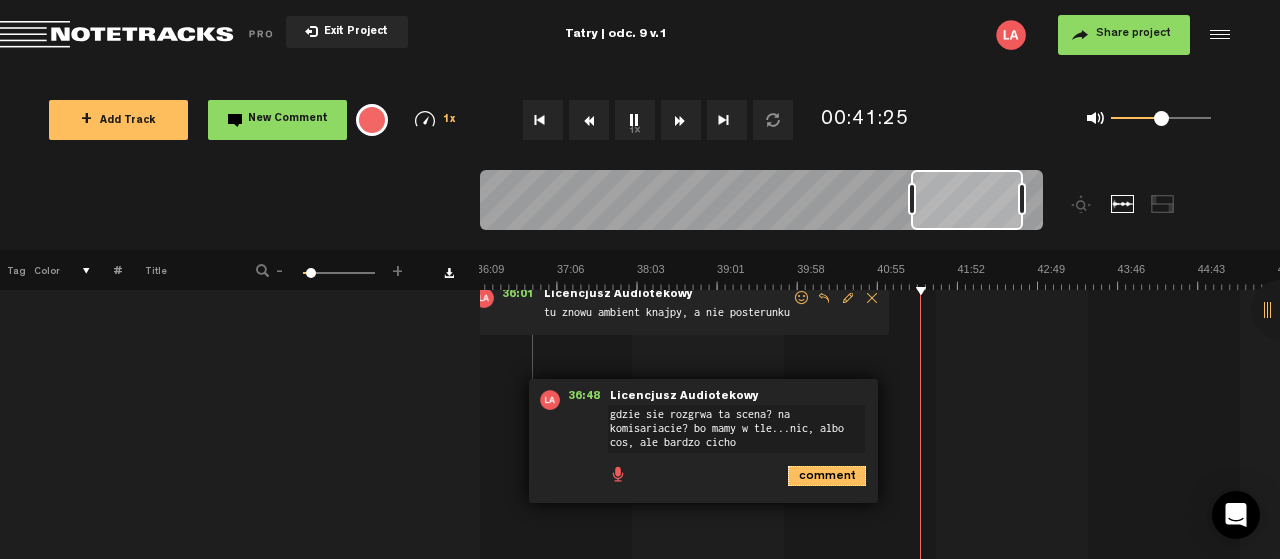 click on "comment" at bounding box center [827, 476] 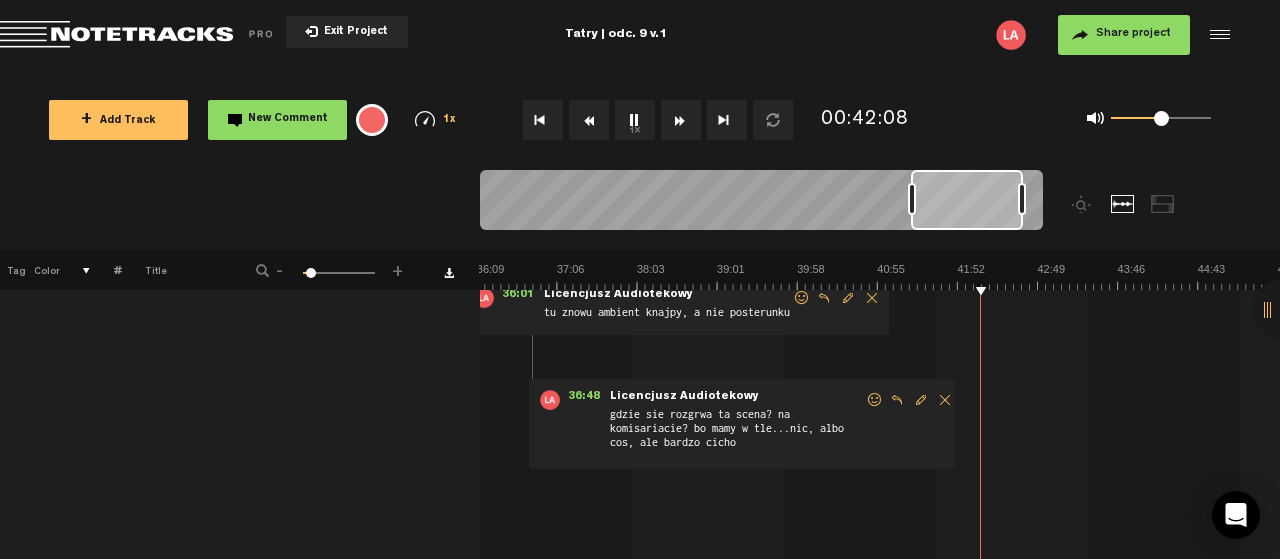 click at bounding box center [-565, 276] 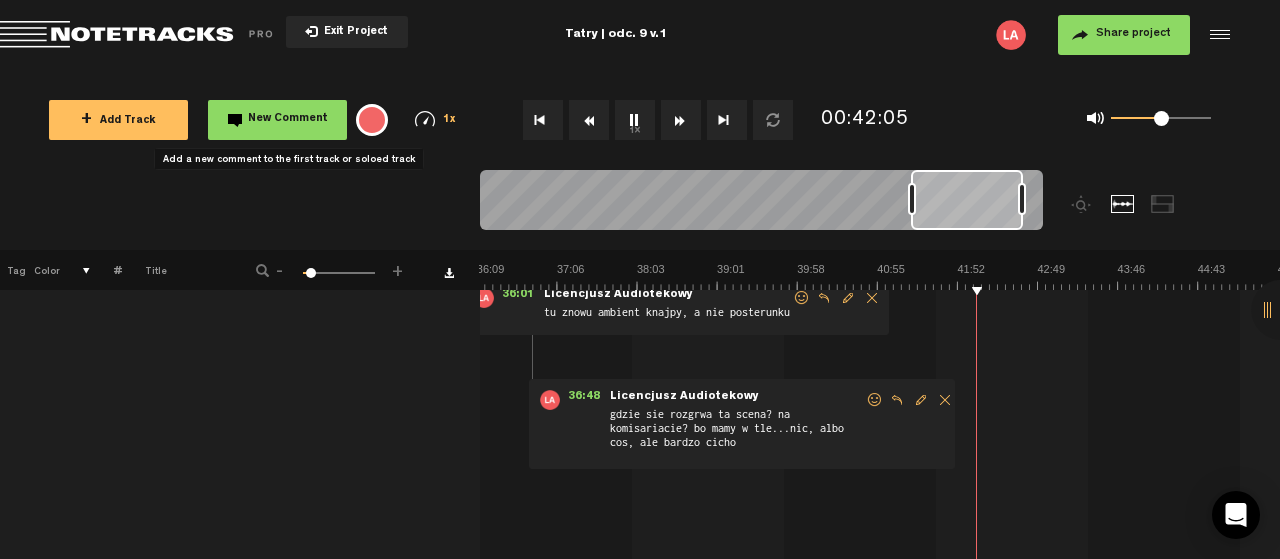 click on "New Comment" at bounding box center [288, 119] 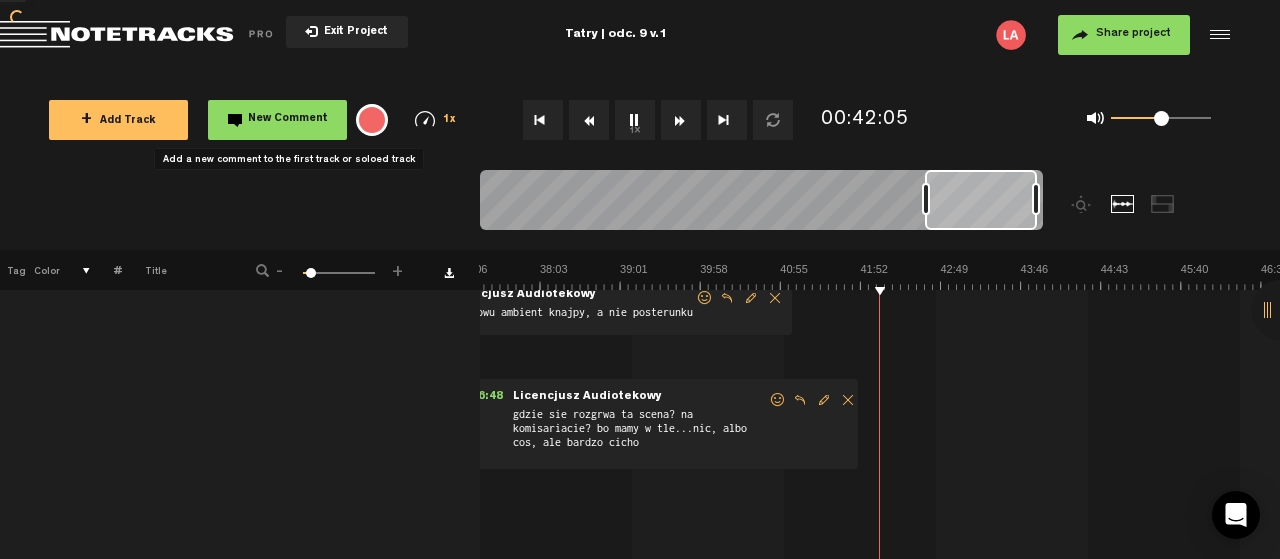 scroll, scrollTop: 17, scrollLeft: 0, axis: vertical 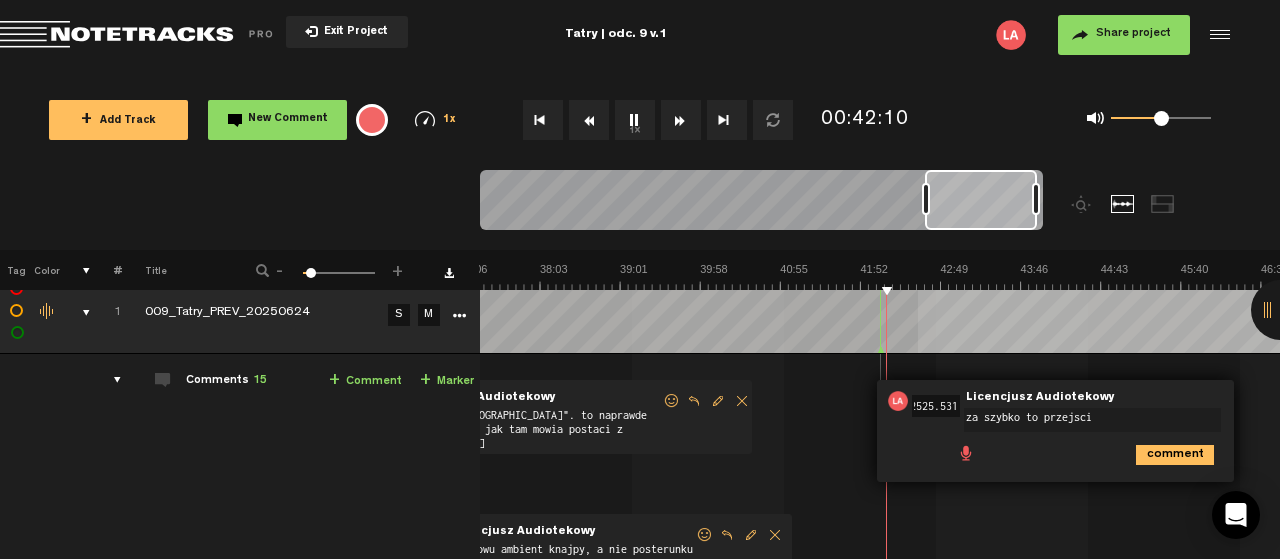 type on "za szybko to przejscie" 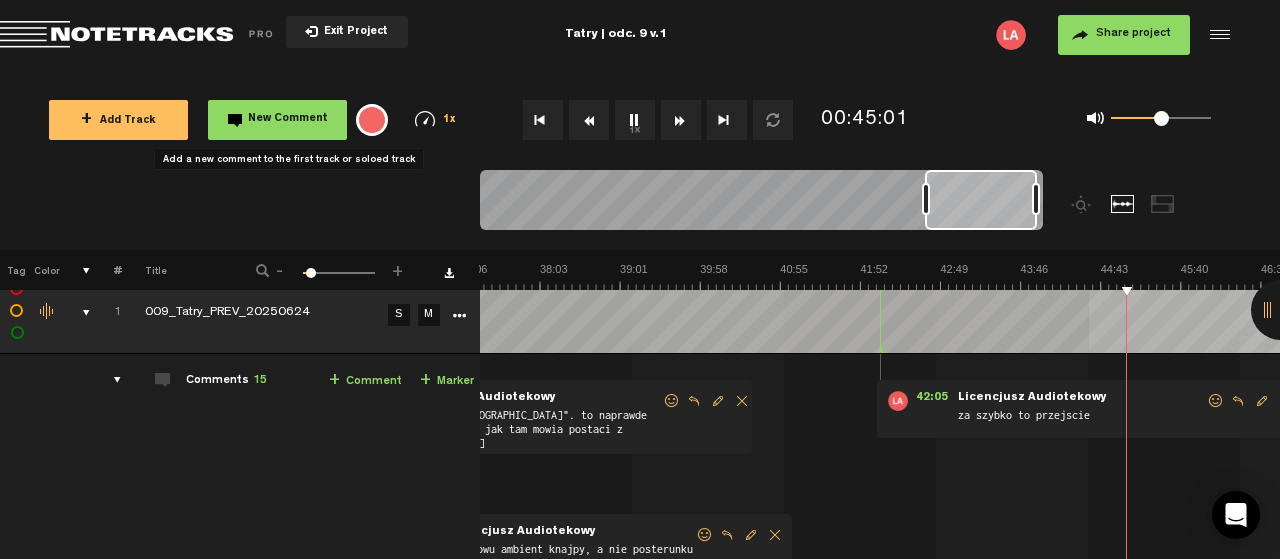 click on "New Comment" at bounding box center (288, 119) 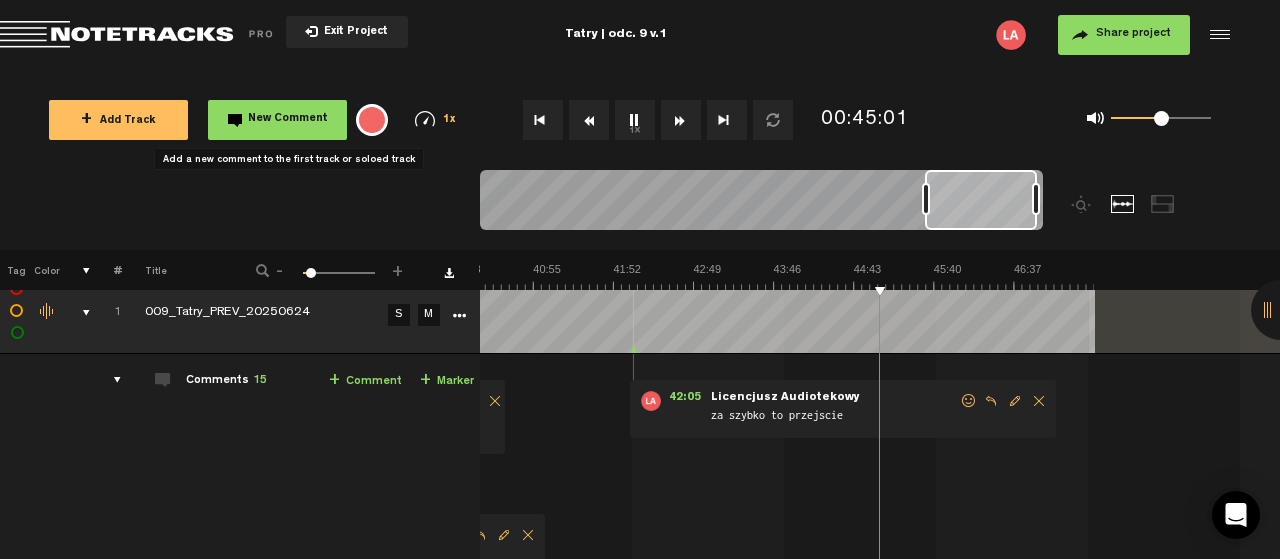 scroll, scrollTop: 0, scrollLeft: 3390, axis: horizontal 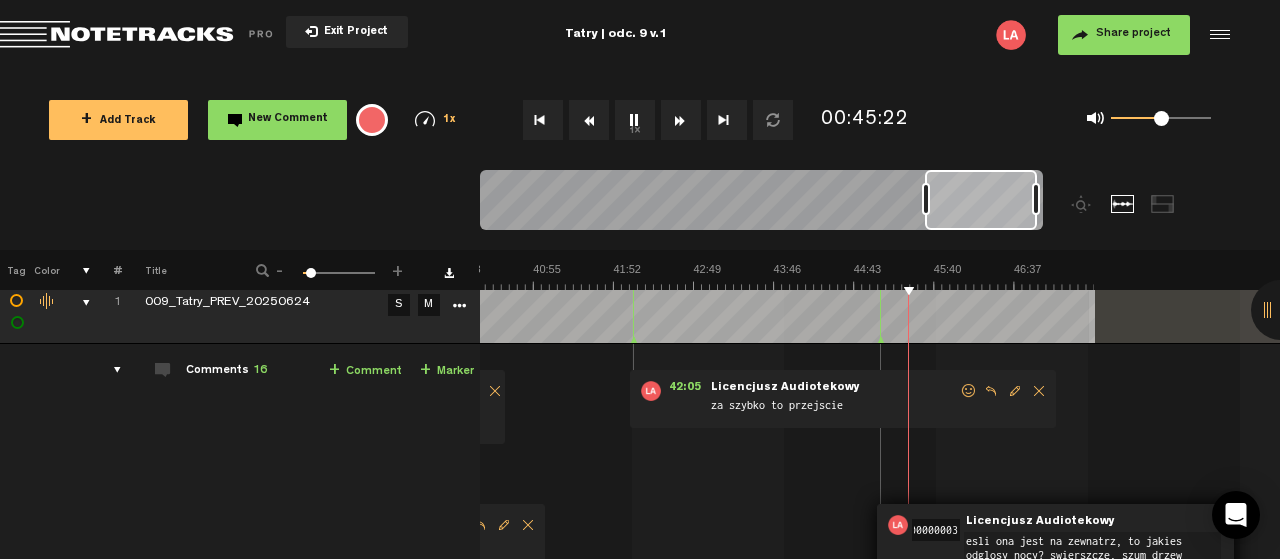 type on "esli ona jest na zewnatrz, to jakies odglosy nocy? swierszcze, szum drzew?" 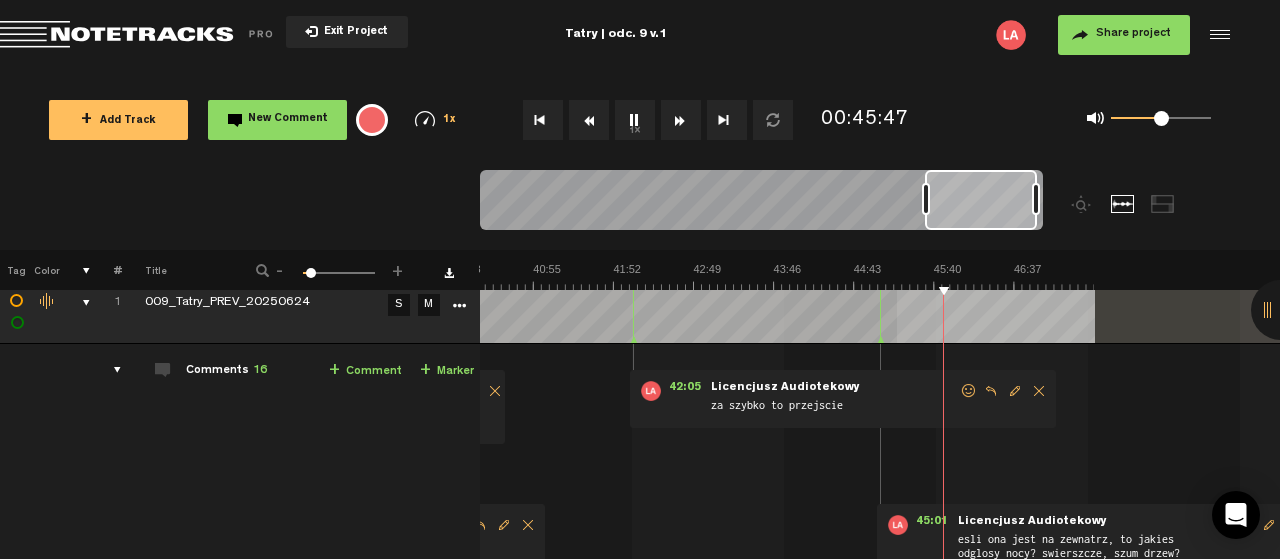 click at bounding box center (1281, 310) 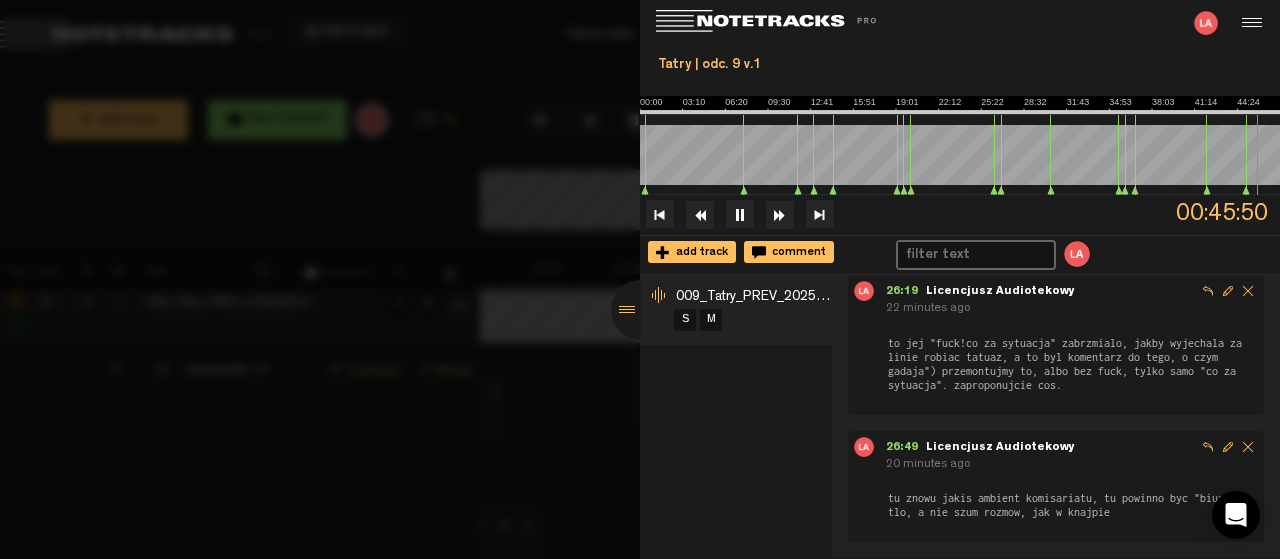 scroll, scrollTop: 1853, scrollLeft: 0, axis: vertical 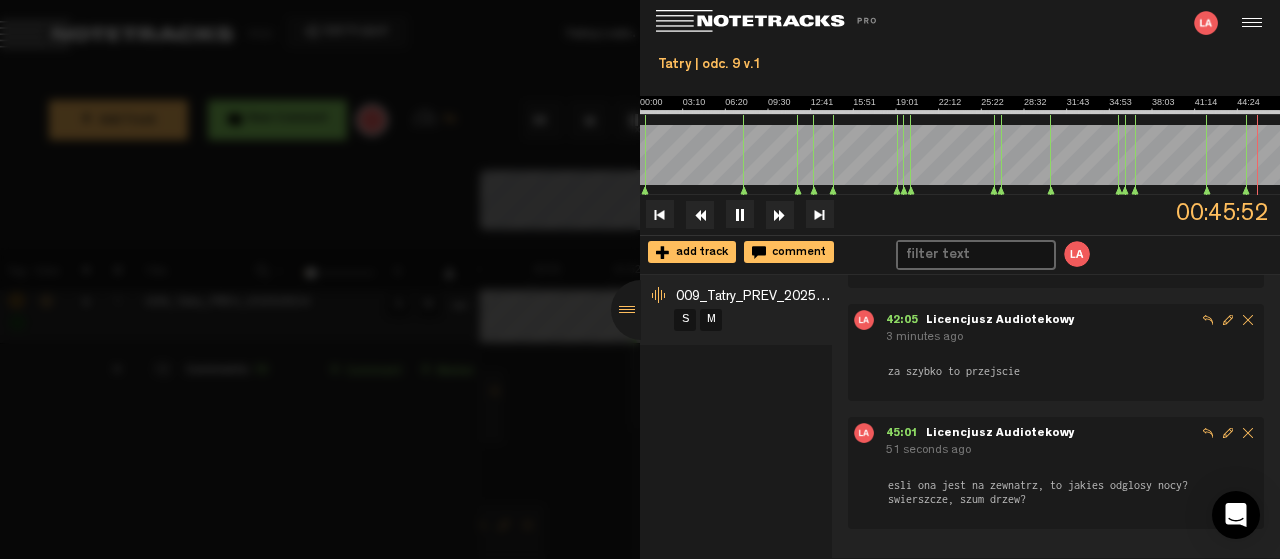 click at bounding box center [1228, 433] 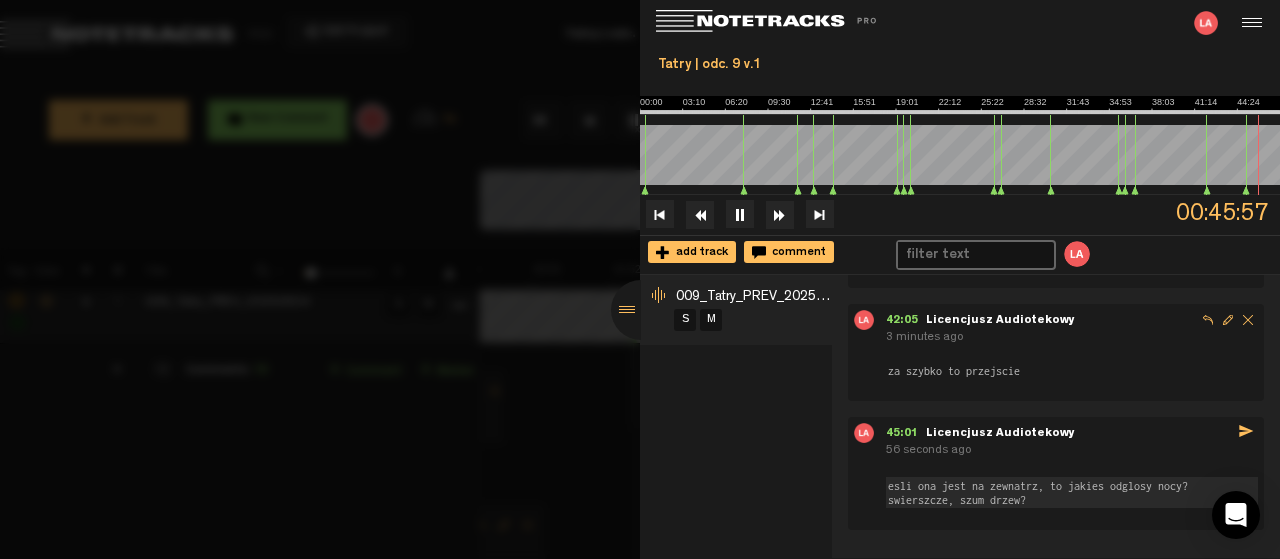 click on "esli ona jest na zewnatrz, to jakies odglosy nocy? swierszcze, szum drzew?" at bounding box center (1072, 493) 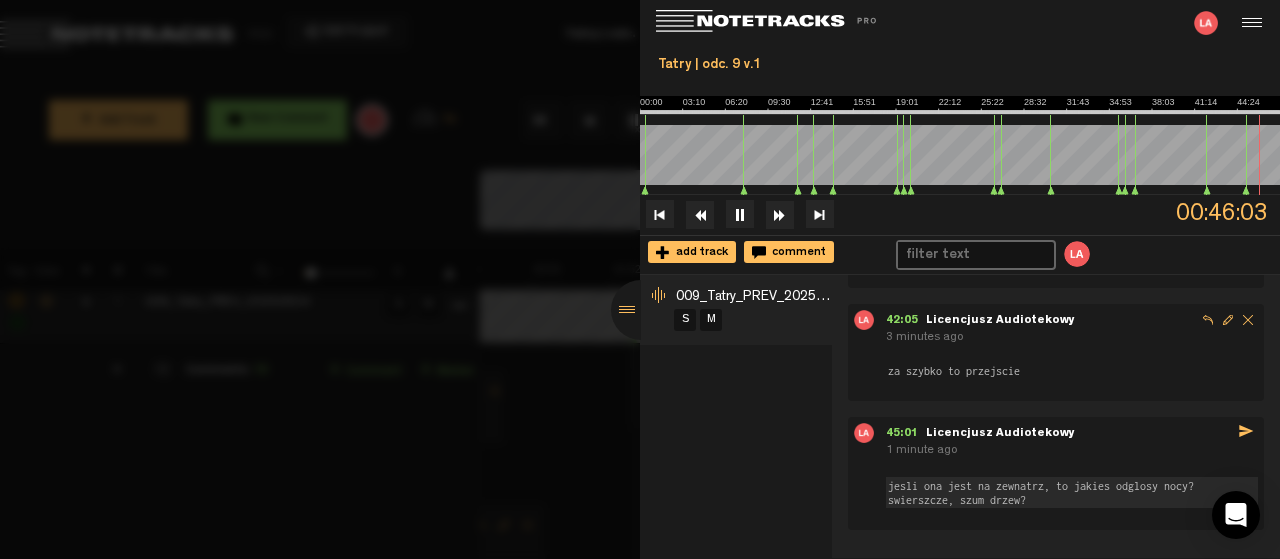 click on "jesli ona jest na zewnatrz, to jakies odglosy nocy? swierszcze, szum drzew?" at bounding box center (1072, 493) 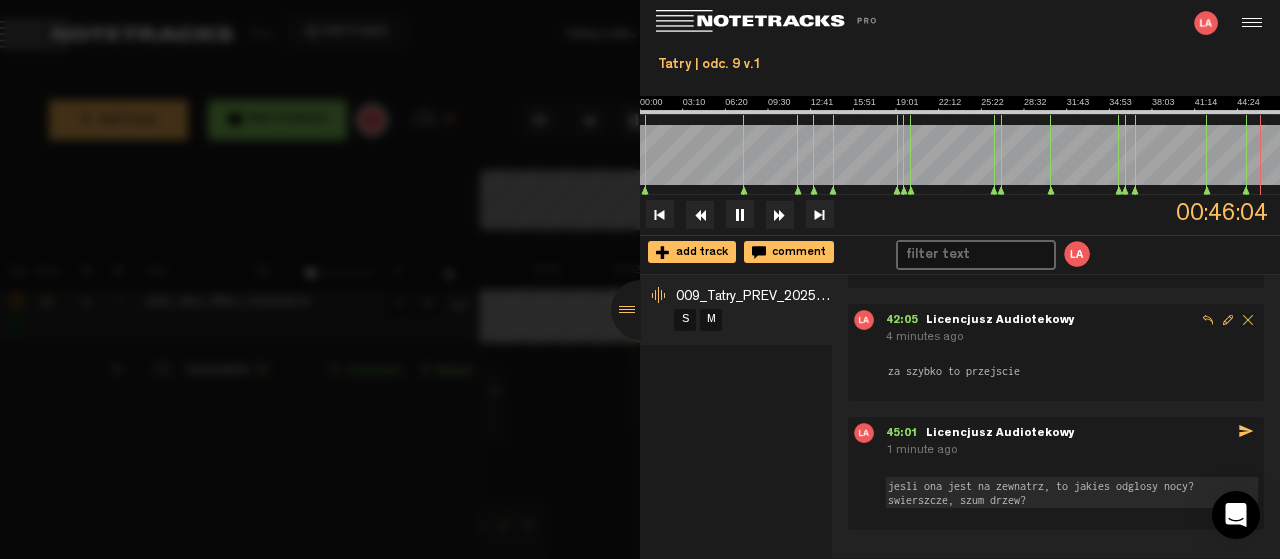 type on "jesli ona jest na zewnatrz, to jakies odglosy nocy? swierszcze, szum drzew?" 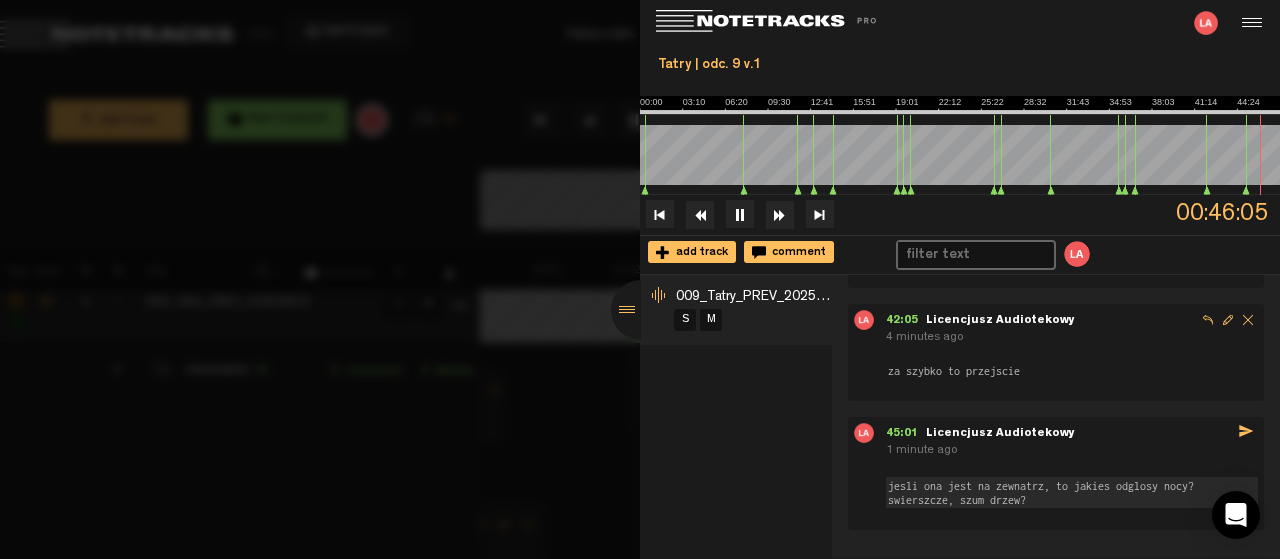 click on "send" at bounding box center (1246, 431) 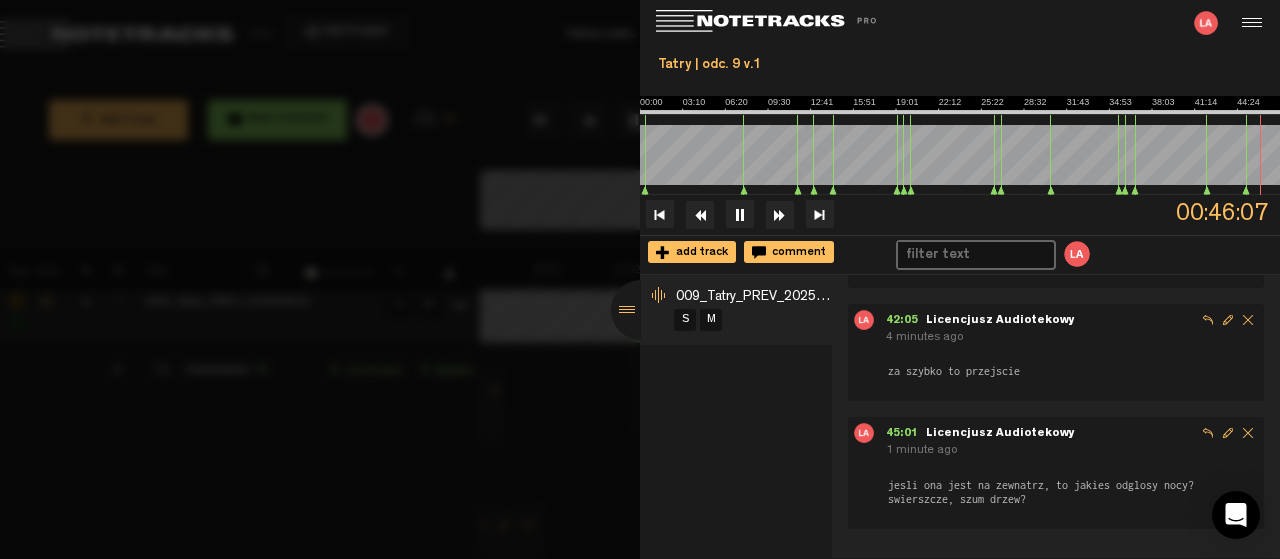 click at bounding box center [641, 310] 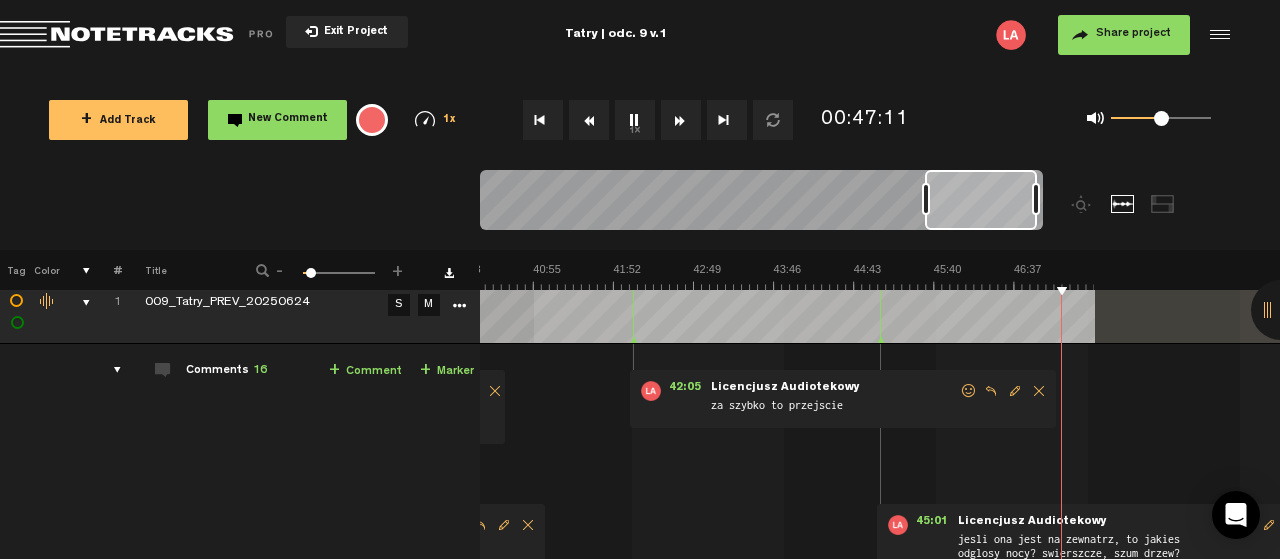 click on "1x" at bounding box center [635, 120] 